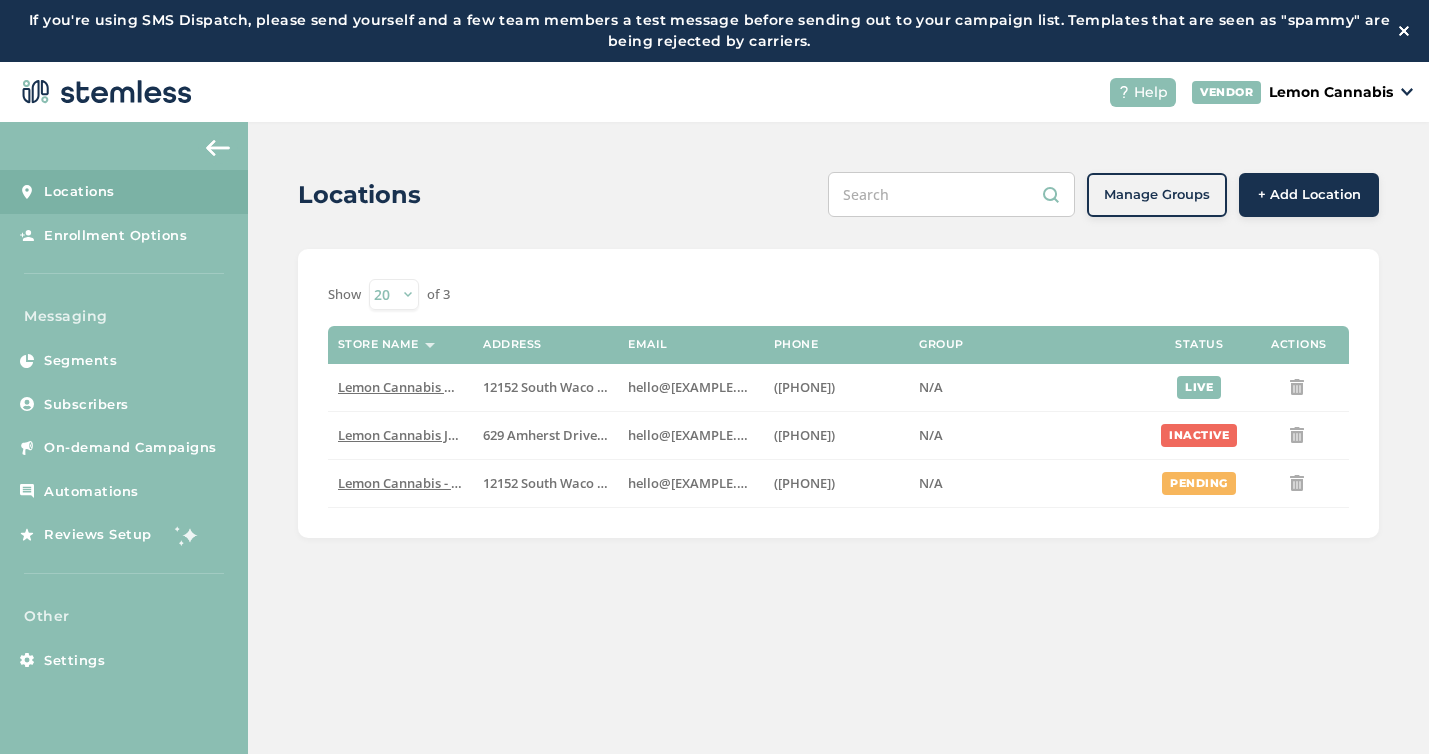 scroll, scrollTop: 0, scrollLeft: 0, axis: both 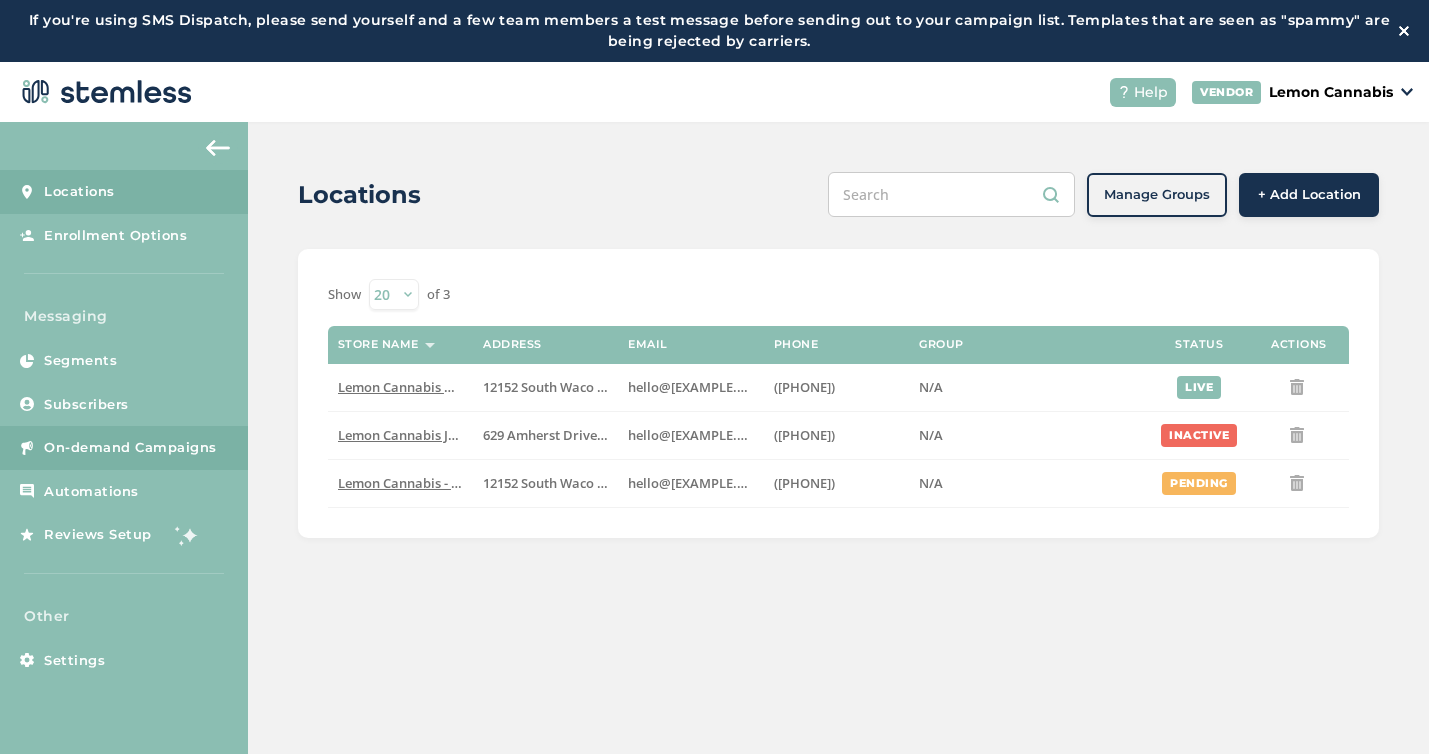 click on "On-demand Campaigns" at bounding box center [130, 448] 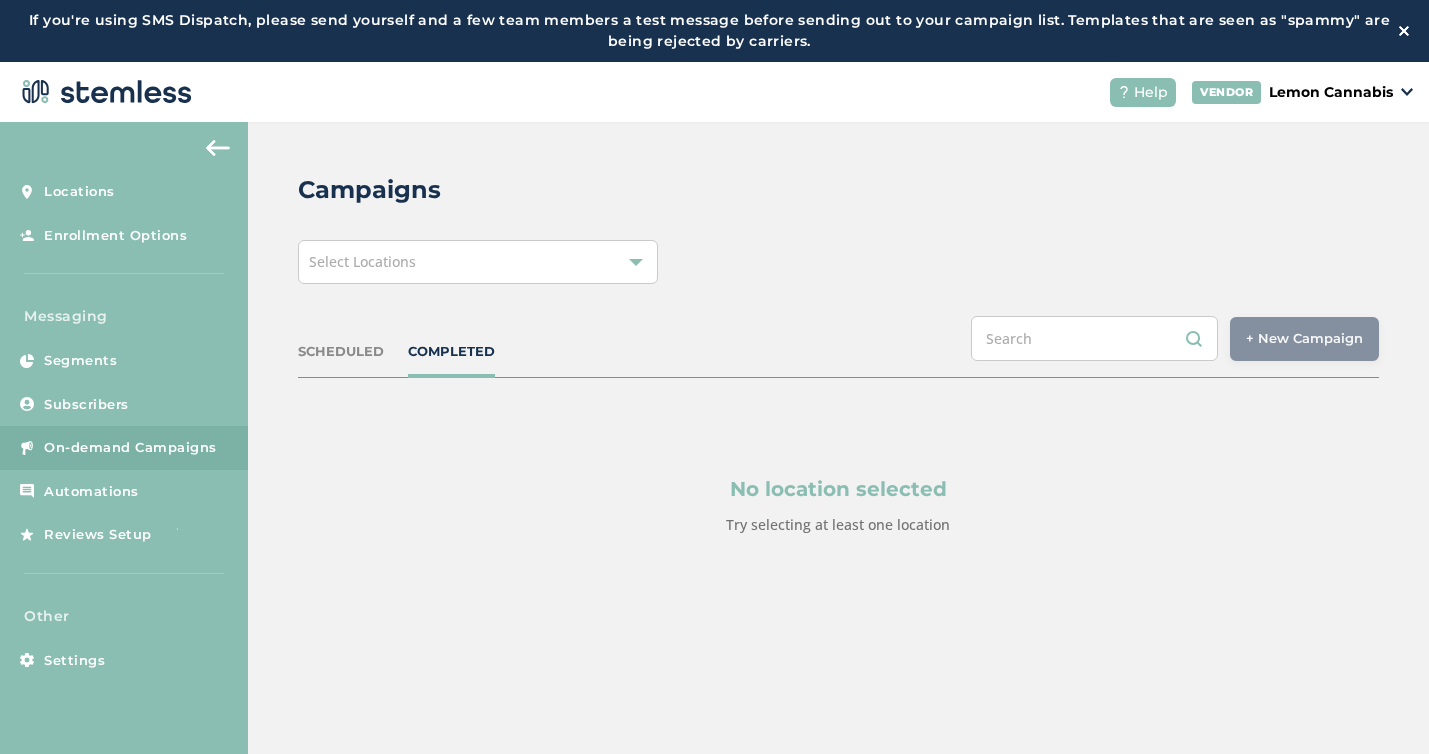 click on "Select Locations" at bounding box center (478, 262) 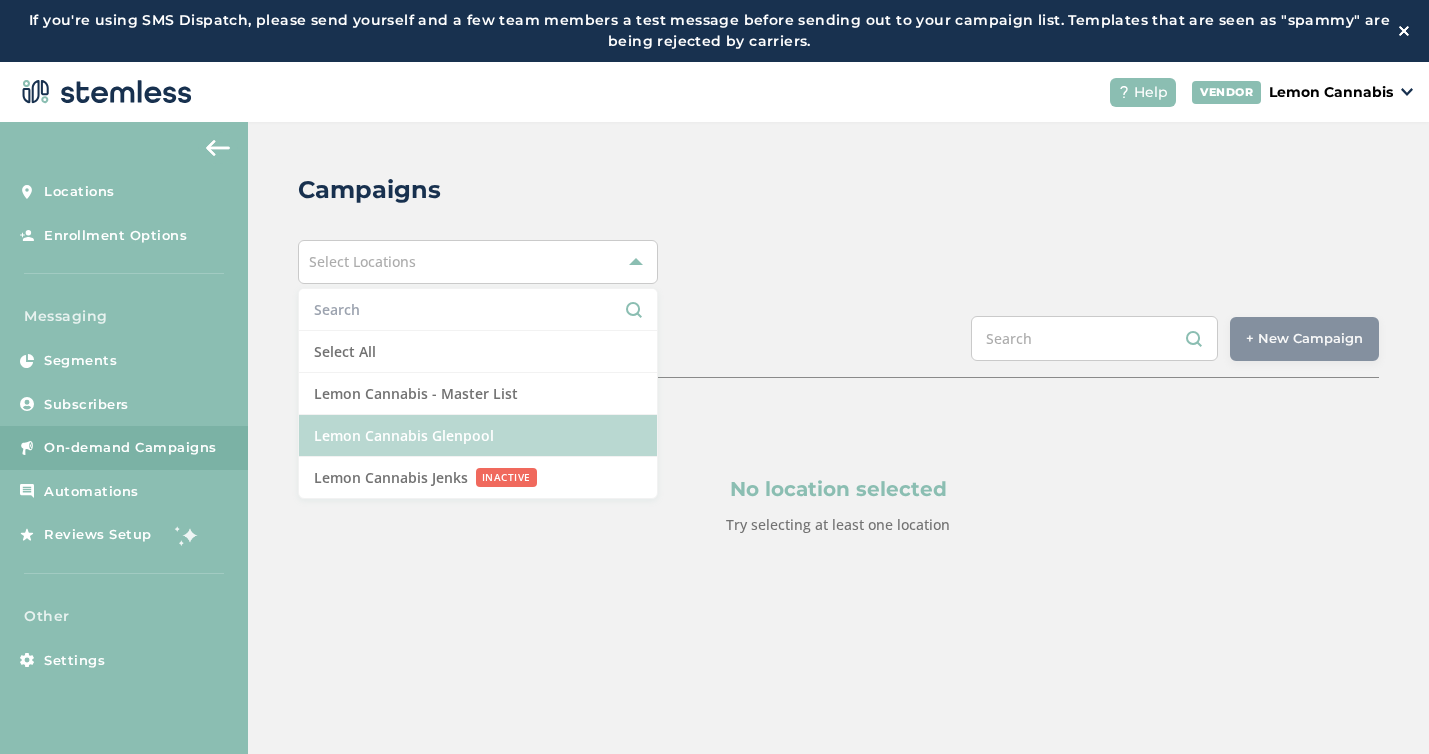 click on "Lemon Cannabis Glenpool" at bounding box center [478, 436] 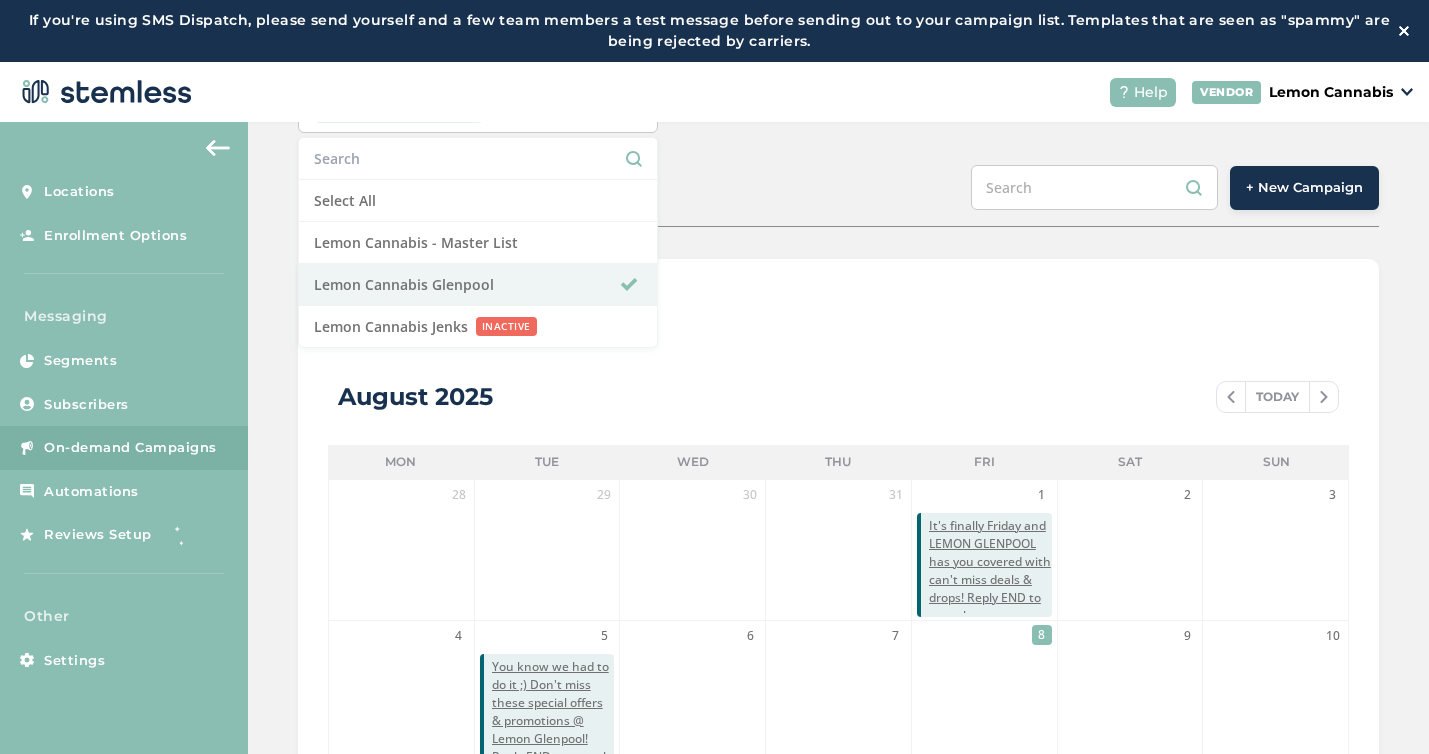 scroll, scrollTop: 153, scrollLeft: 0, axis: vertical 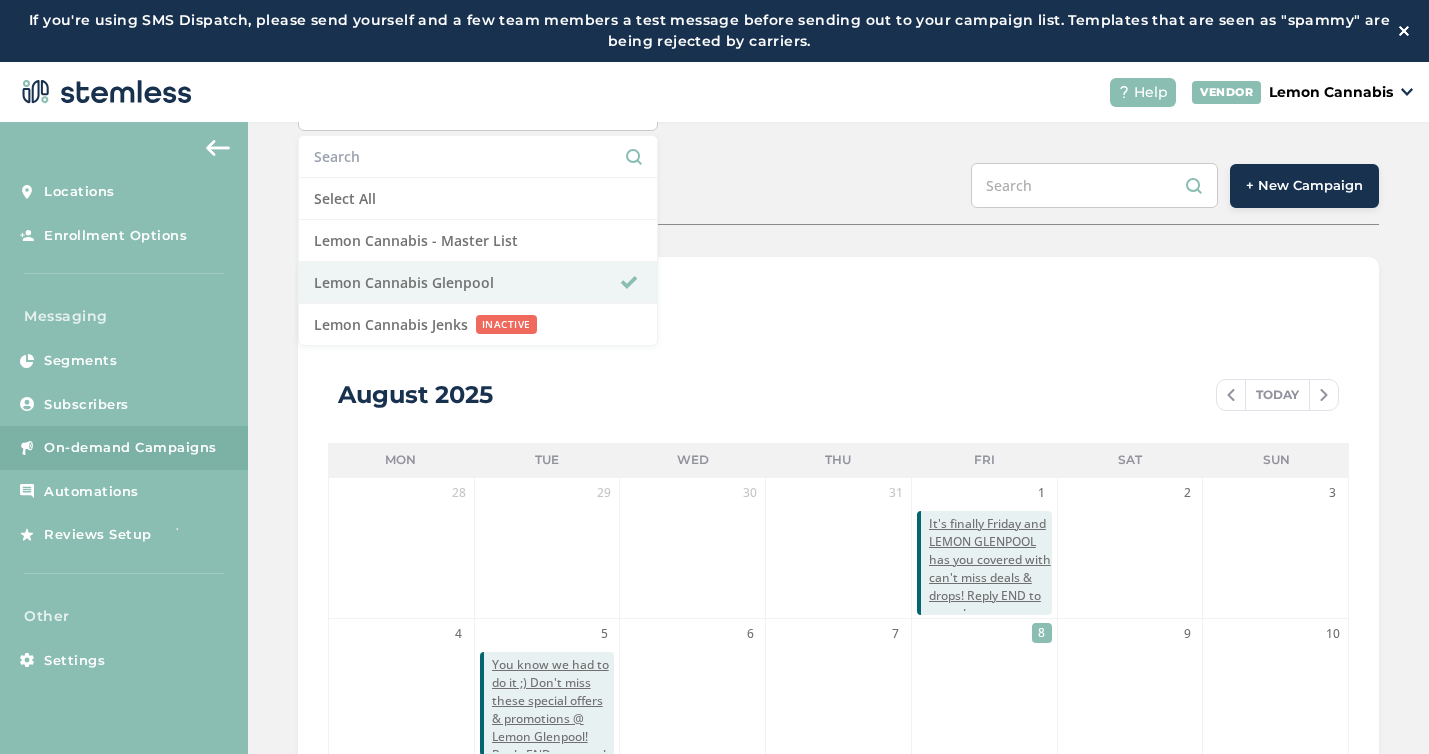 click on "+ New Campaign" at bounding box center [1304, 186] 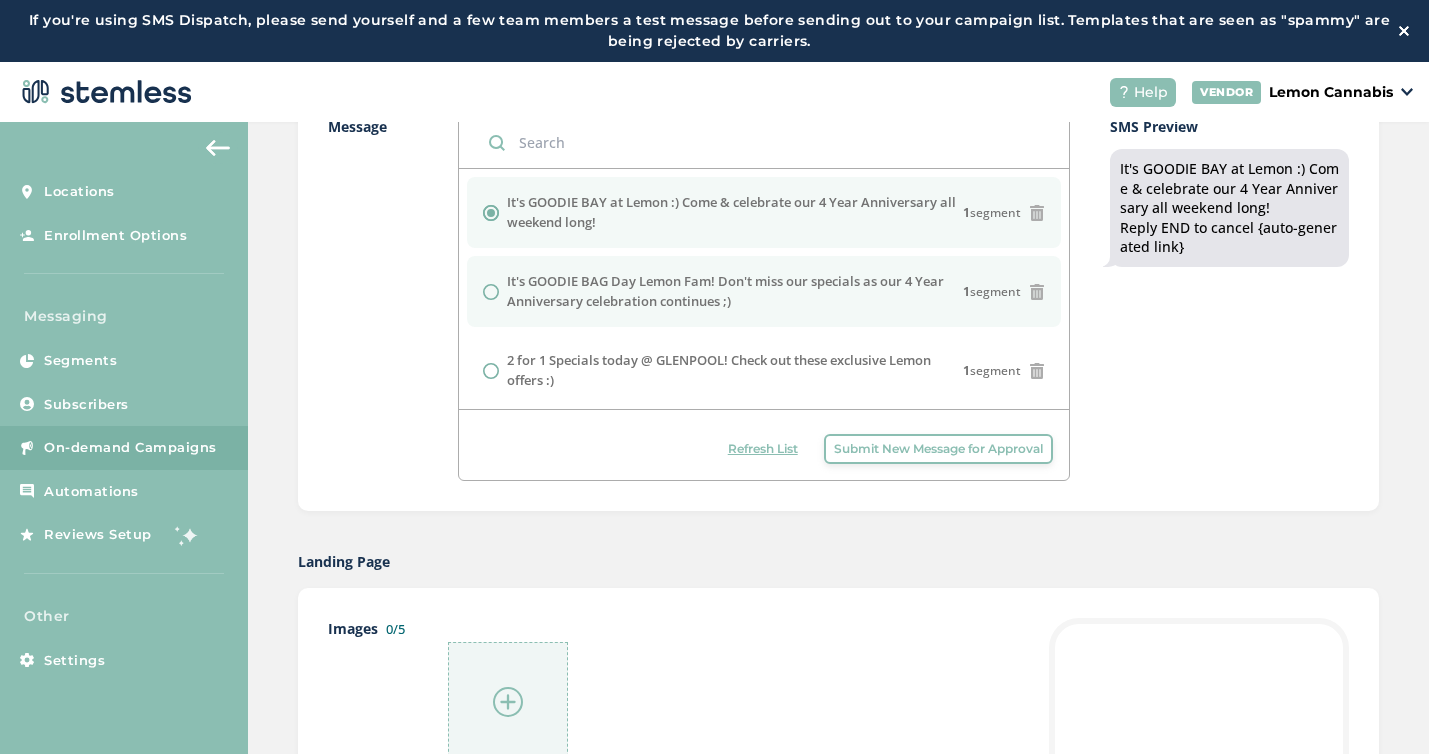 scroll, scrollTop: 582, scrollLeft: 0, axis: vertical 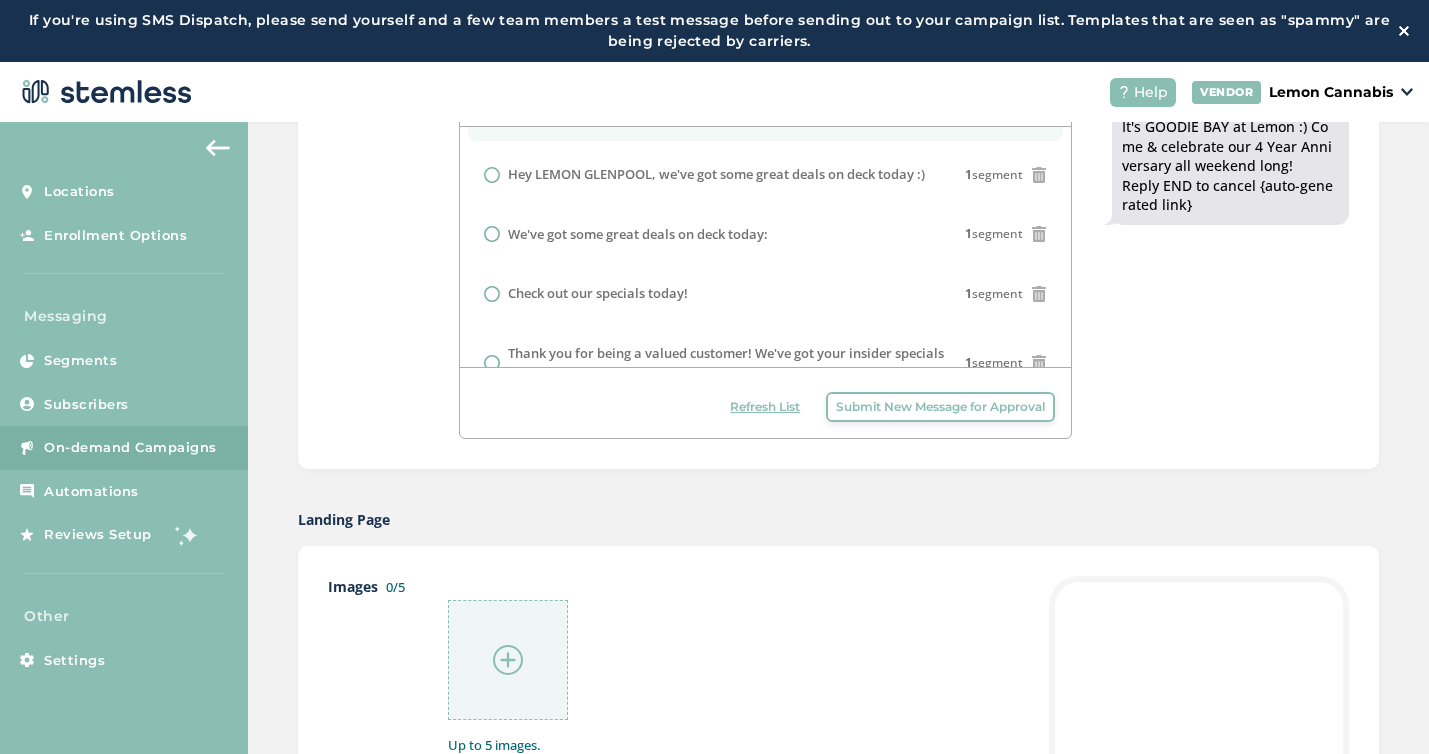 click on "It's finally Friday and LEMON GLENPOOL has you covered with can't miss deals & drops!" at bounding box center [737, 105] 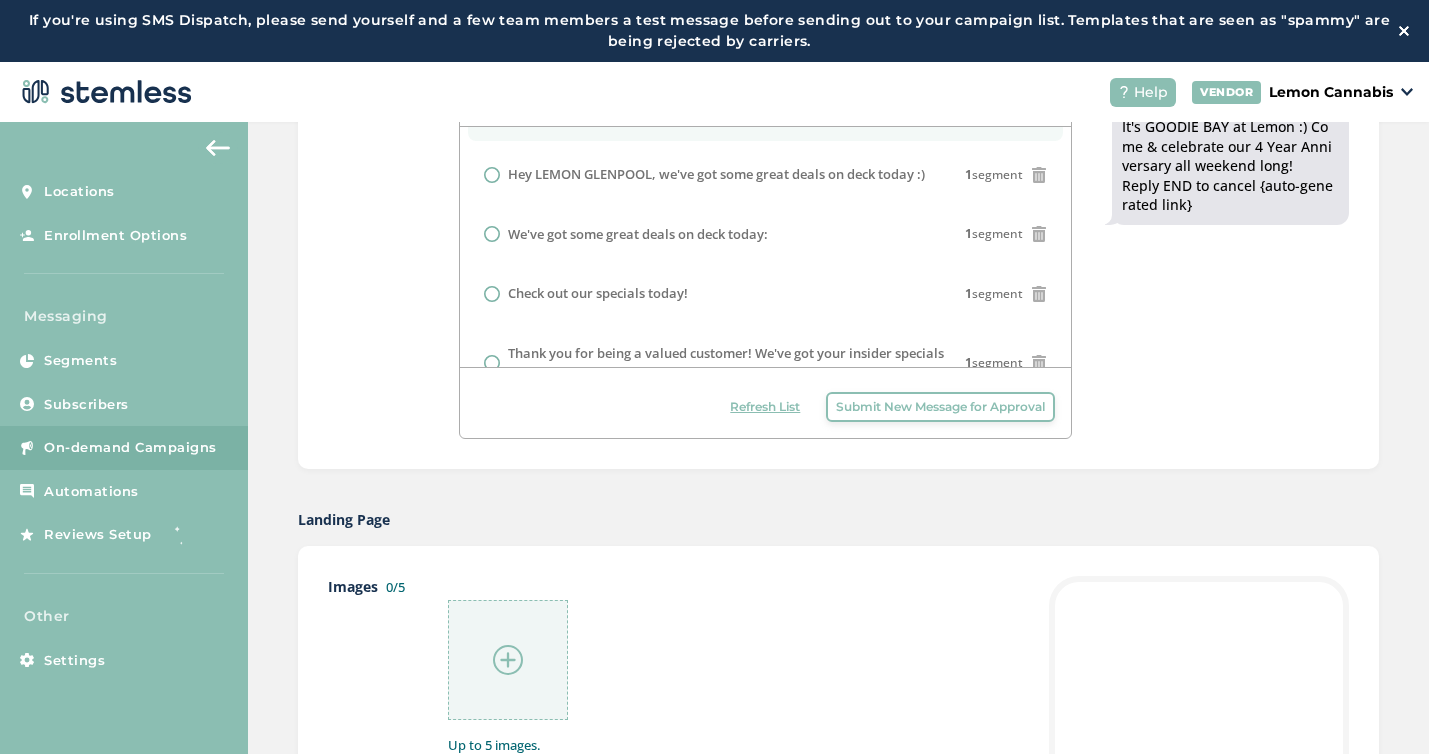 radio on "false" 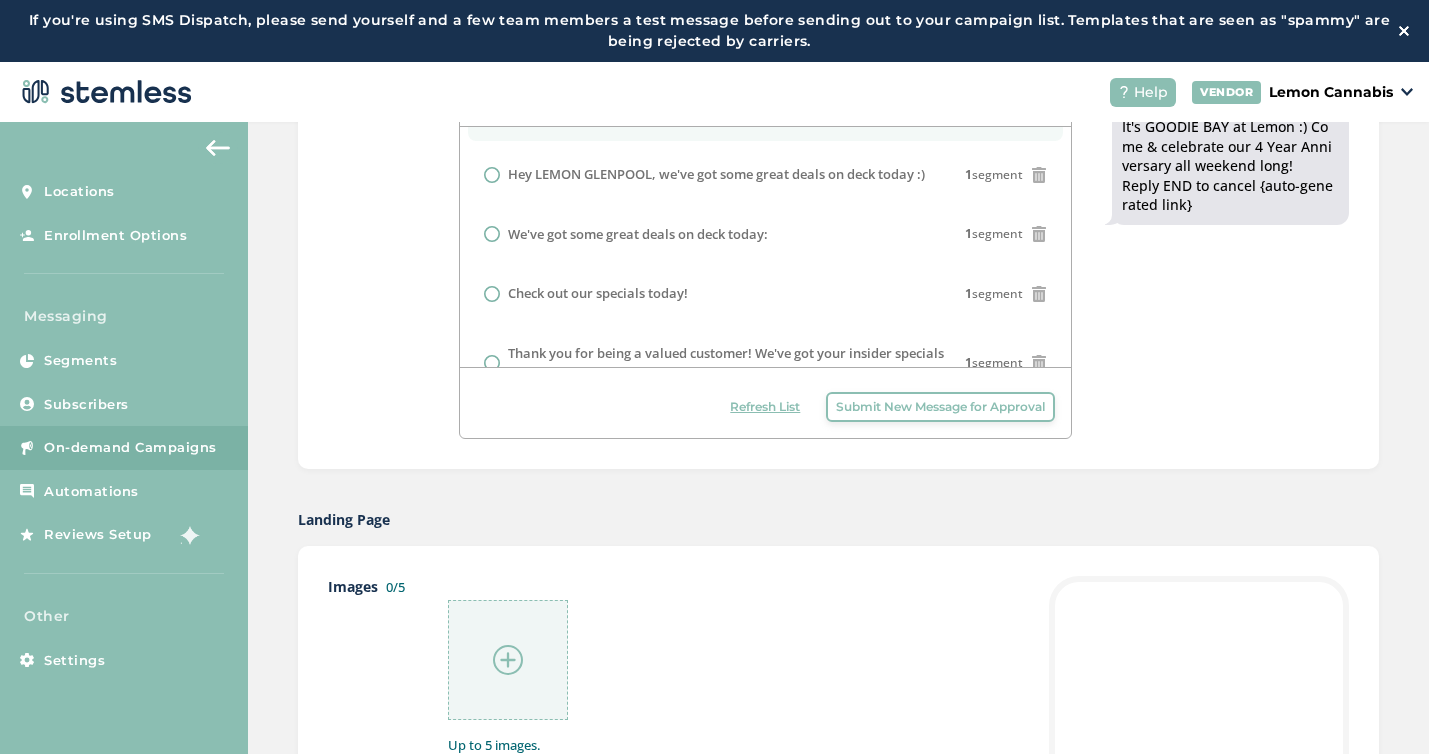 radio on "true" 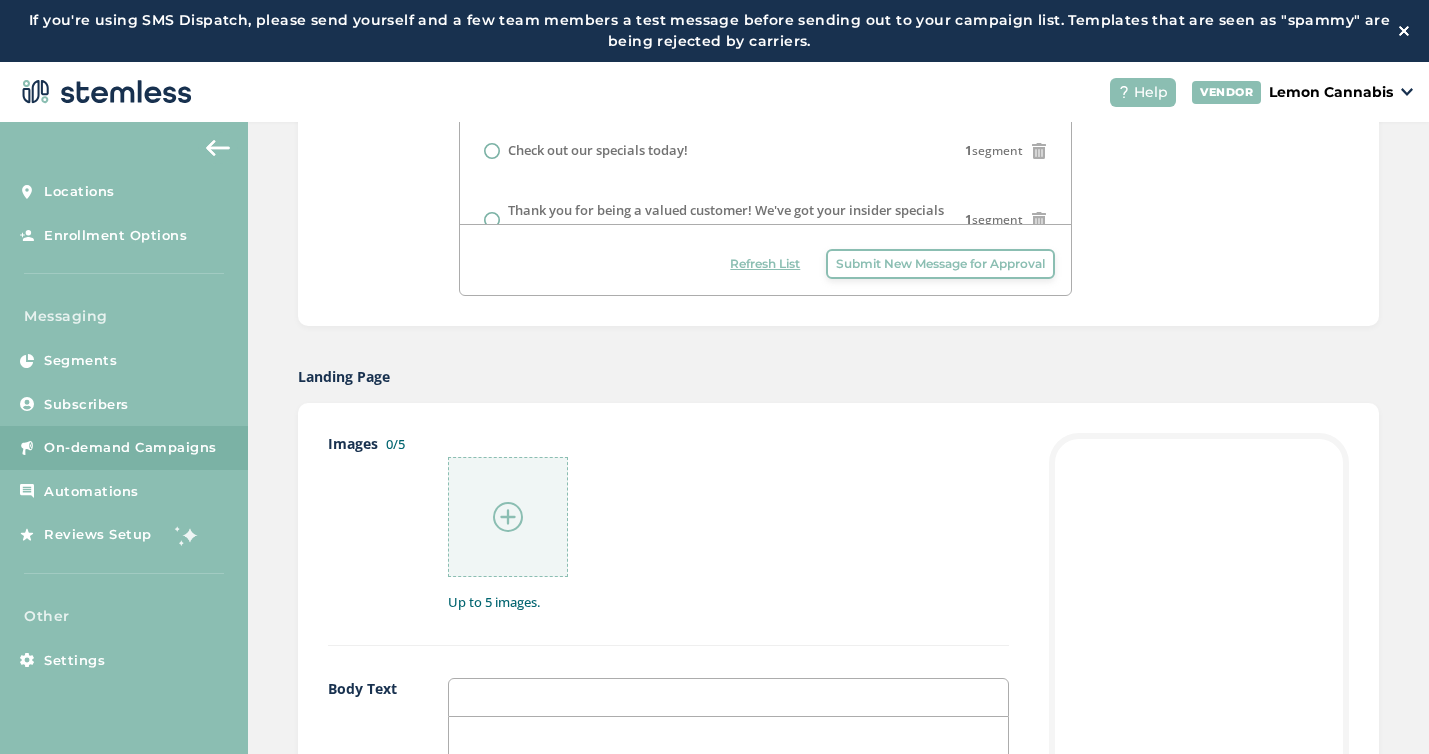scroll, scrollTop: 753, scrollLeft: 0, axis: vertical 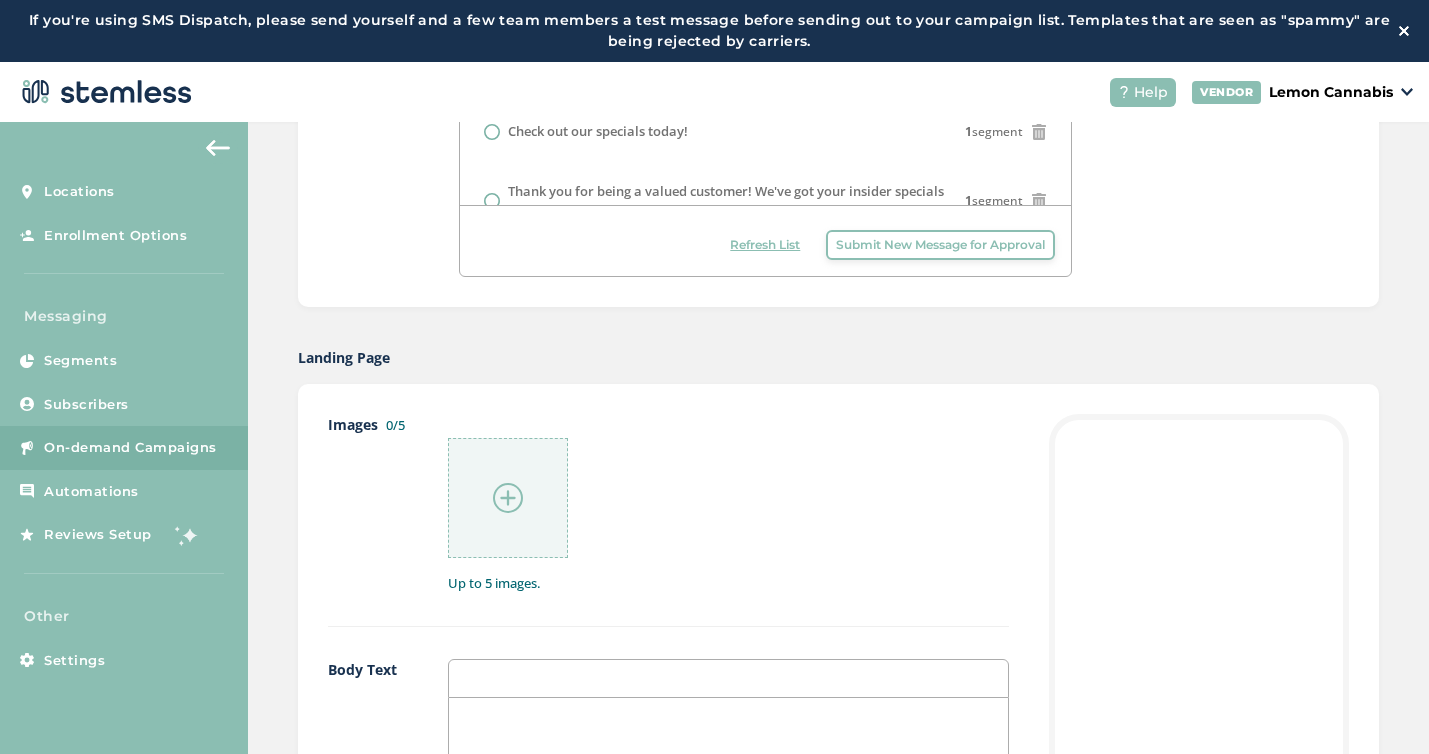 click at bounding box center [508, 498] 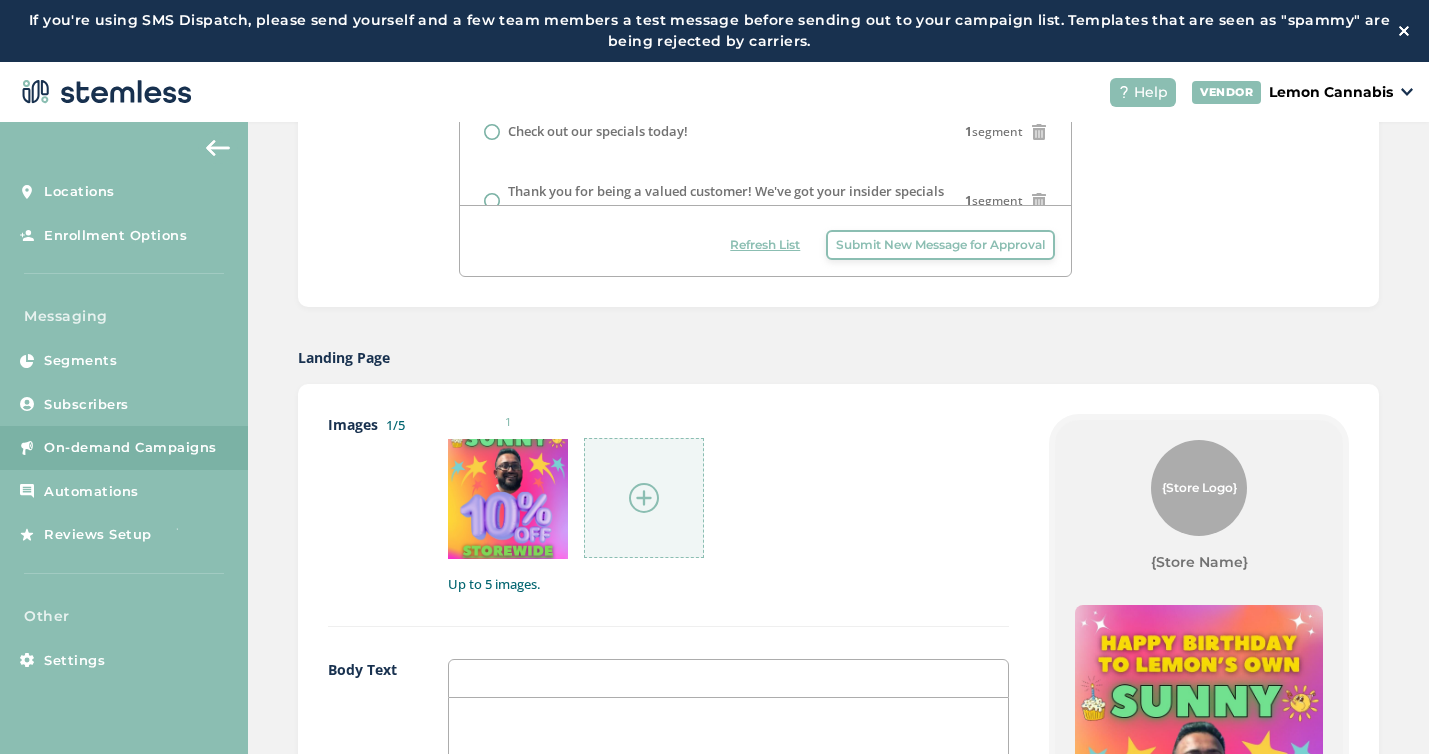 click at bounding box center [644, 498] 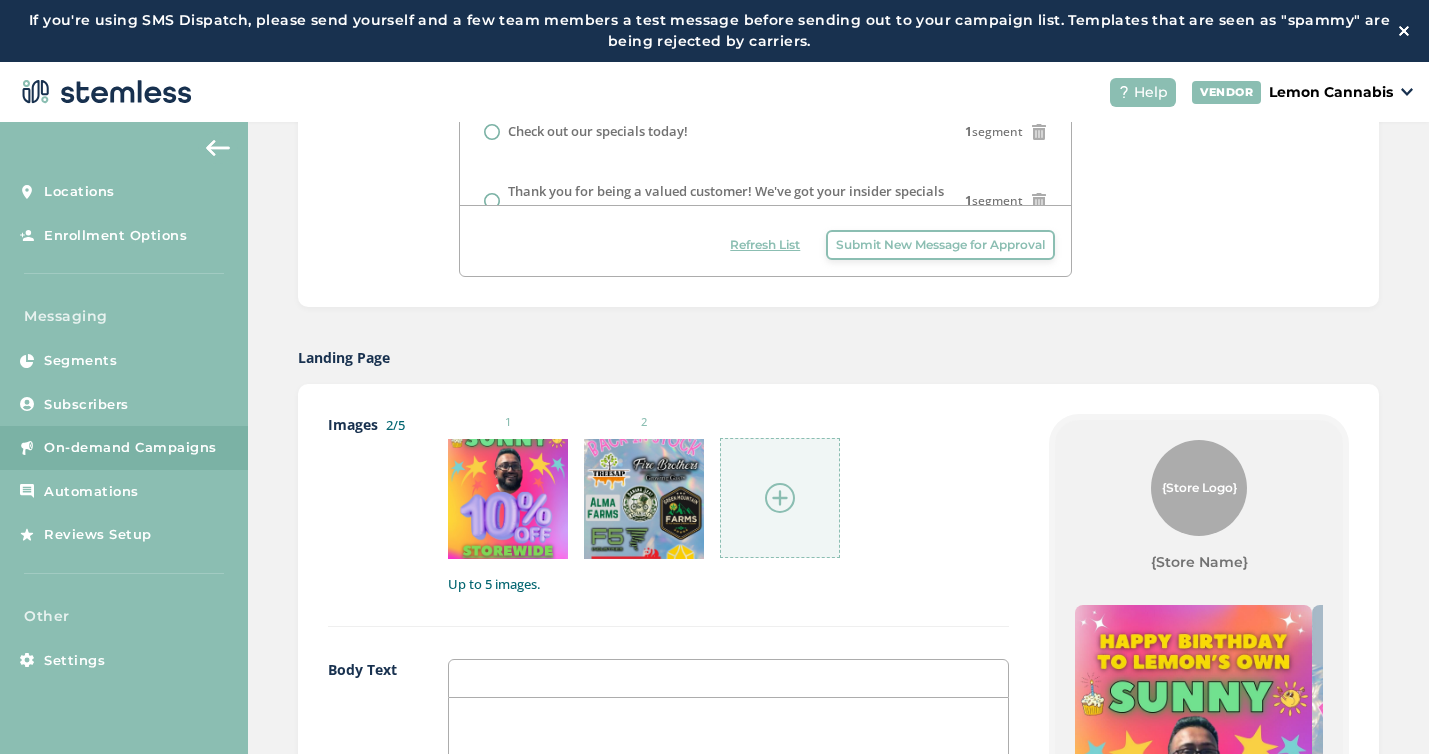 click at bounding box center [780, 498] 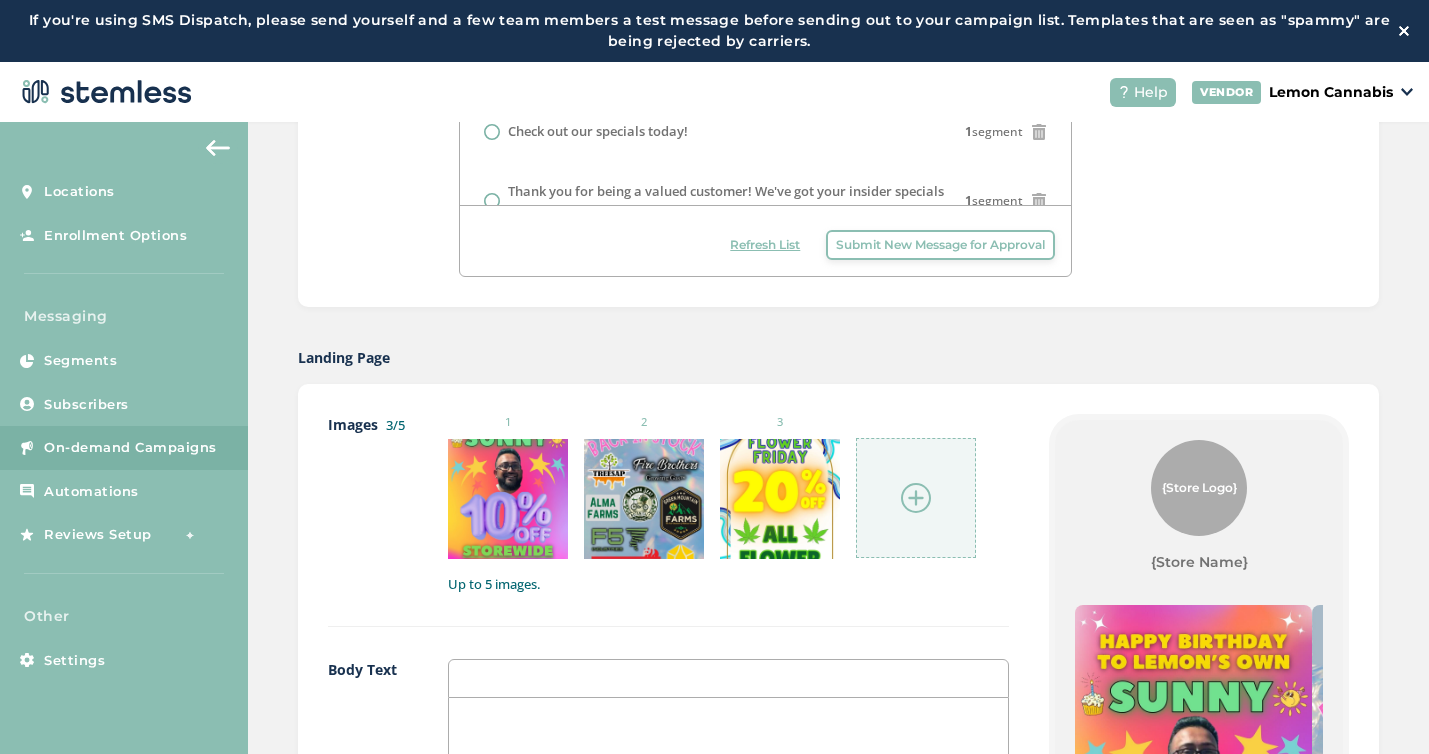 click at bounding box center (916, 498) 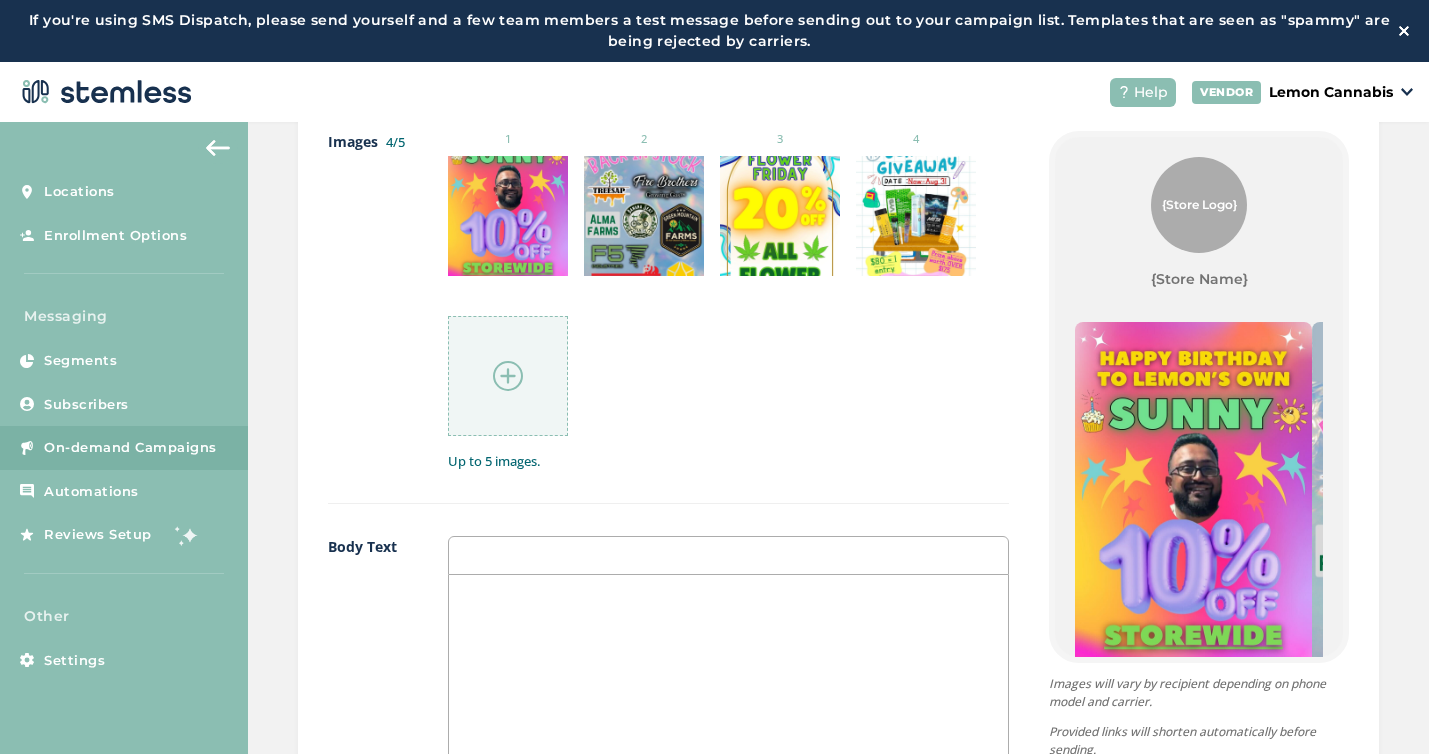 scroll, scrollTop: 1032, scrollLeft: 0, axis: vertical 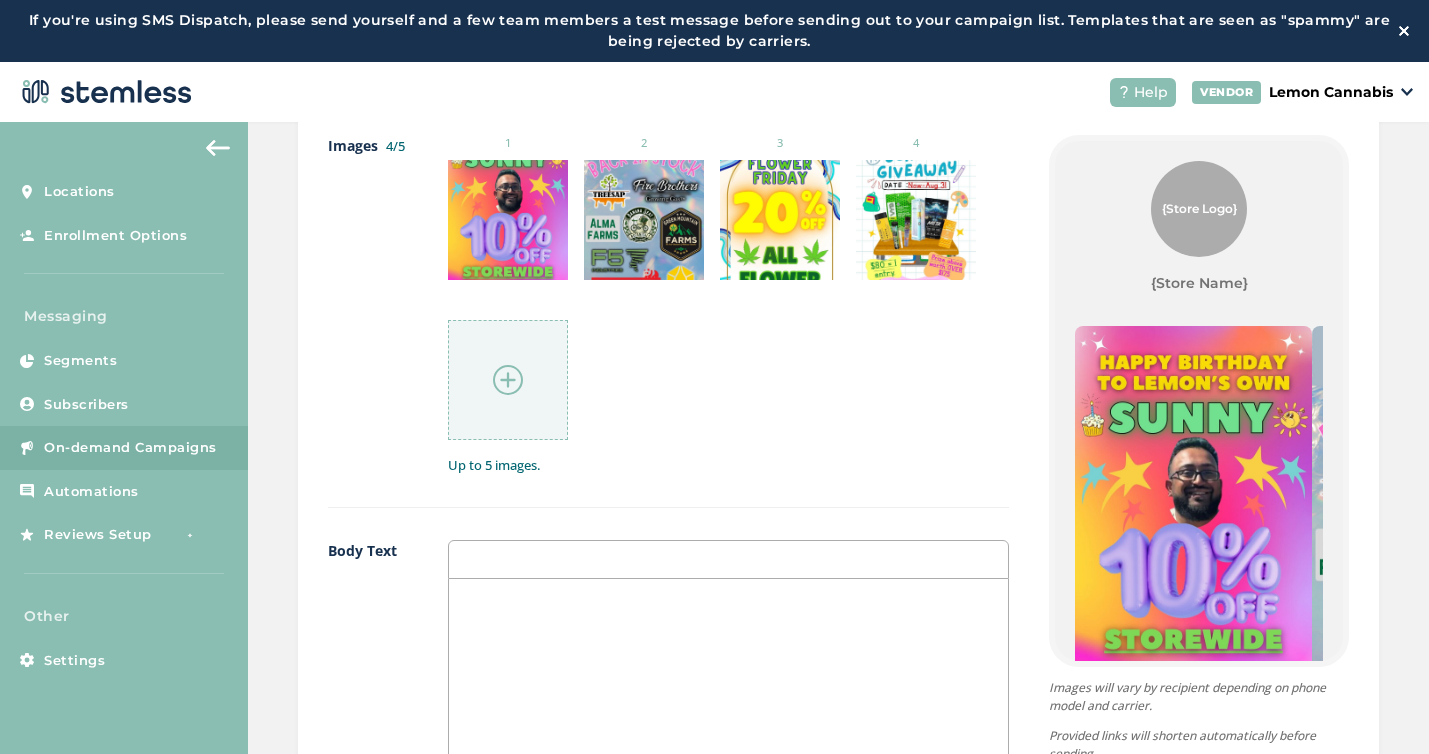 click at bounding box center [728, 778] 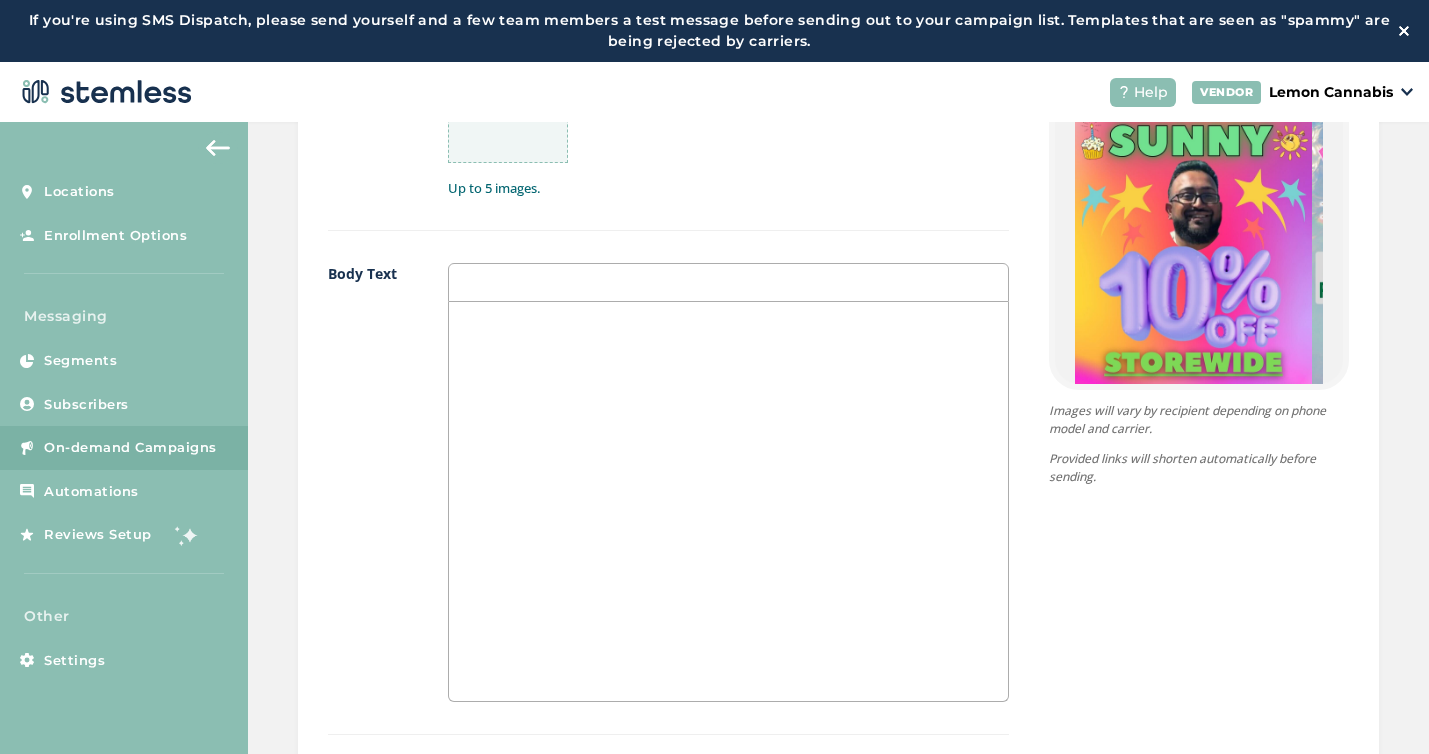 scroll, scrollTop: 1315, scrollLeft: 0, axis: vertical 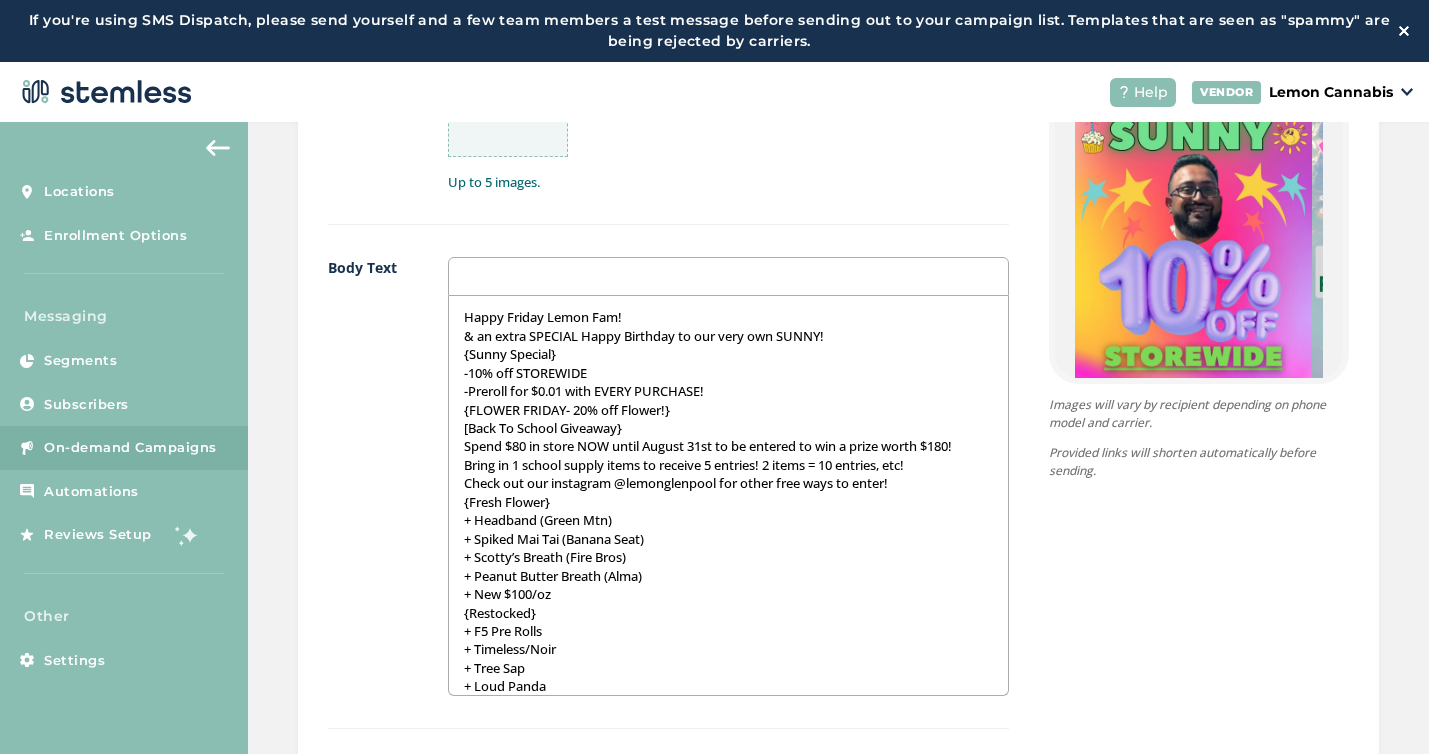 click on "{Sunny Special}" at bounding box center (728, 354) 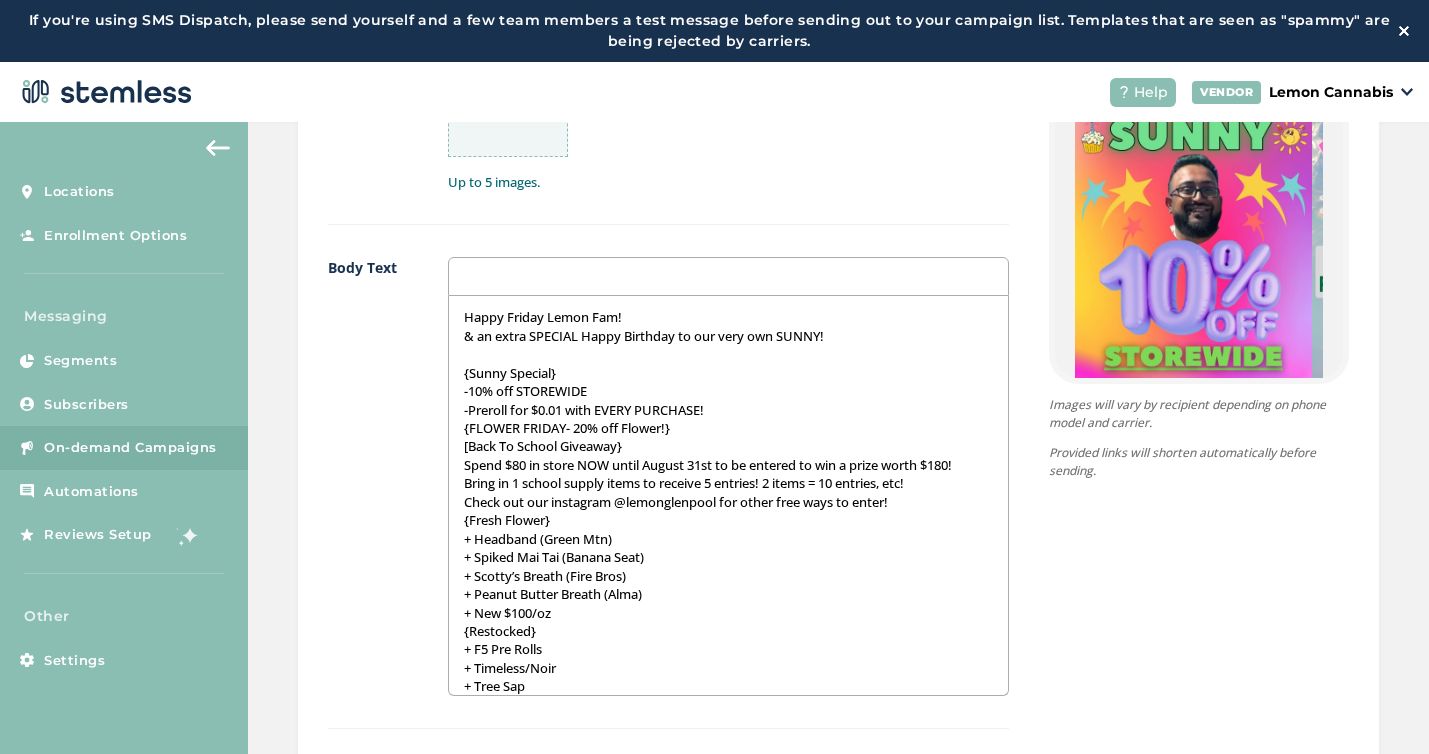 click on "-Preroll for $0.01 with EVERY PURCHASE!" at bounding box center (728, 410) 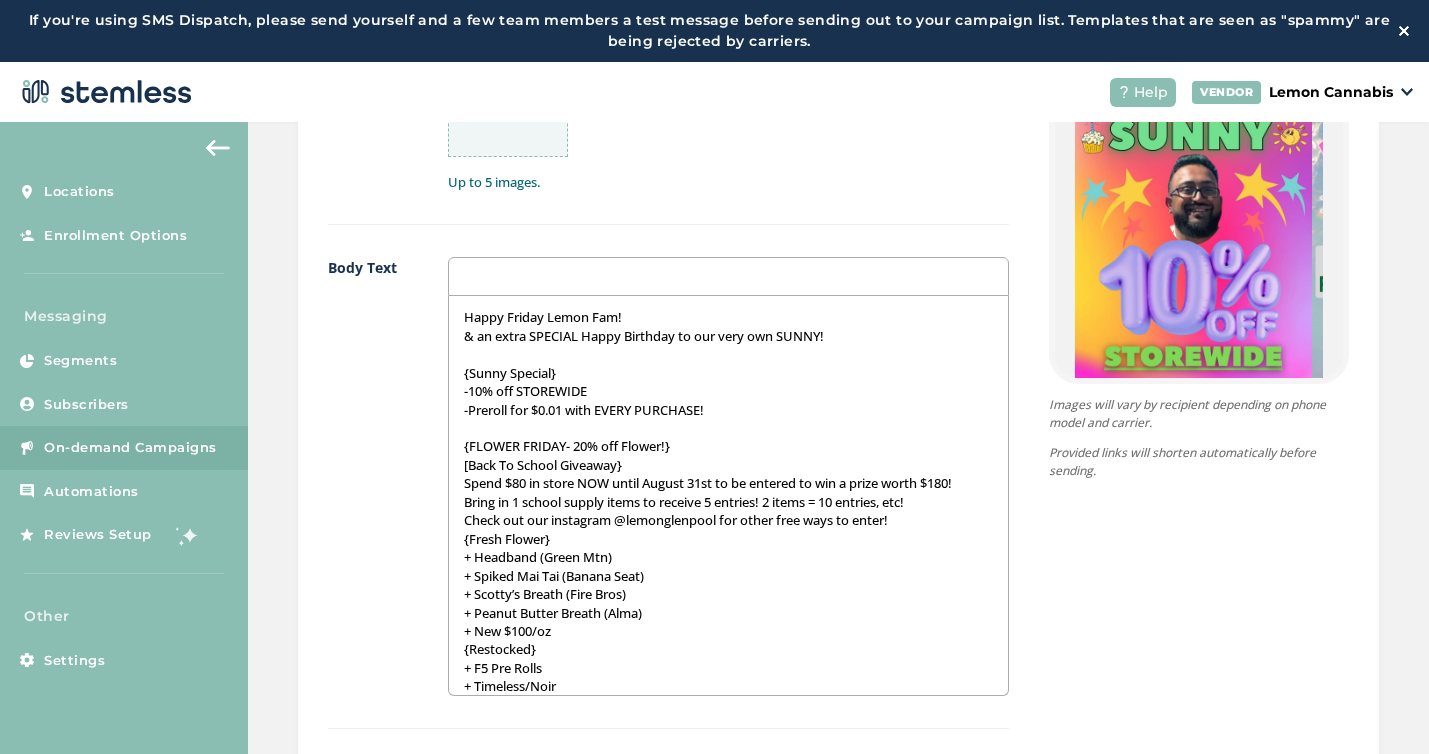 click on "{FLOWER FRIDAY- 20% off Flower!}" at bounding box center [728, 446] 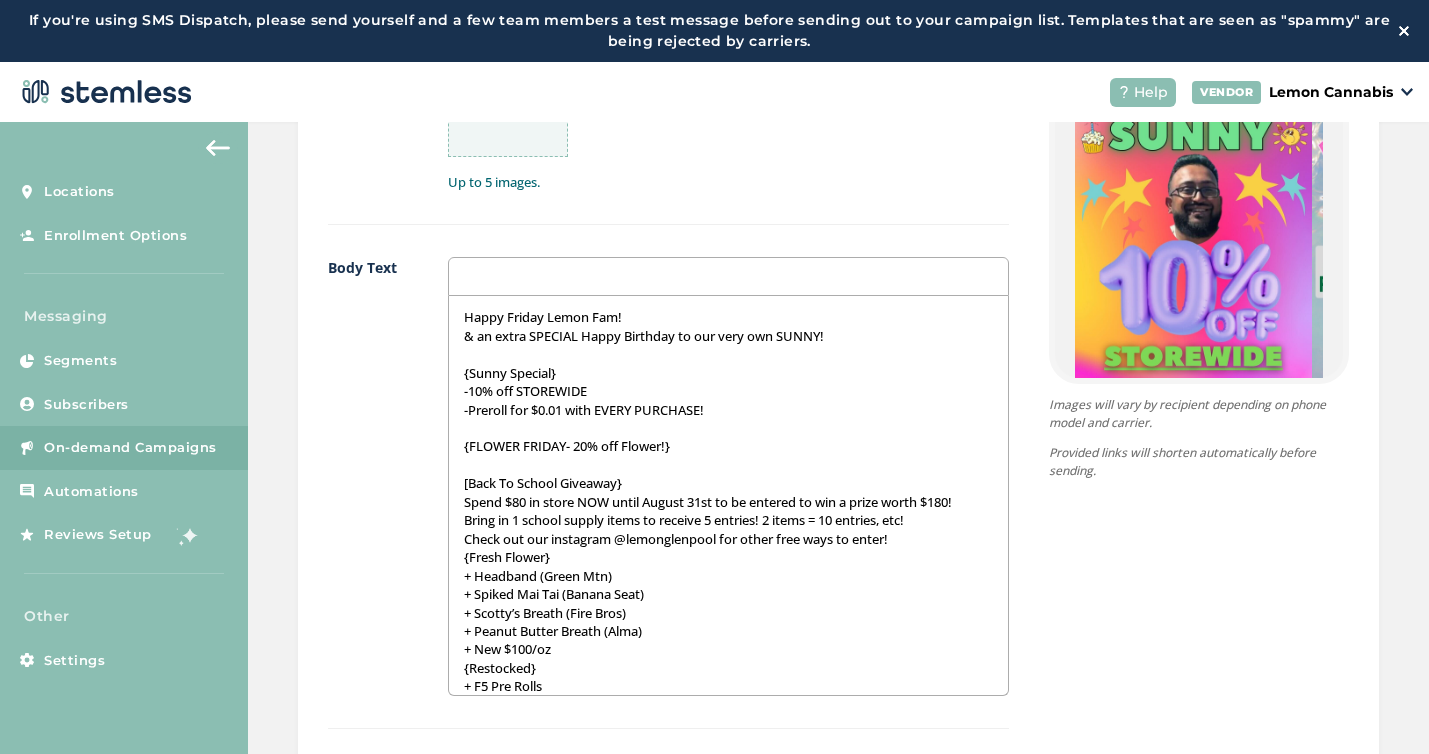 click on "Happy Friday Lemon Fam! & an extra SPECIAL Happy Birthday to our very own SUNNY! {Sunny Special} -10% off STOREWIDE -Preroll for $0.01 with EVERY PURCHASE! {FLOWER FRIDAY- 20% off Flower!} [Back To School Giveaway} Spend $80 in store NOW until August 31st to be entered to win a prize worth $180! Bring in 1 school supply items to receive 5 entries! 2 items = 10 entries, etc! Check out our instagram @lemonglenpool for other free ways to enter! {Fresh Flower} + Headband (Green Mtn) + Spiked Mai Tai (Banana Seat) + Scotty’s Breath (Fire Bros) + Peanut Butter Breath (Alma) + New $100/oz {Restocked} + F5 Pre Rolls + Timeless/Noir + Tree Sap + Loud Panda Come celebrate the weekend AND Sunny’s Birthday with us!" at bounding box center [728, 495] 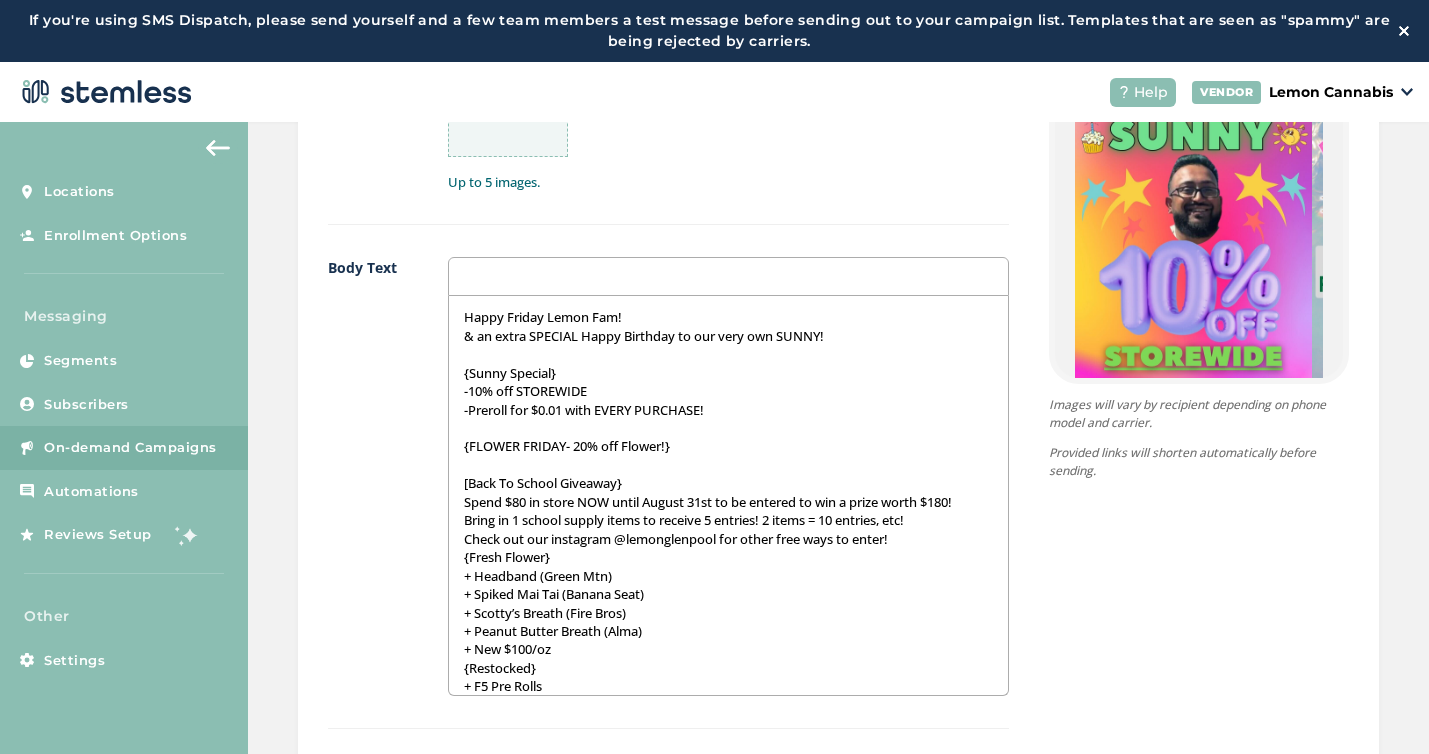 type 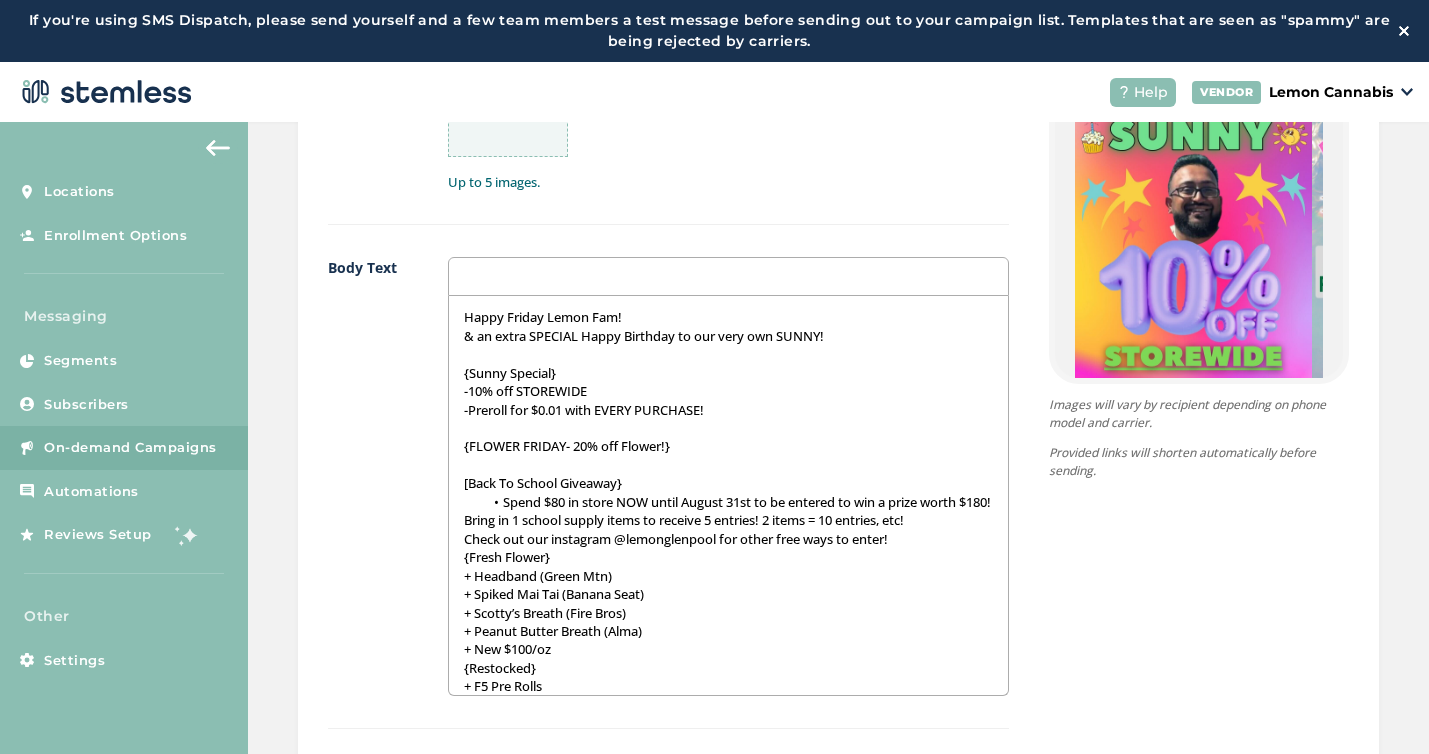 click on "Bring in 1 school supply items to receive 5 entries! 2 items = 10 entries, etc!" at bounding box center [728, 520] 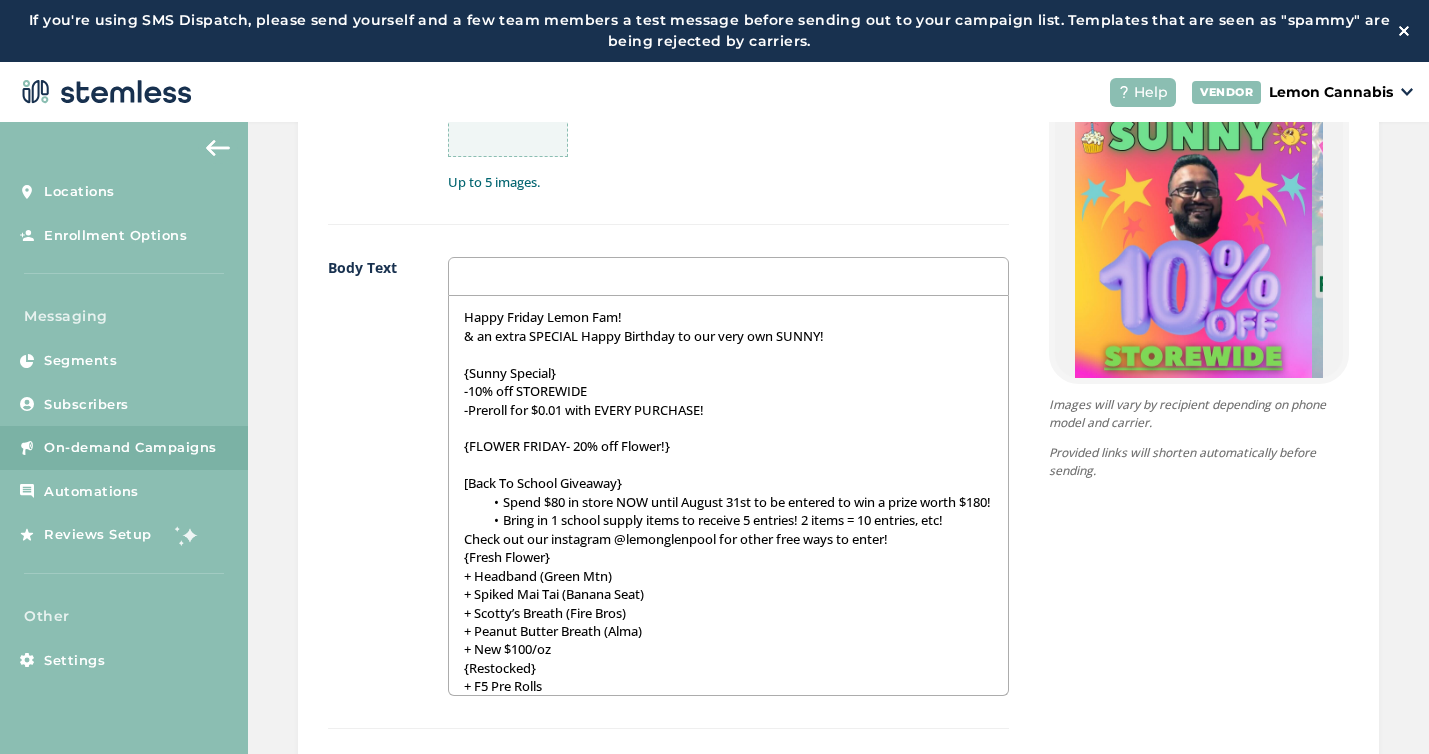 click on "Happy Friday Lemon Fam! & an extra SPECIAL Happy Birthday to our very own SUNNY! {Sunny Special} -10% off STOREWIDE -Preroll for $0.01 with EVERY PURCHASE! {FLOWER FRIDAY- 20% off Flower!} [Back To School Giveaway} Spend $80 in store NOW until August 31st to be entered to win a prize worth $180! Bring in 1 school supply items to receive 5 entries! 2 items = 10 entries, etc! Check out our instagram @lemonglenpool for other free ways to enter! {Fresh Flower} + Headband (Green Mtn) + Spiked Mai Tai (Banana Seat) + Scotty’s Breath (Fire Bros) + Peanut Butter Breath (Alma) + New $100/oz {Restocked} + F5 Pre Rolls + Timeless/Noir + Tree Sap + Loud Panda Come celebrate the weekend AND Sunny’s Birthday with us!" at bounding box center [728, 495] 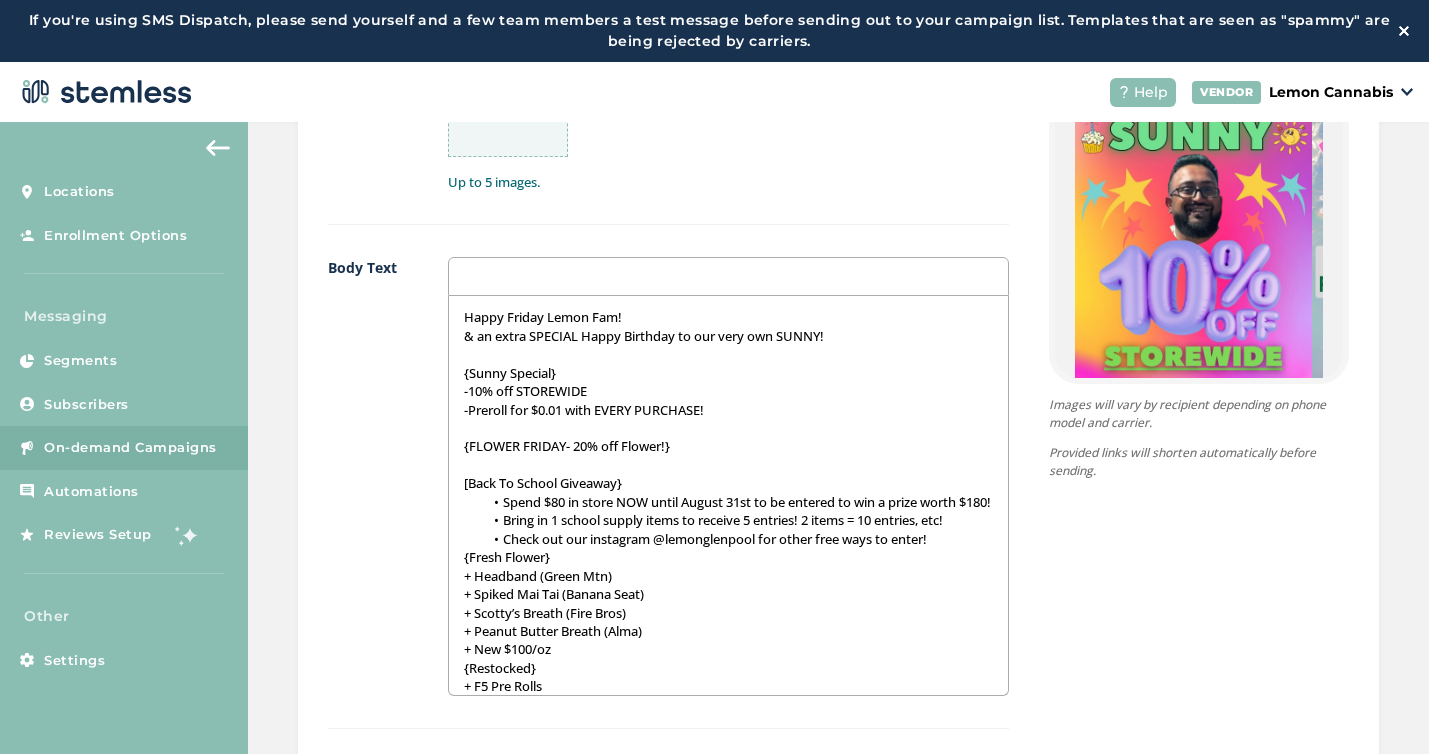 click on "Check out our instagram @lemonglenpool for other free ways to enter!" at bounding box center (738, 539) 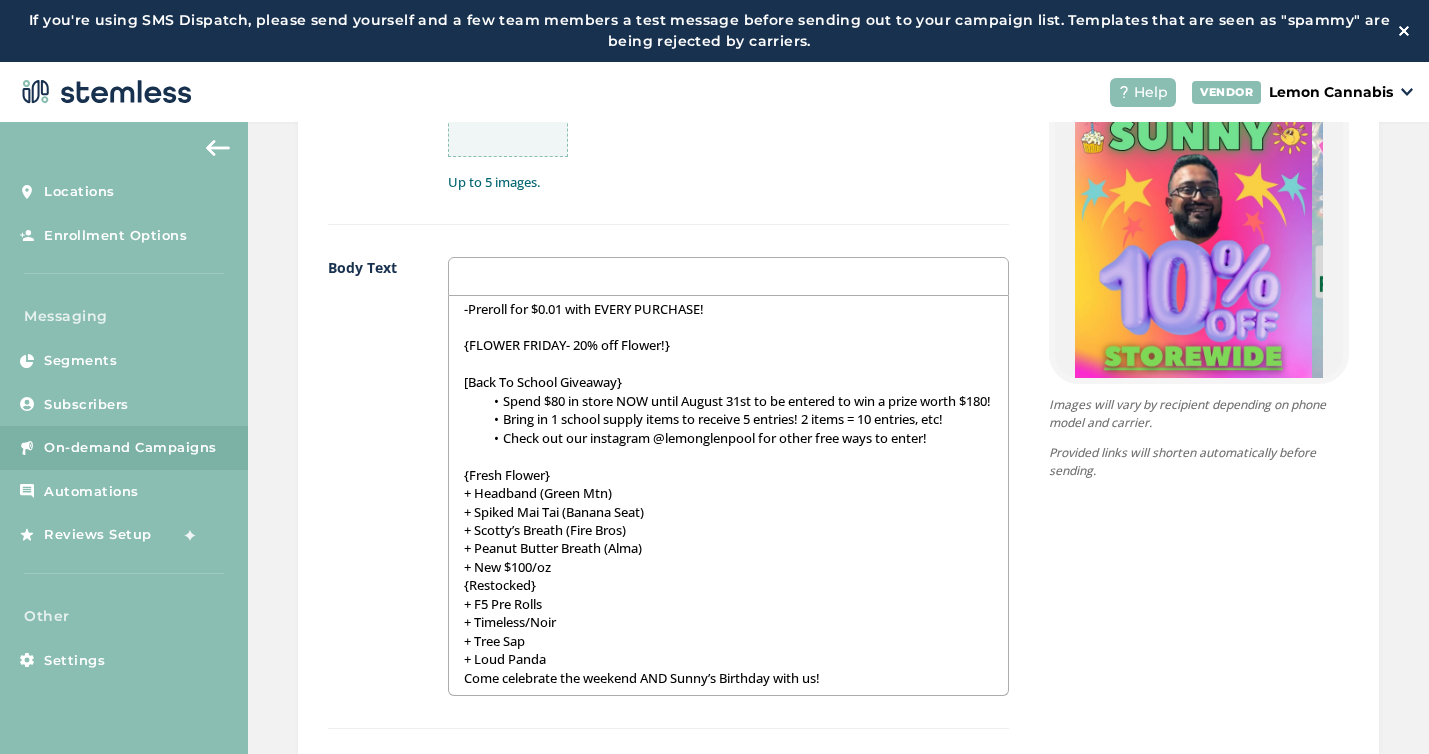 scroll, scrollTop: 115, scrollLeft: 0, axis: vertical 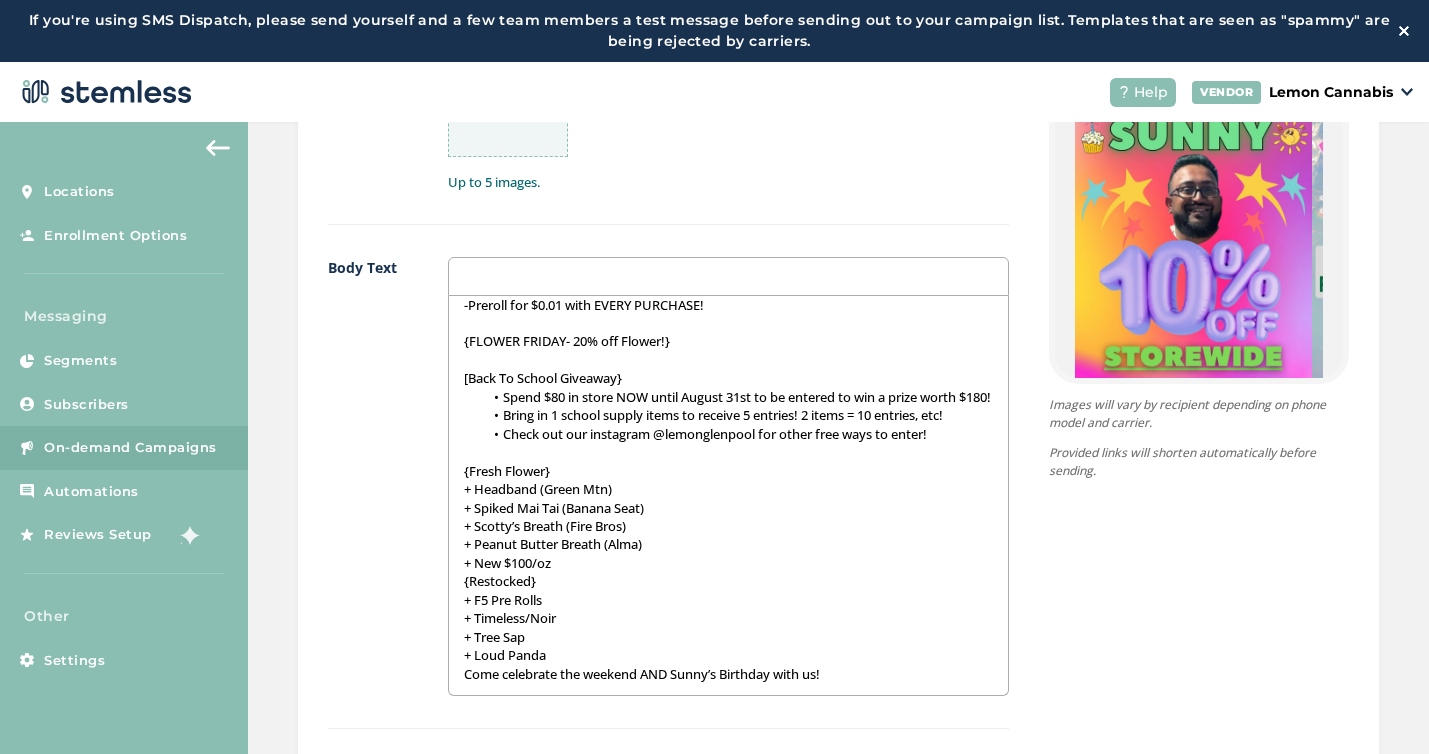 click on "+ New $100/oz" at bounding box center (728, 563) 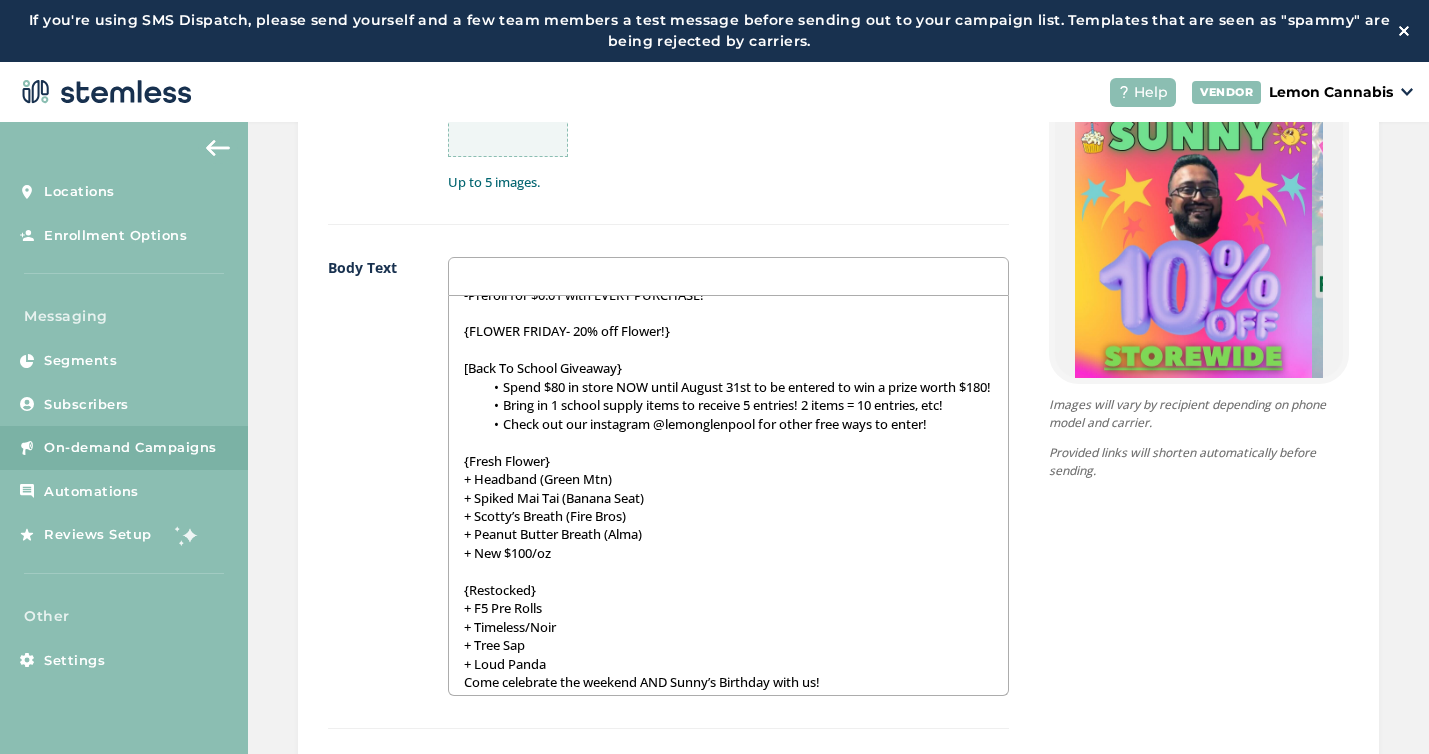 scroll, scrollTop: 142, scrollLeft: 0, axis: vertical 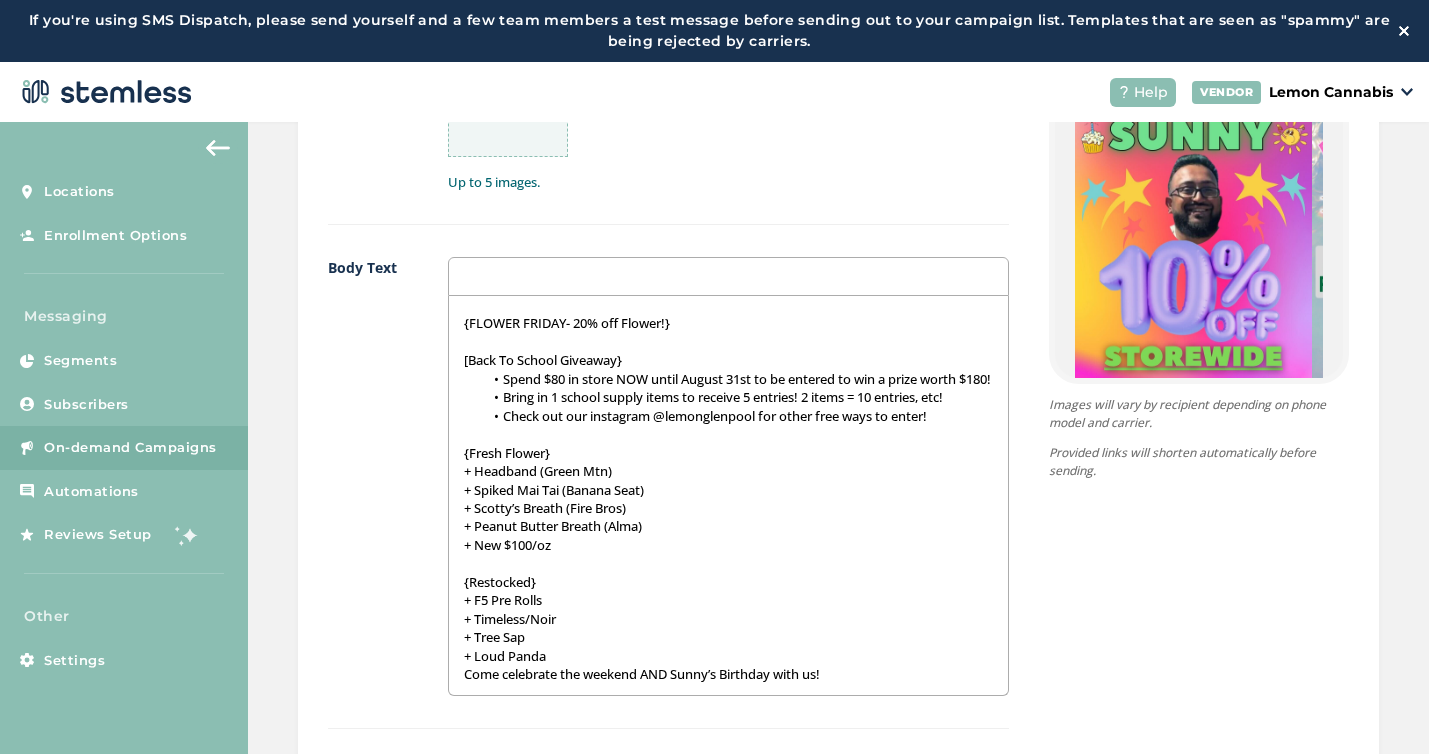 click on "+ Tree Sap" at bounding box center (728, 637) 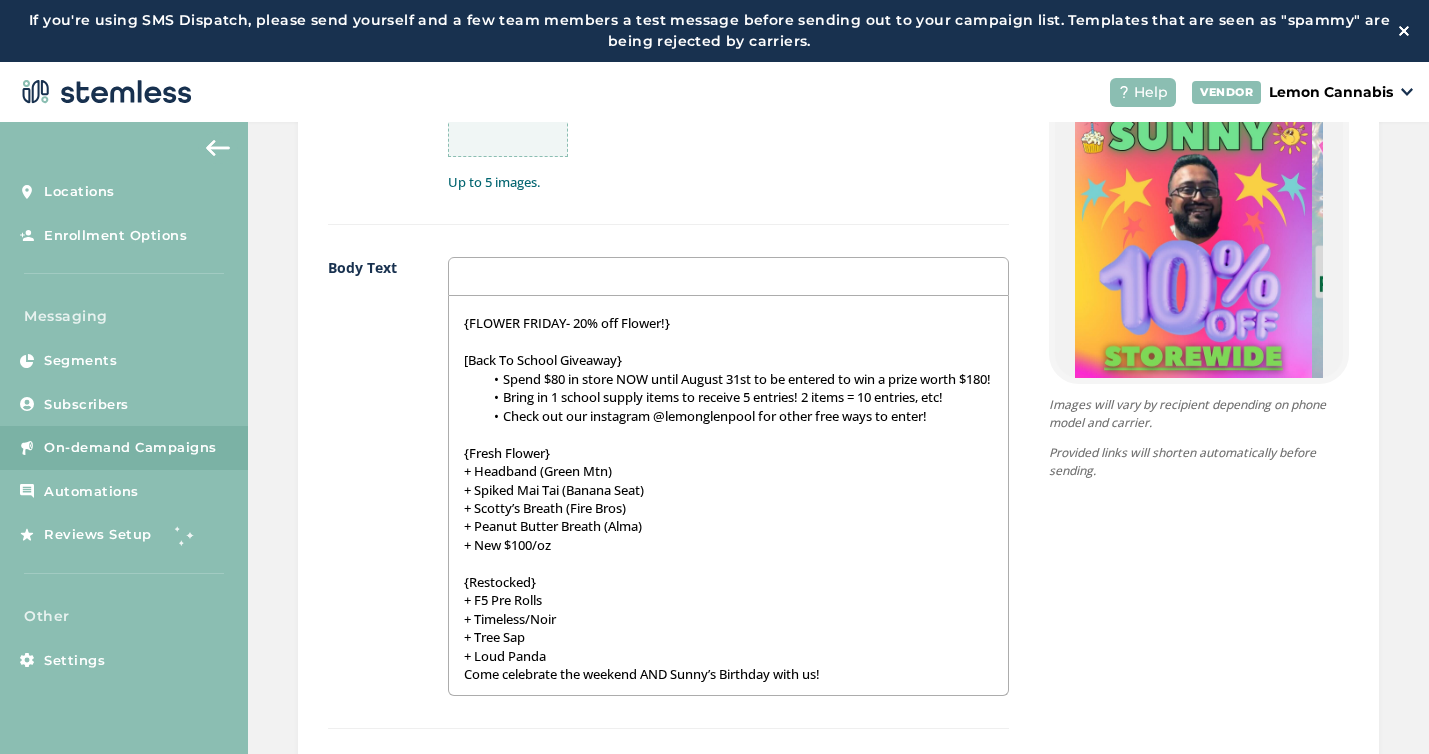 click on "+ Loud Panda" at bounding box center [728, 656] 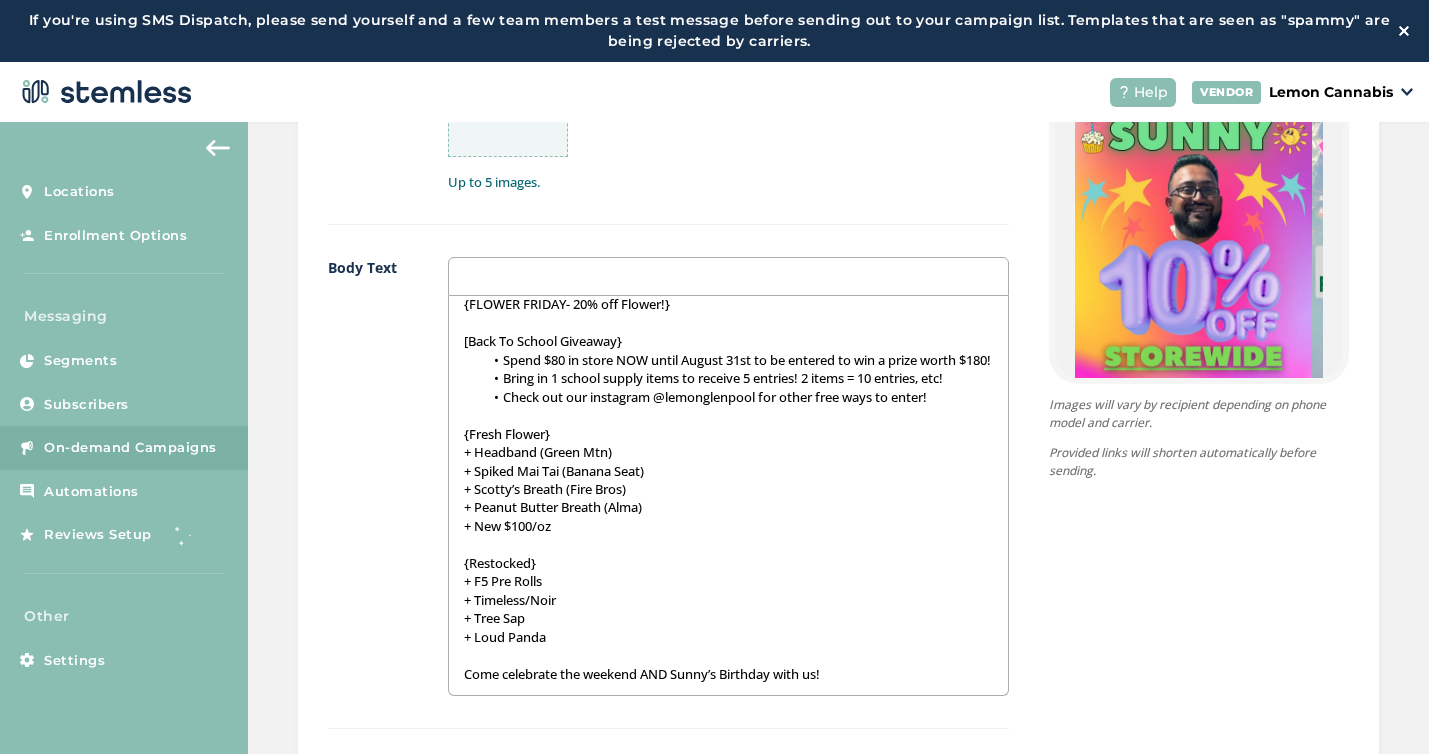 scroll, scrollTop: 160, scrollLeft: 0, axis: vertical 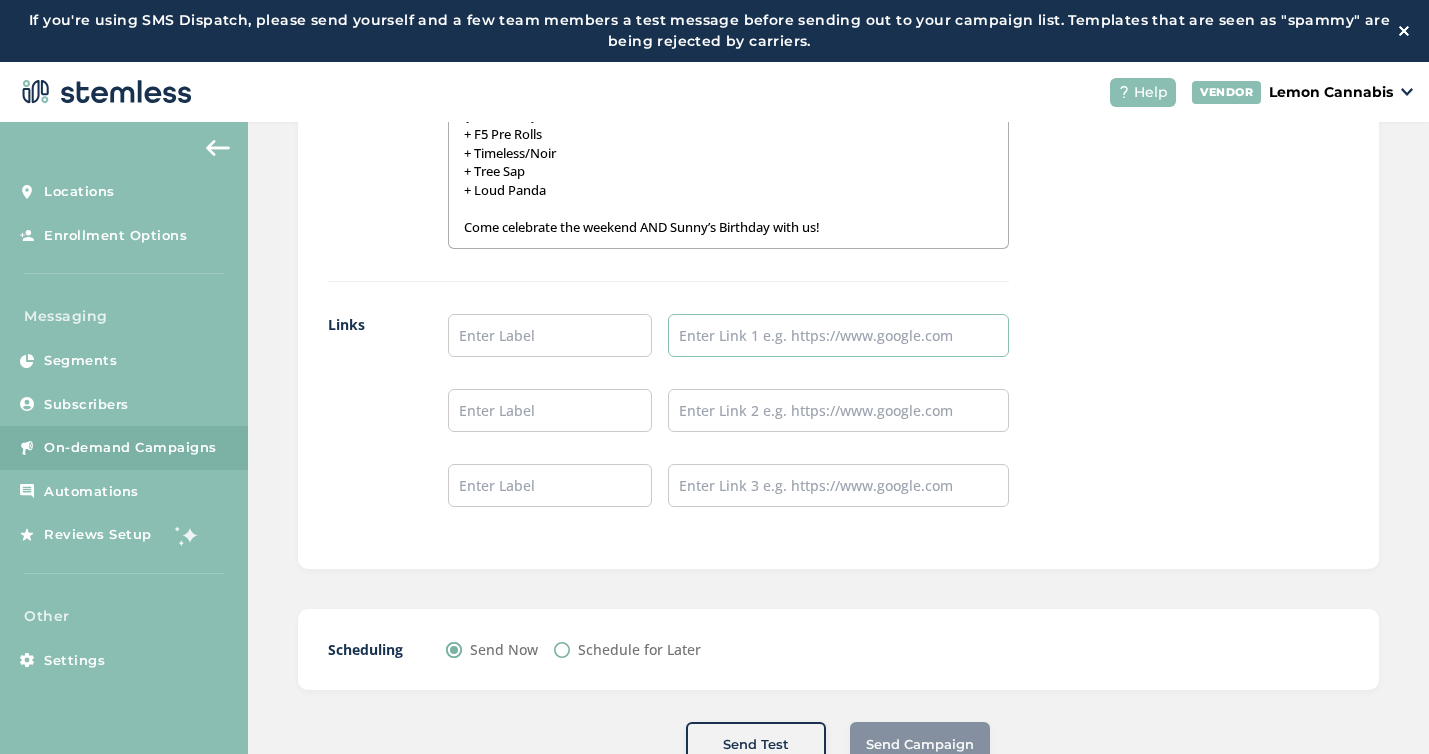 click at bounding box center (838, 335) 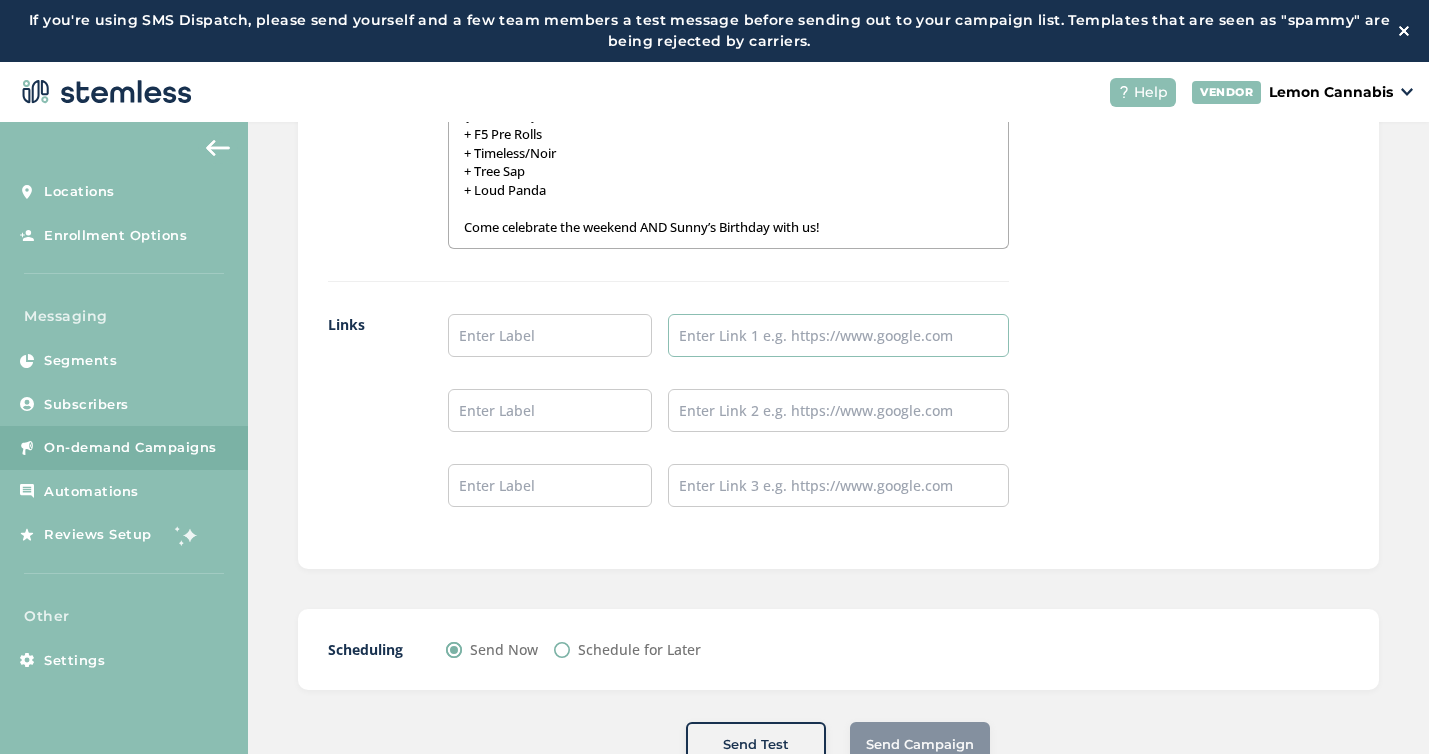 type on "https://weedmaps.com/dispensaries/lemon-cannabis-1" 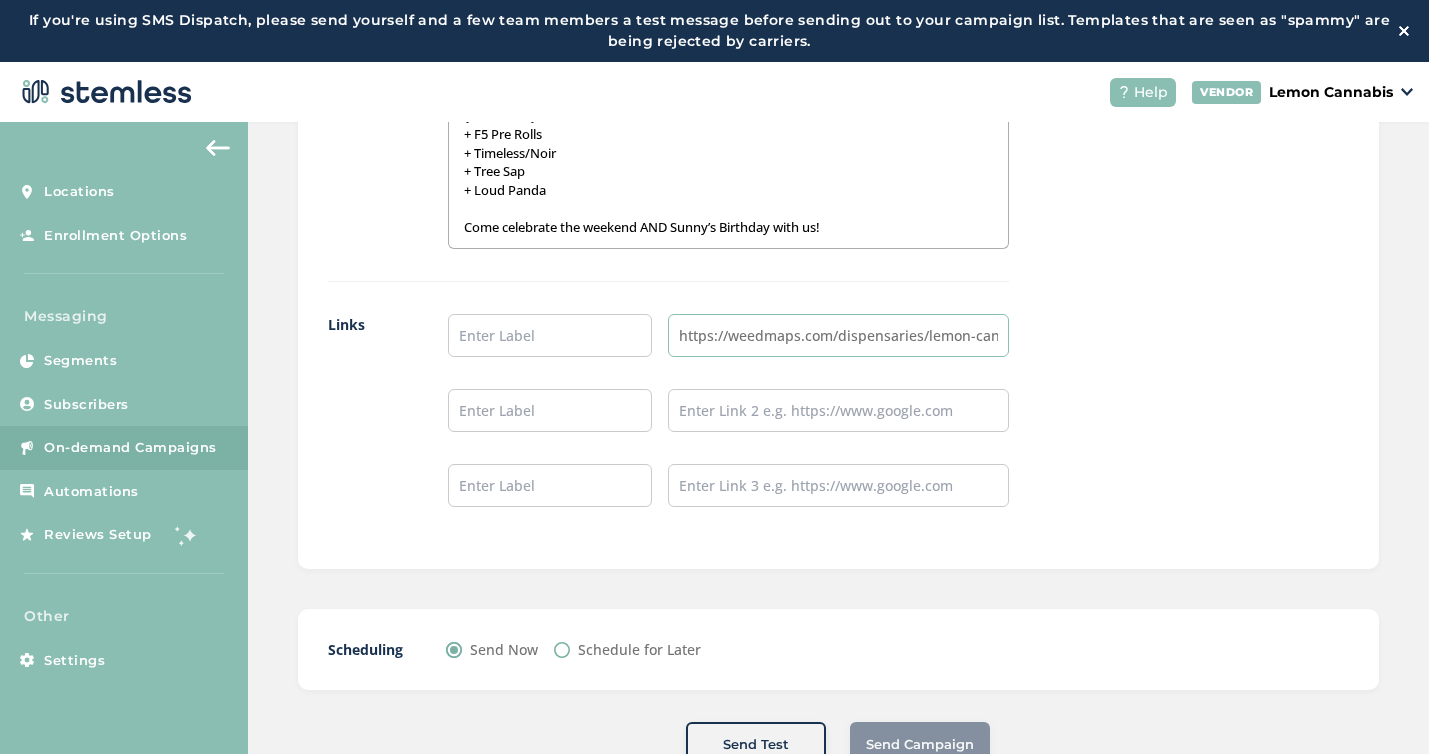 click on "https://weedmaps.com/dispensaries/lemon-cannabis-1" at bounding box center (838, 335) 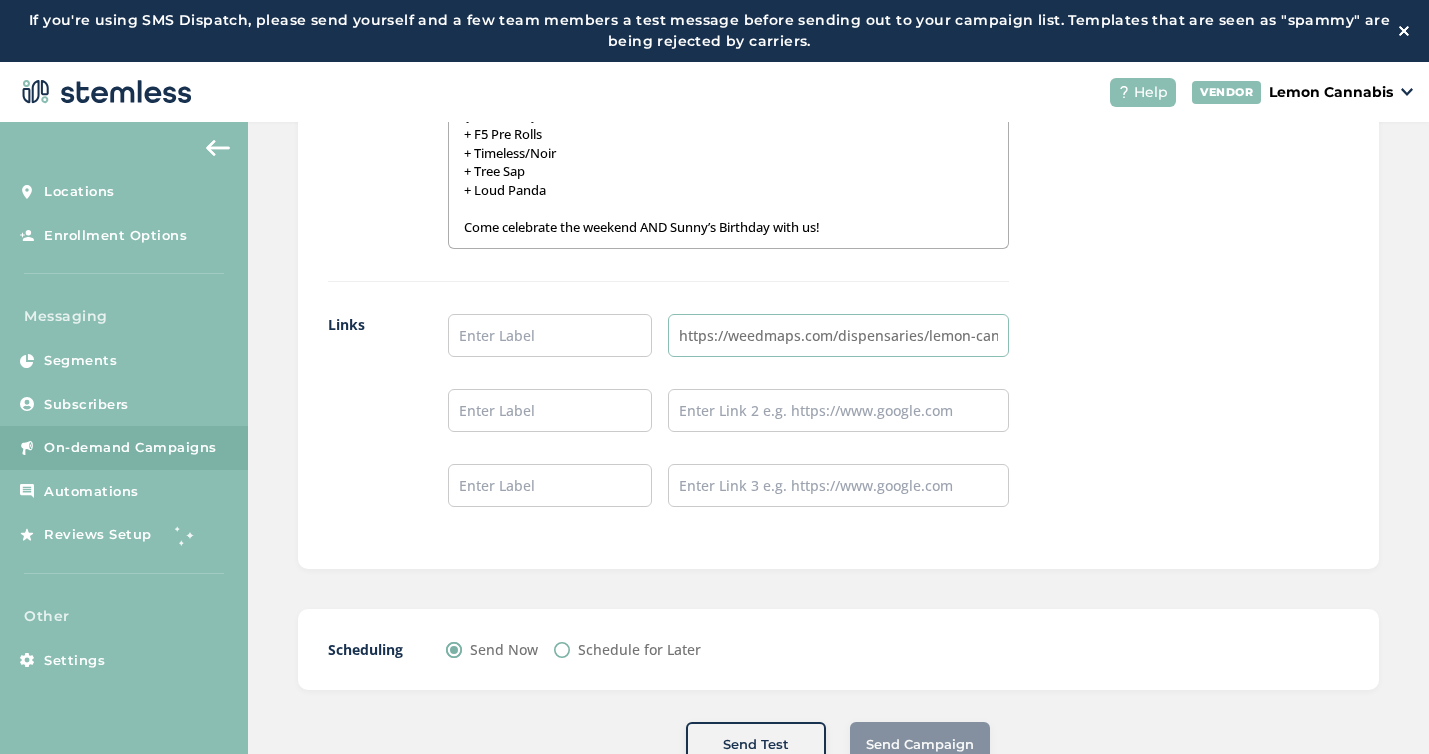 click on "https://weedmaps.com/dispensaries/lemon-cannabis-1" at bounding box center (838, 335) 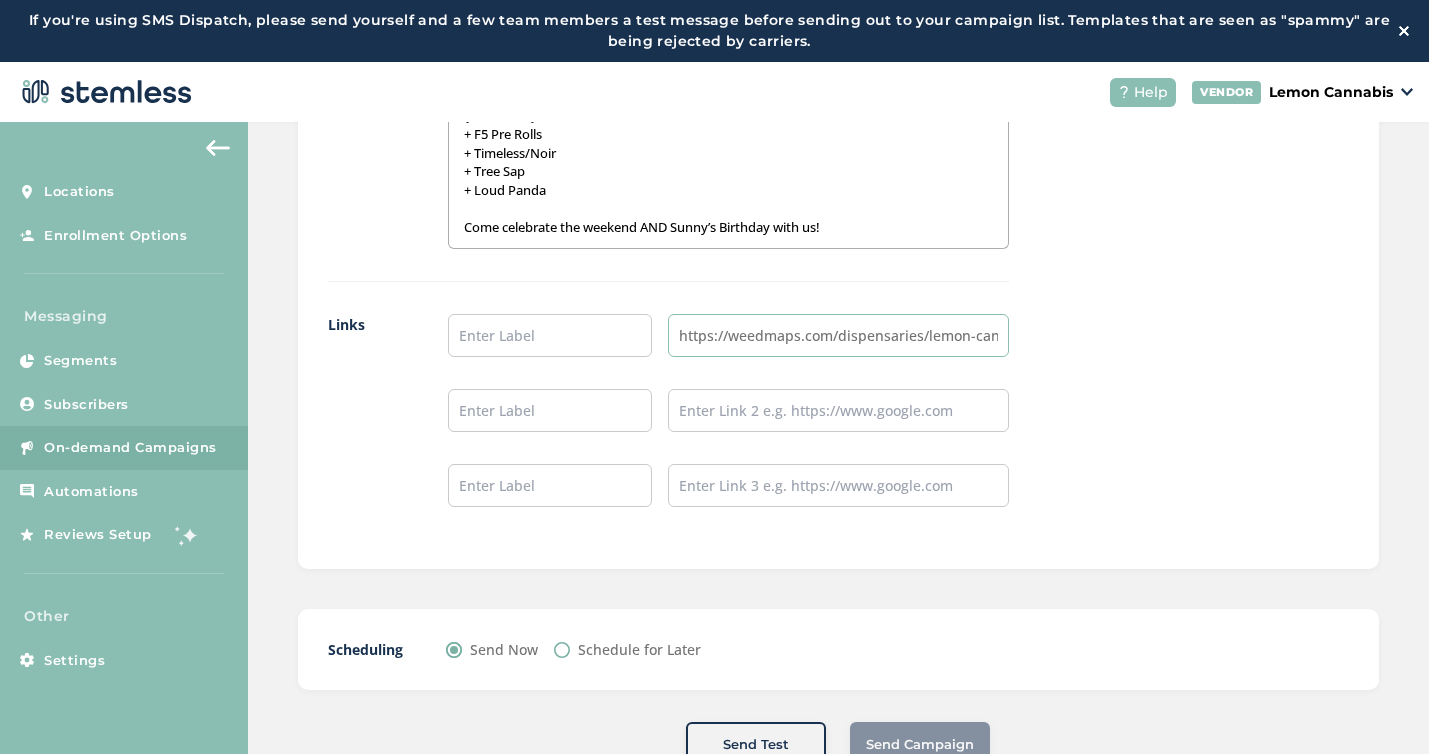 click on "https://weedmaps.com/dispensaries/lemon-cannabis-1" at bounding box center [838, 335] 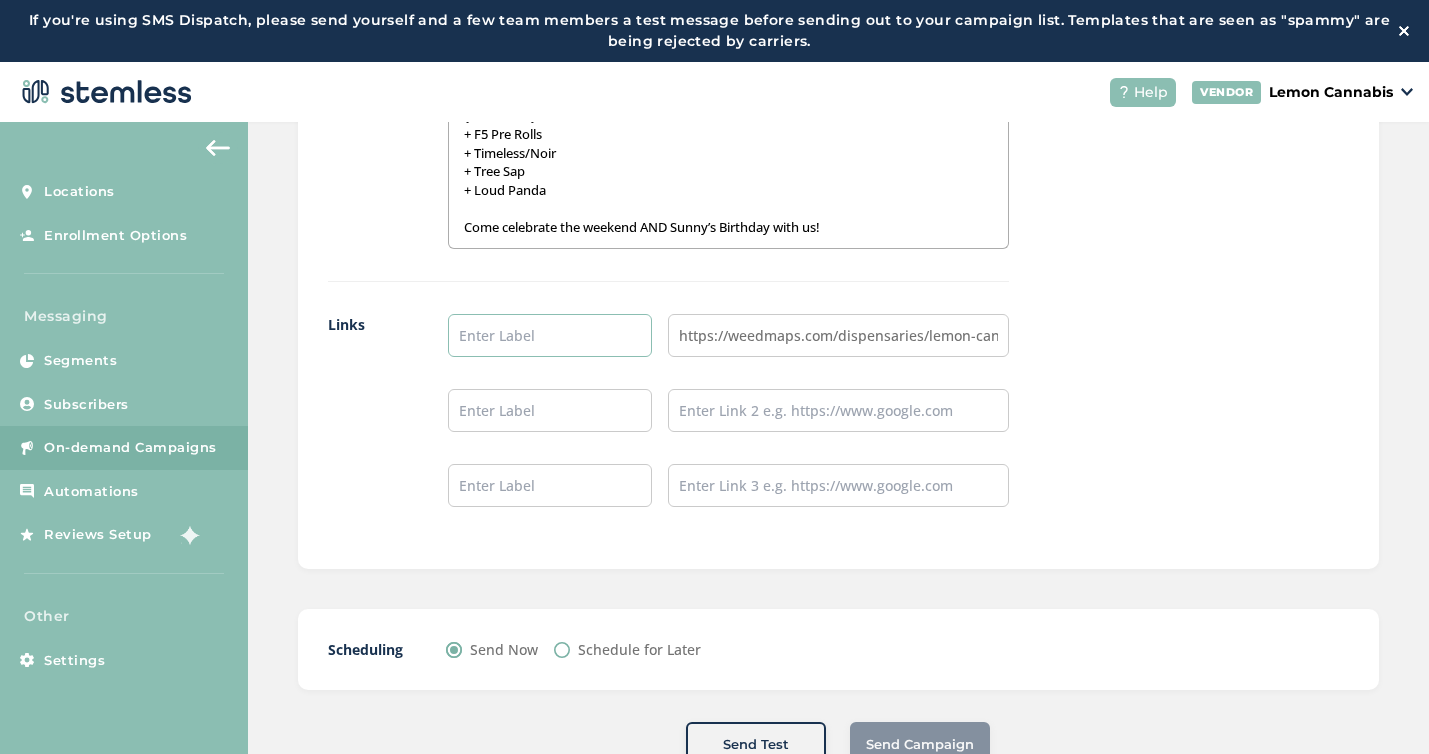 click at bounding box center (550, 335) 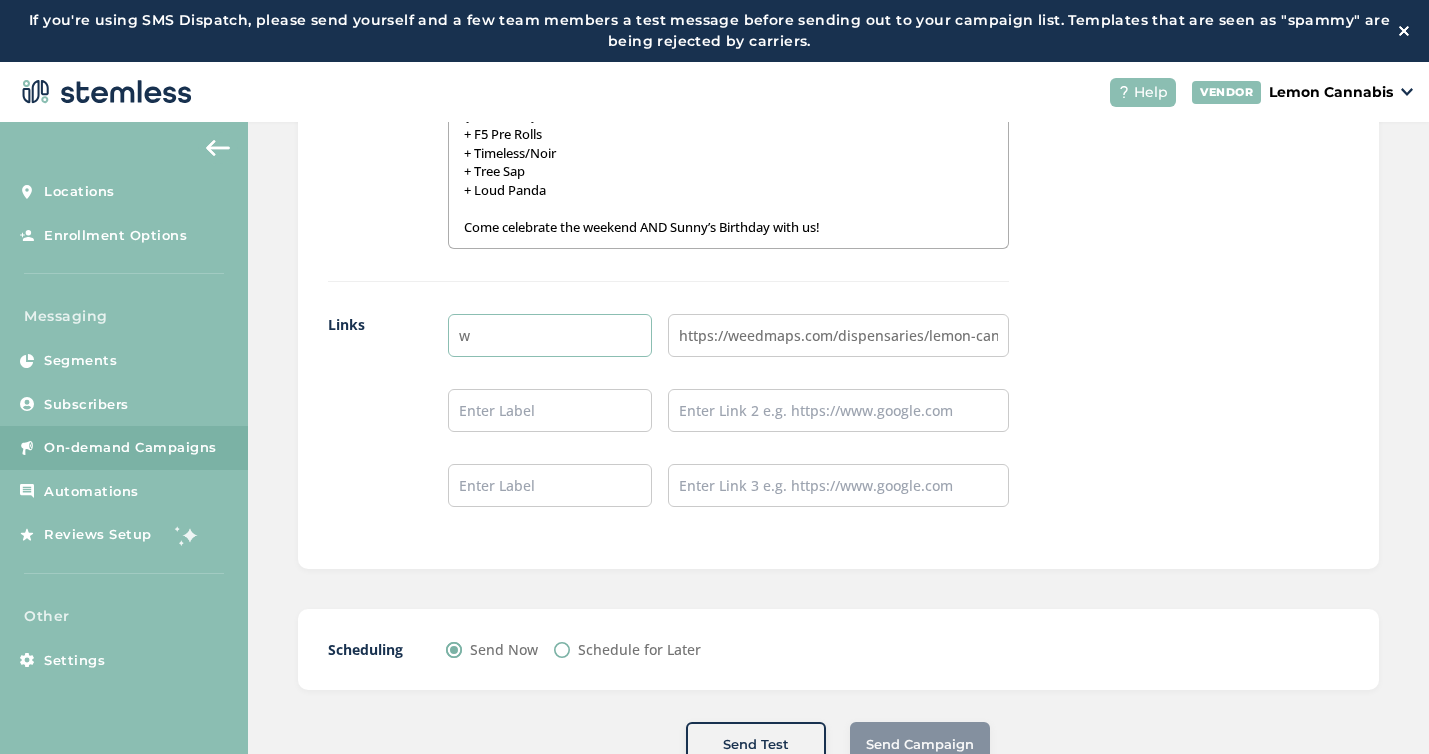 type on "Weedmaps" 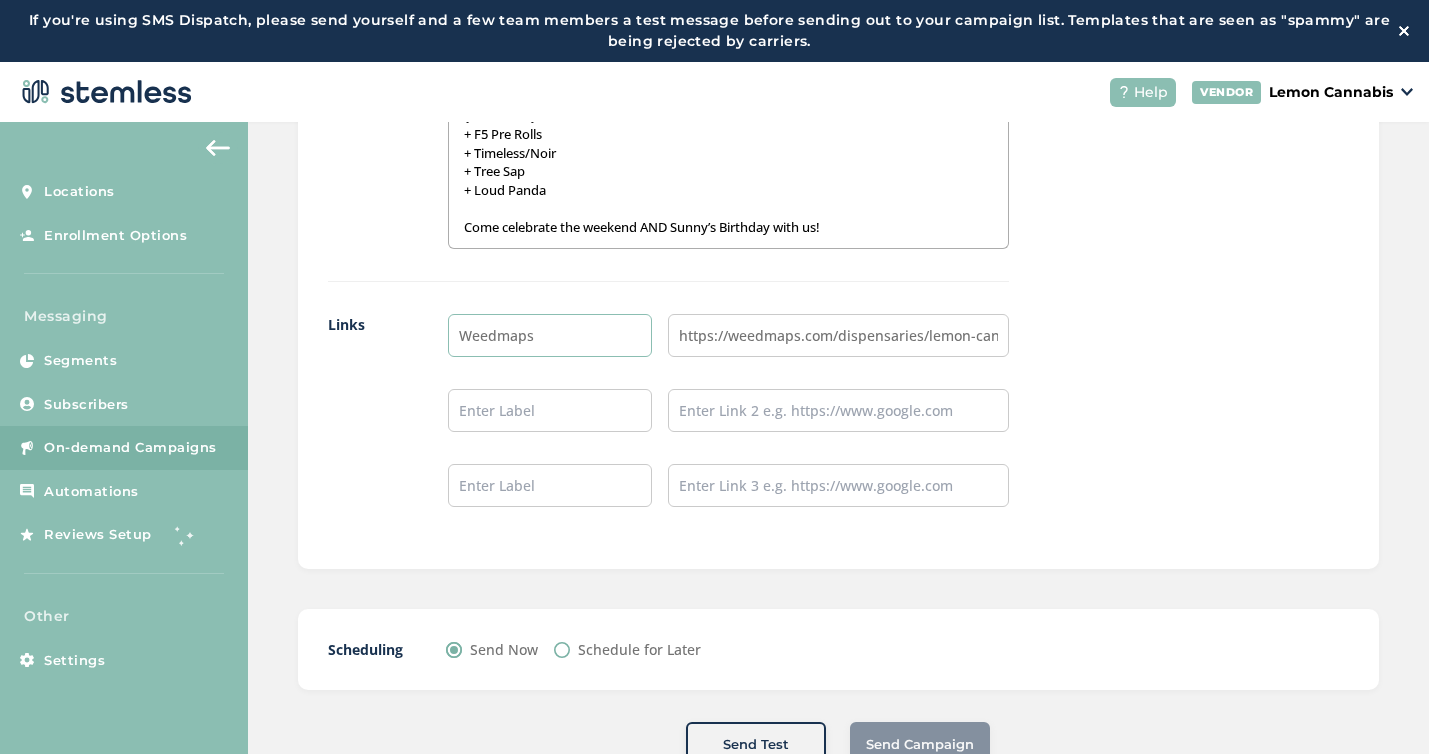 scroll, scrollTop: 62, scrollLeft: 0, axis: vertical 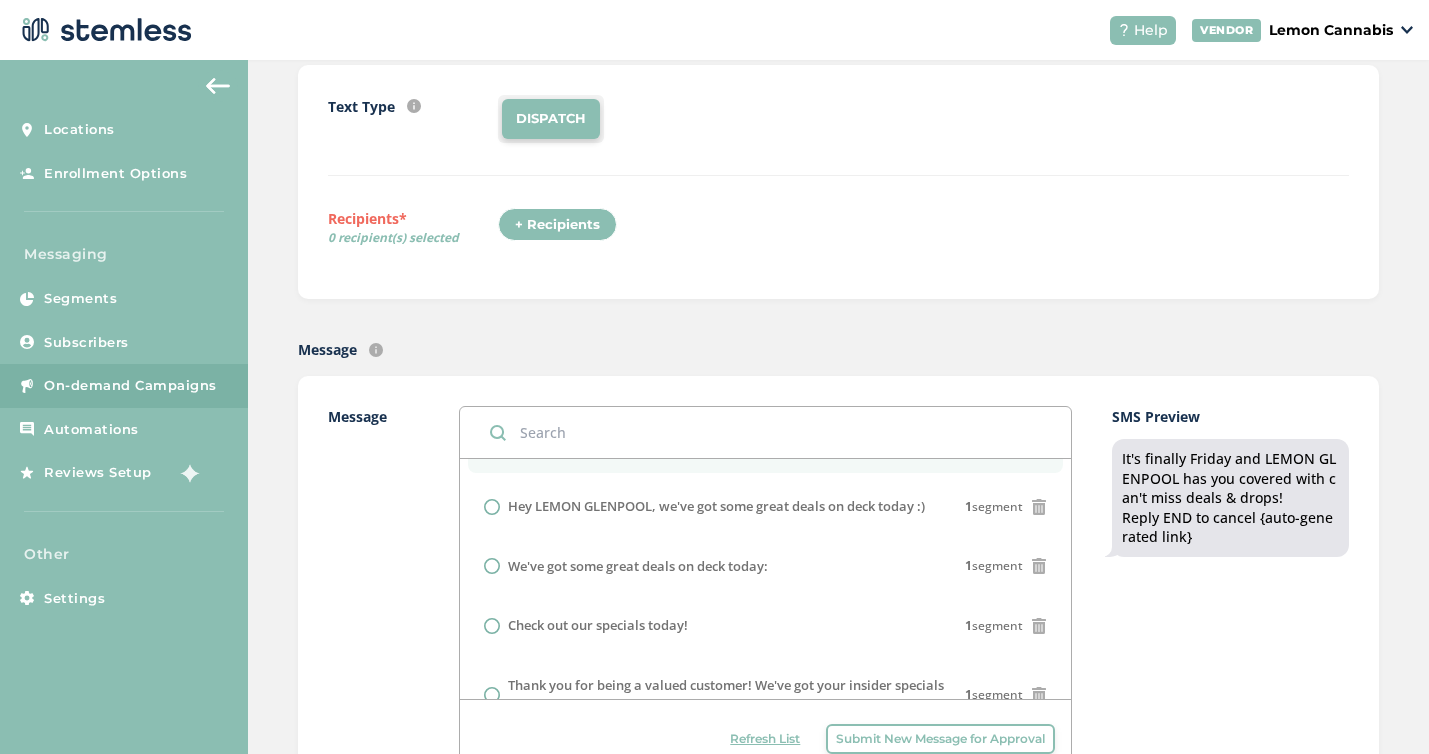 click on "+ Recipients" at bounding box center [557, 225] 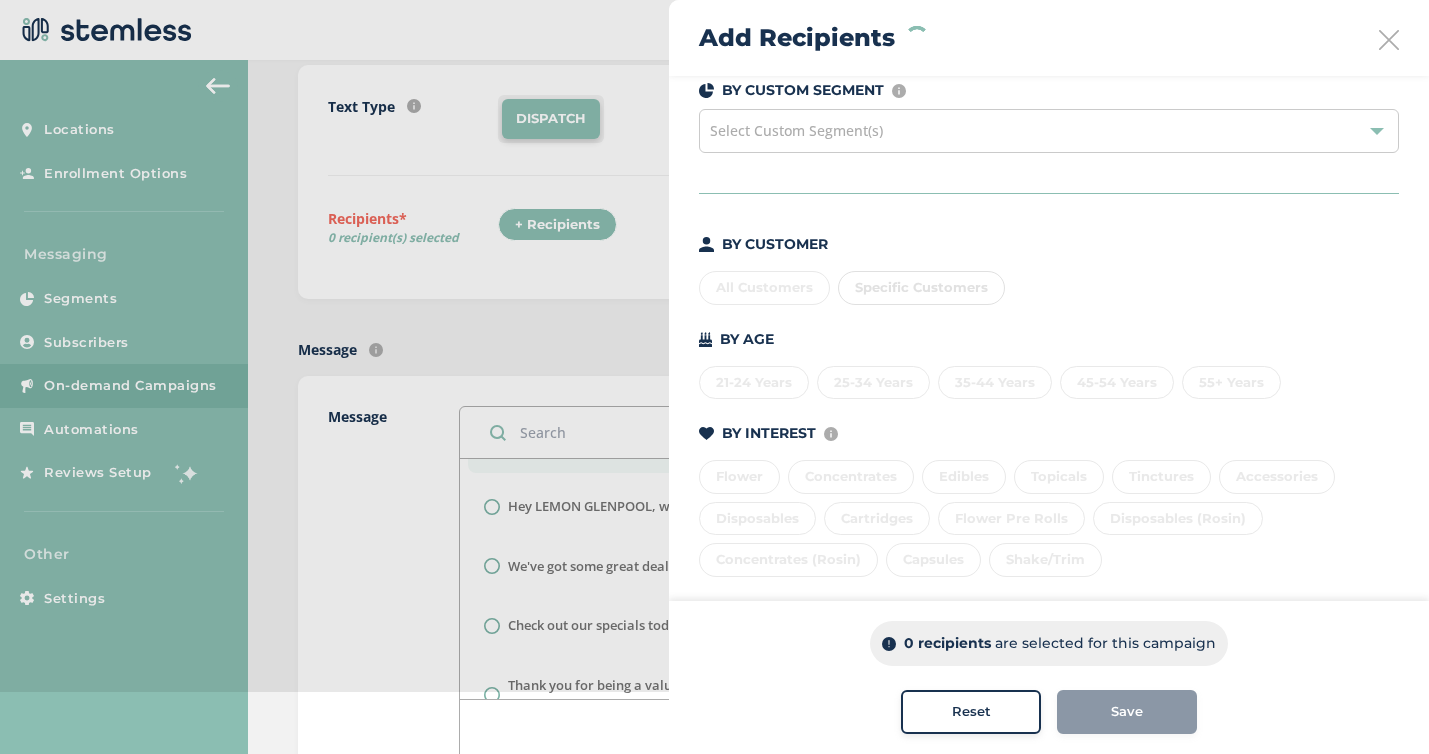 scroll, scrollTop: 183, scrollLeft: 0, axis: vertical 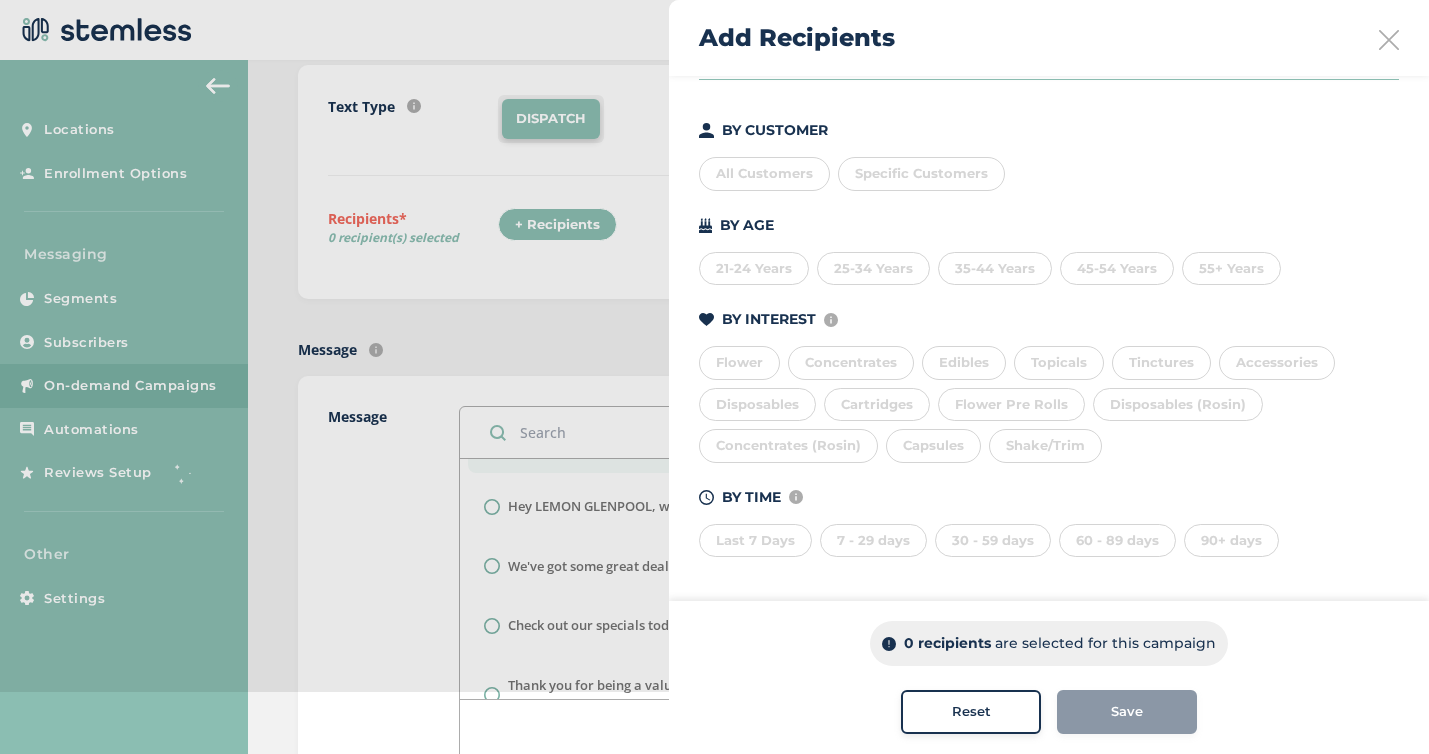 click on "Last 7 Days" at bounding box center [755, 541] 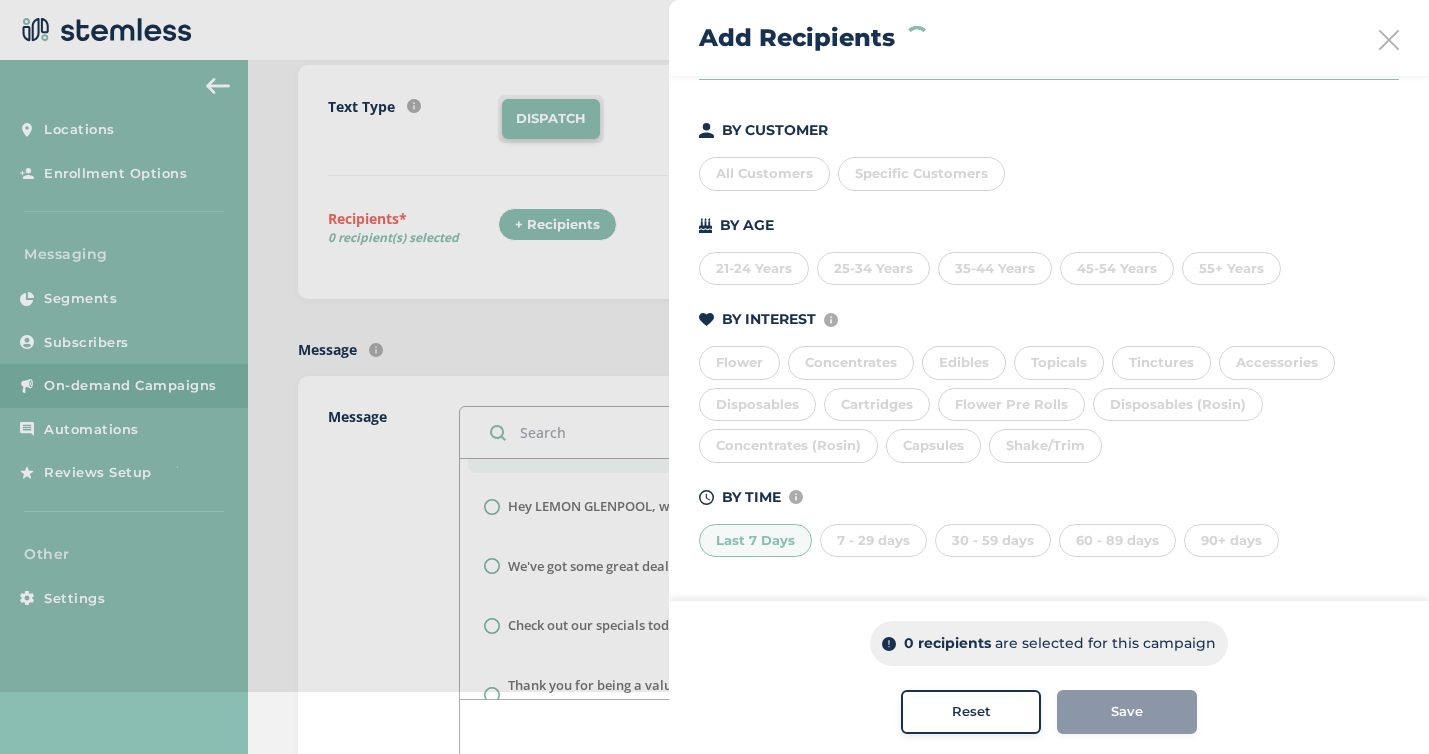 click on "7 - 29 days" at bounding box center [873, 541] 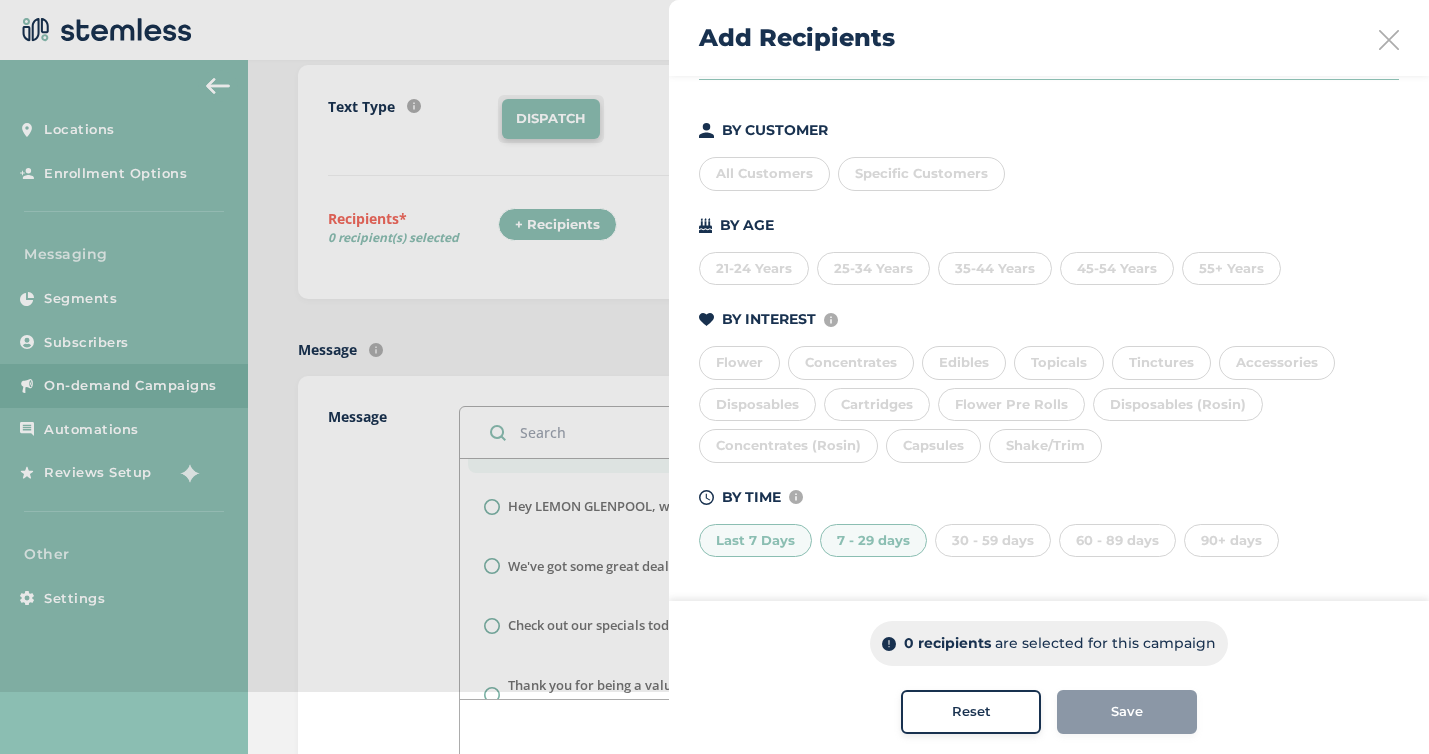 click on "30 - 59 days" at bounding box center [993, 541] 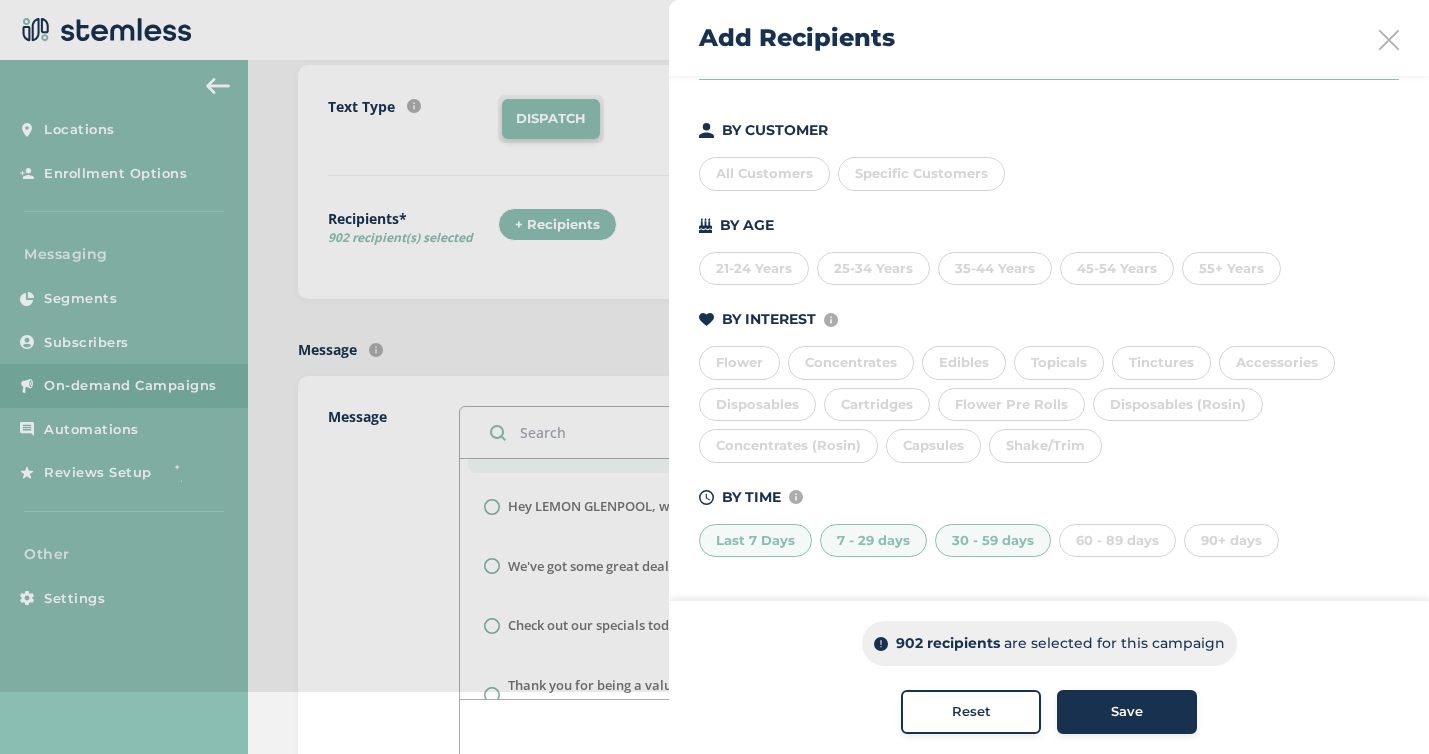 click on "60 - 89 days" at bounding box center [1117, 541] 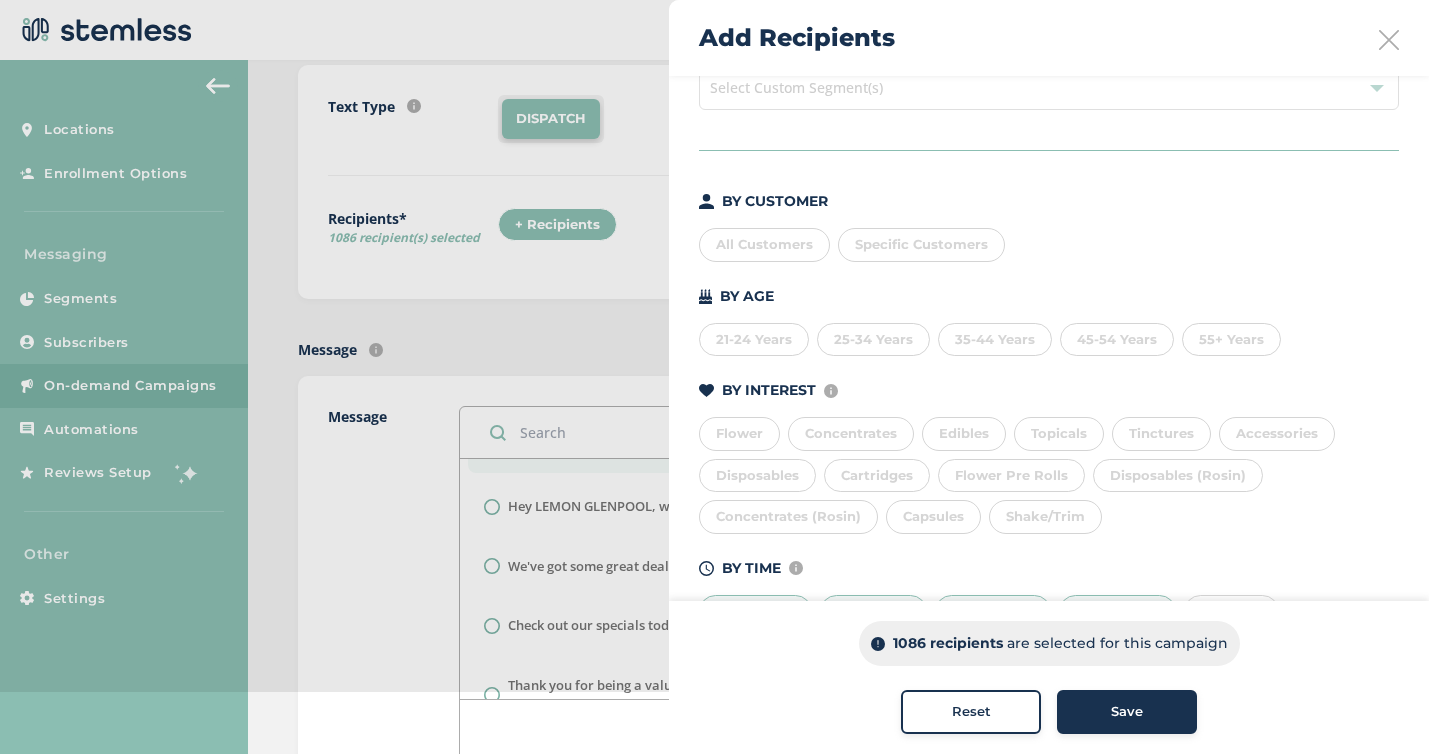 scroll, scrollTop: 183, scrollLeft: 0, axis: vertical 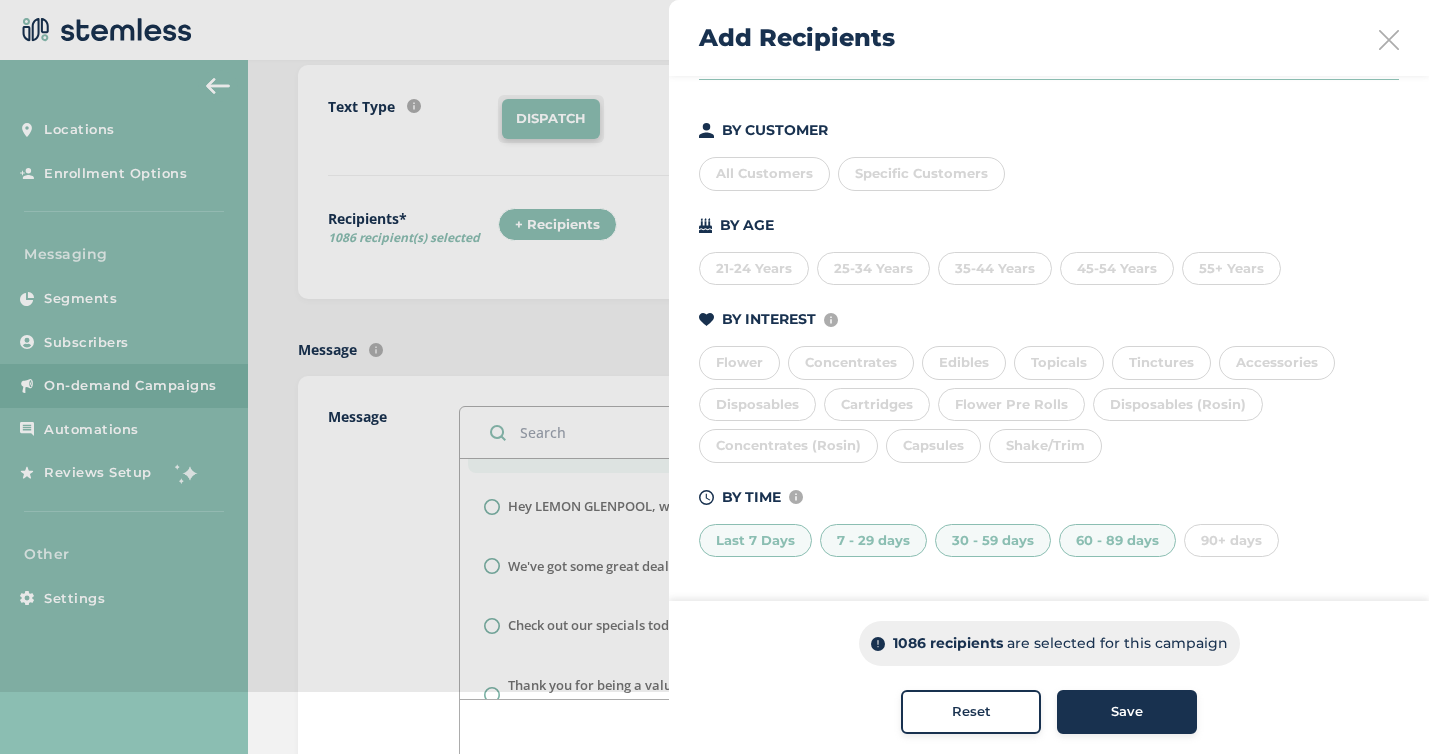 click on "90+ days" at bounding box center [1231, 541] 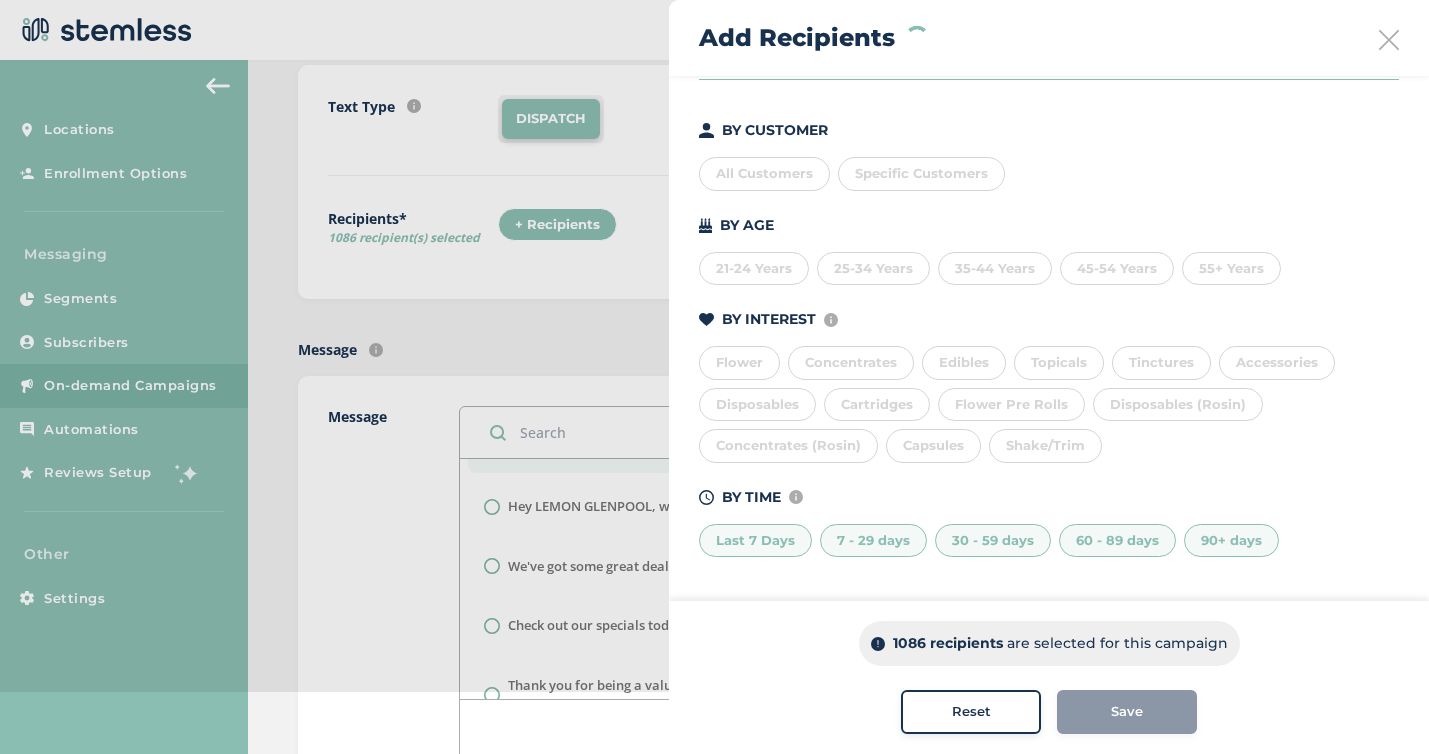 click on "Build your recipient list by selecting a custom segment OR using the criteria below.  BY CUSTOM SEGMENT  Custom segments are user-defined subscriber lists  that you can upload or create  here . Select Custom Segment(s)  BY CUSTOMER   All Customers  Specific Customers  BY AGE   21-24 Years   25-34 Years   35-44 Years   45-54 Years   55+ Years   BY INTEREST  Displays Stemless categories defined in the  Category Mapping tab of your Location Profile  Flower   Concentrates   Edibles   Topicals   Tinctures   Accessories   Disposables   Cartridges   Flower Pre Rolls   Disposables (Rosin)   Concentrates (Rosin)   Capsules   Shake/Trim   BY TIME  Amount of time since  last visit to your store  Last 7 Days   7 - 29 days   30 - 59 days   60 - 89 days   90+ days" at bounding box center (1049, 247) 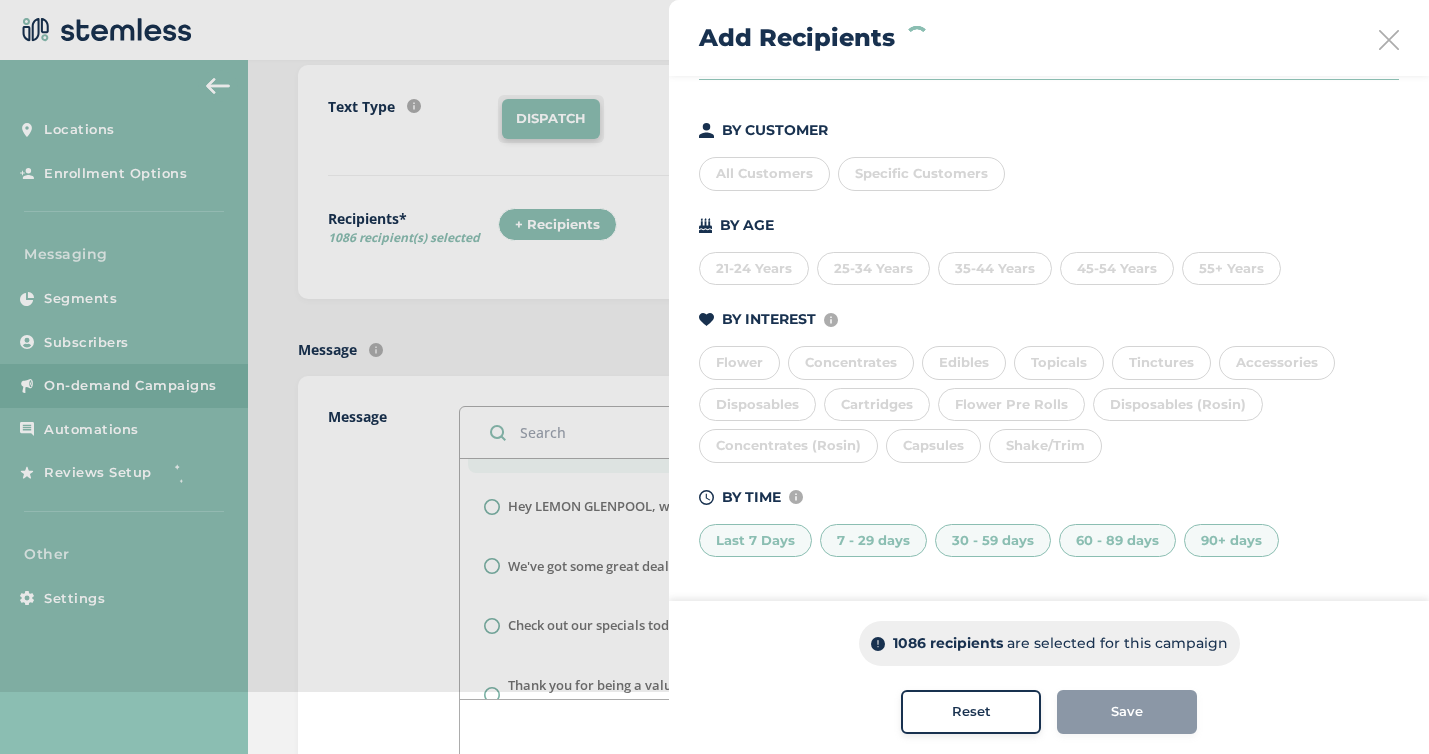 click on "90+ days" at bounding box center (1231, 541) 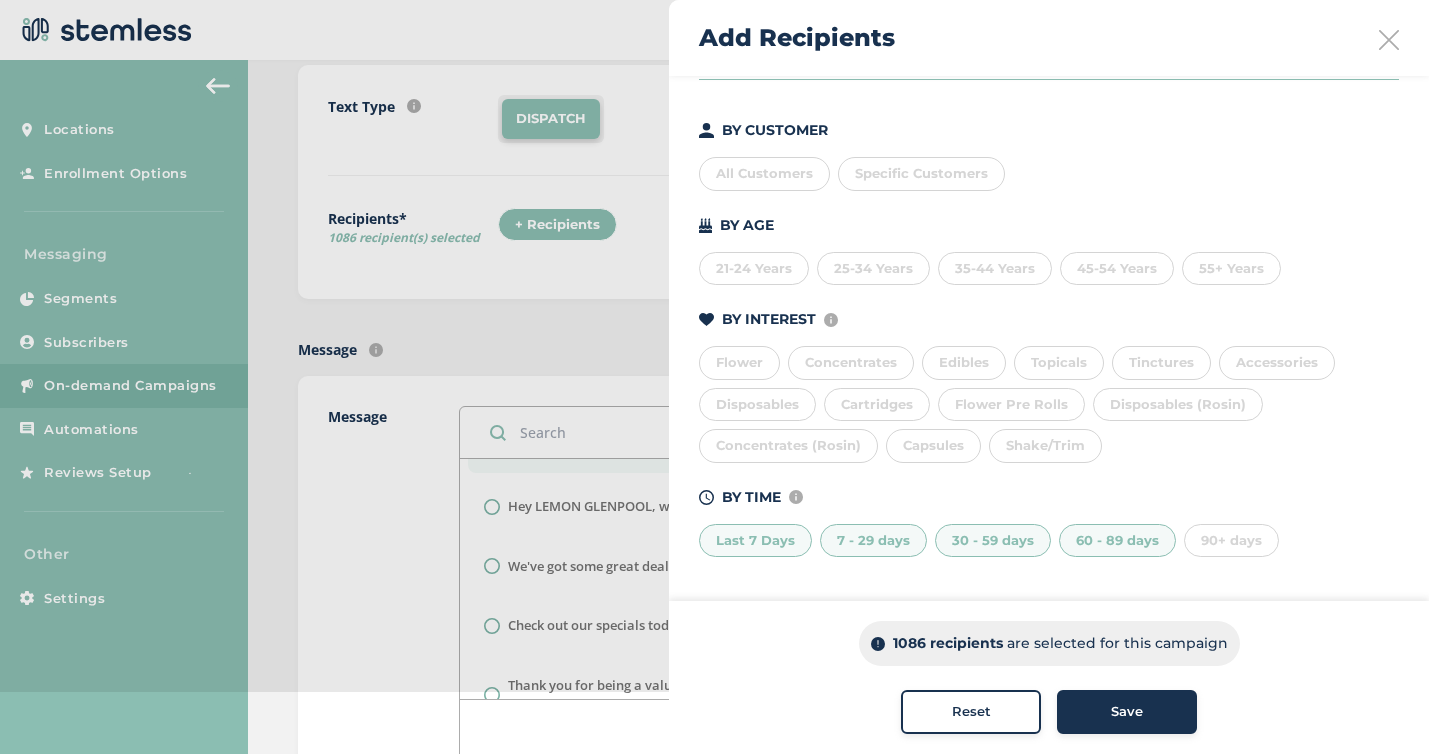 click on "60 - 89 days" at bounding box center (1117, 541) 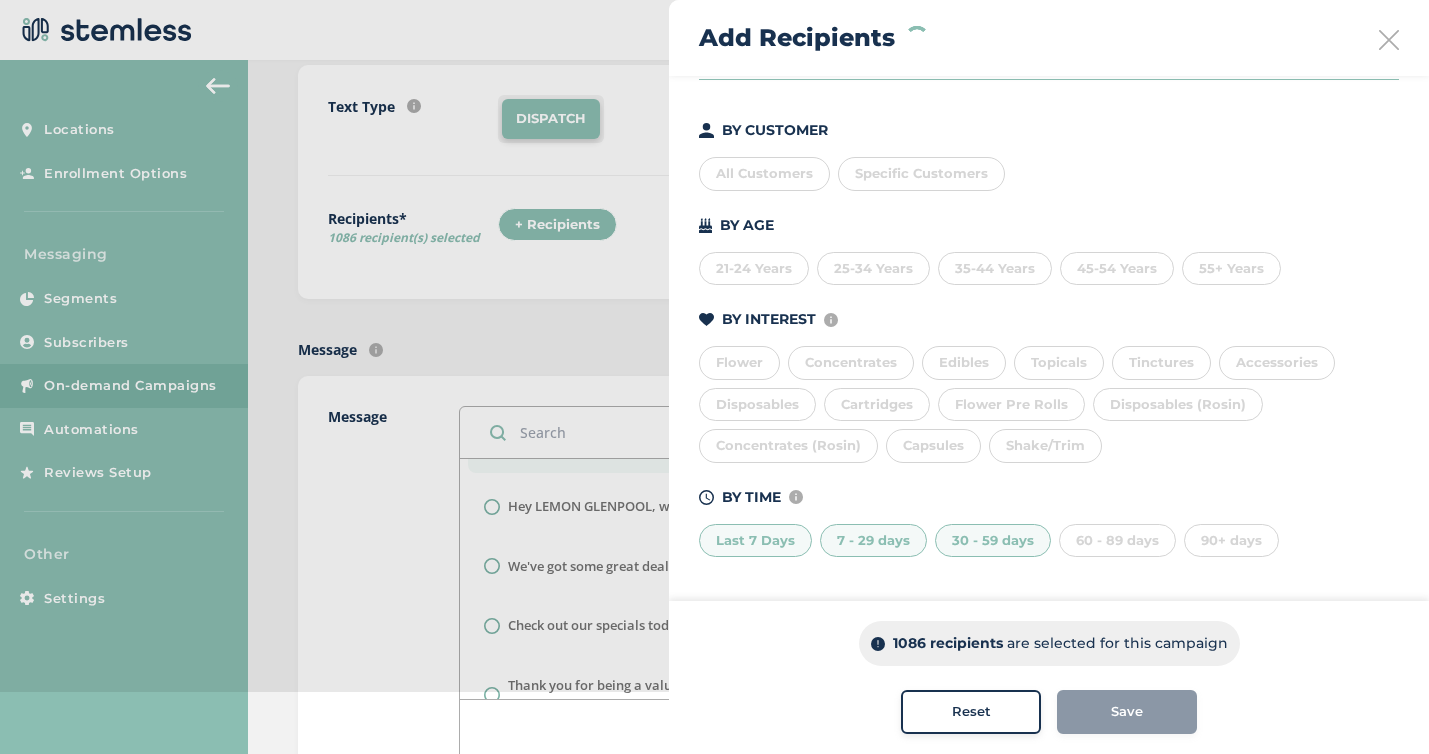 click on "30 - 59 days" at bounding box center (993, 541) 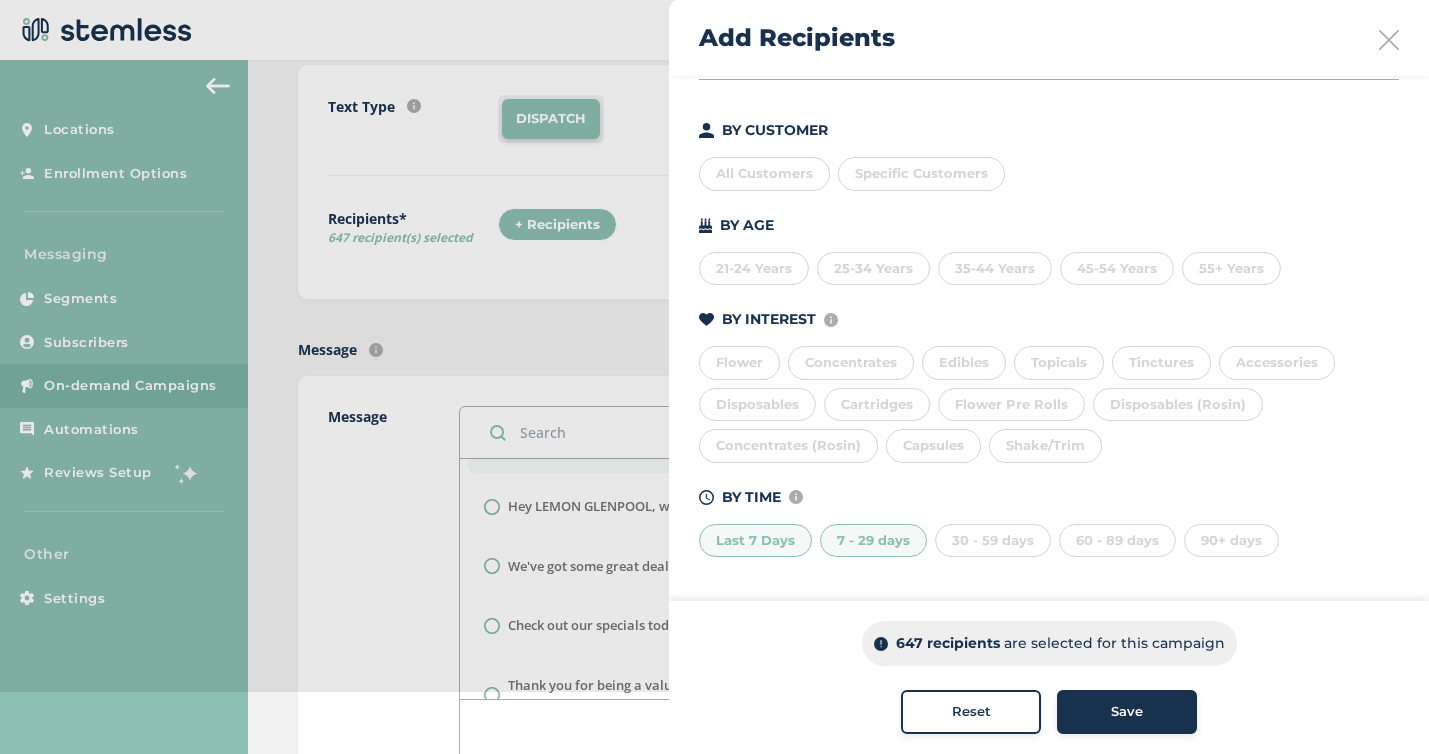 click on "7 - 29 days" at bounding box center [873, 541] 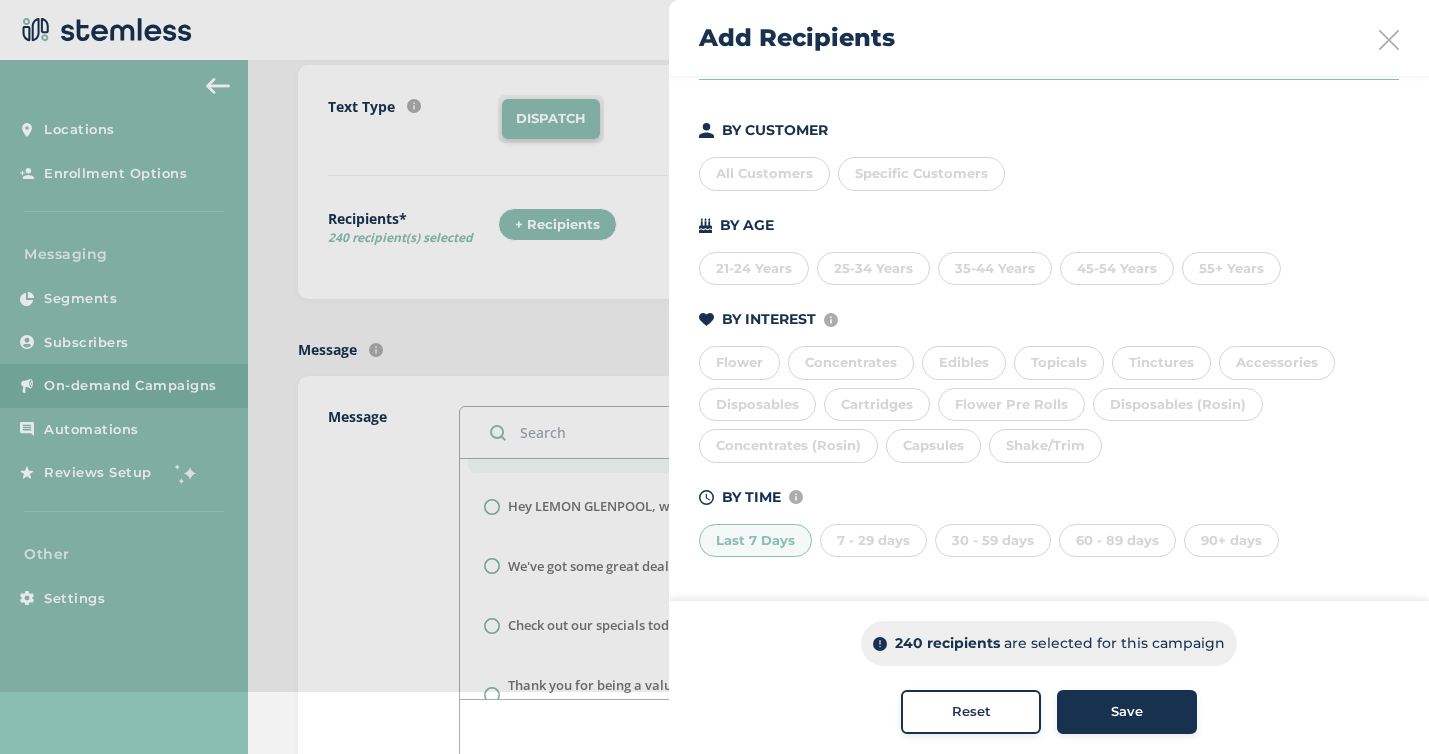 click on "Last 7 Days" at bounding box center [755, 541] 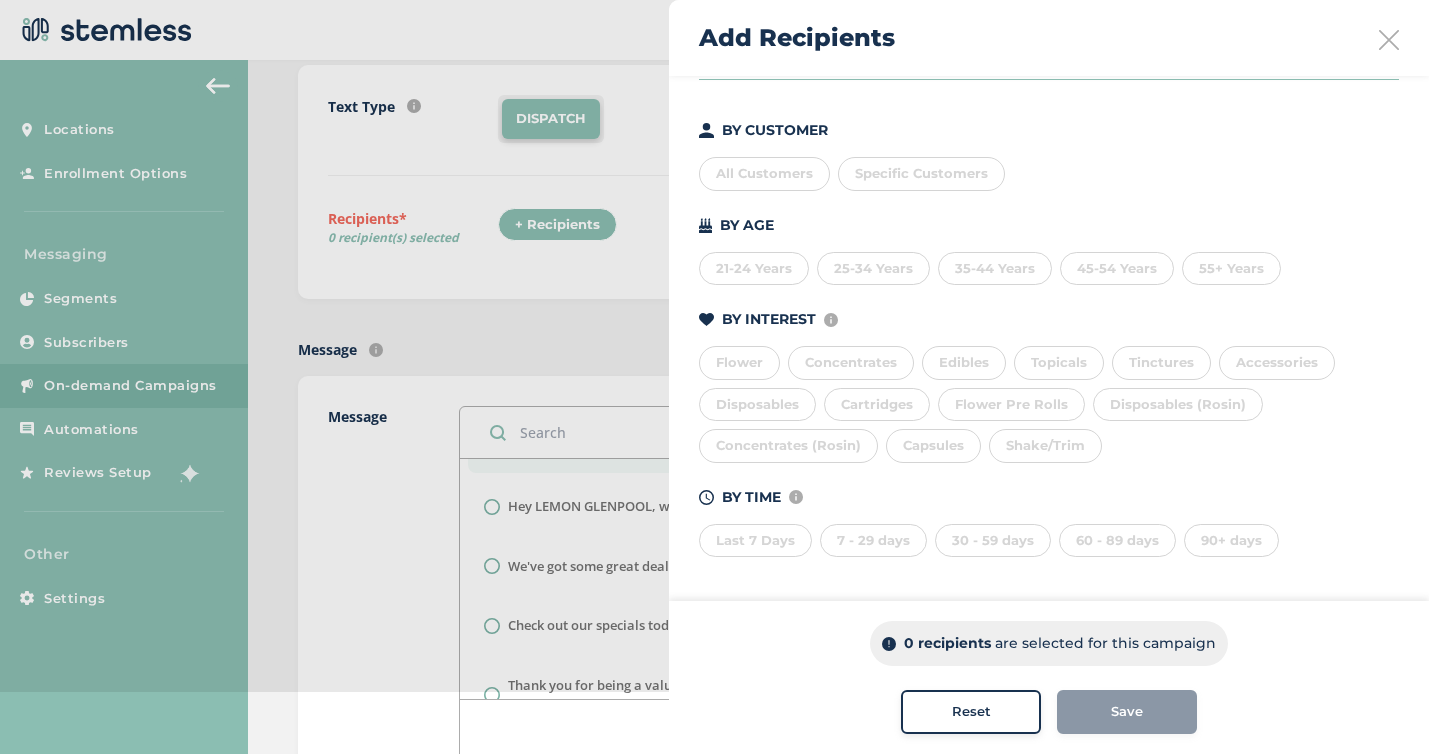 click on "Last 7 Days" at bounding box center (755, 541) 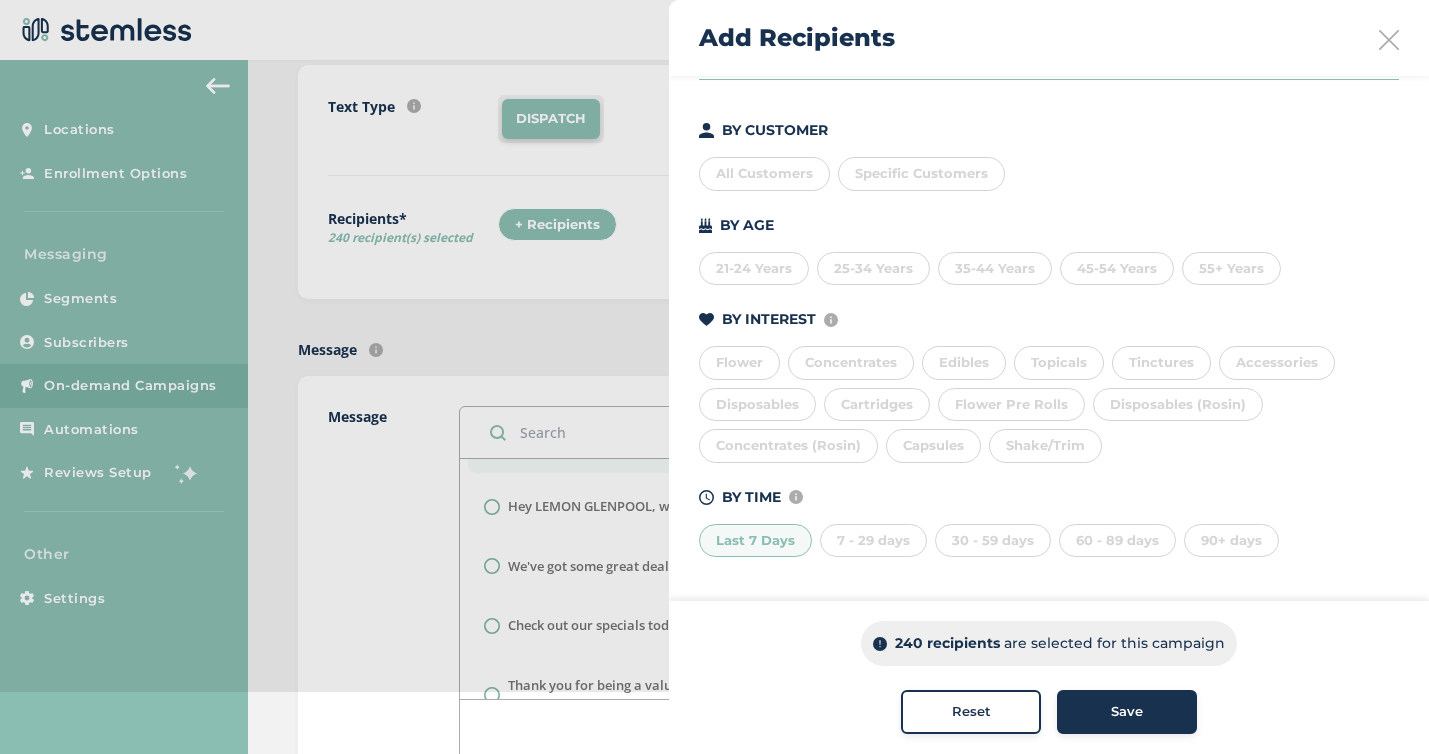 click on "7 - 29 days" at bounding box center [873, 541] 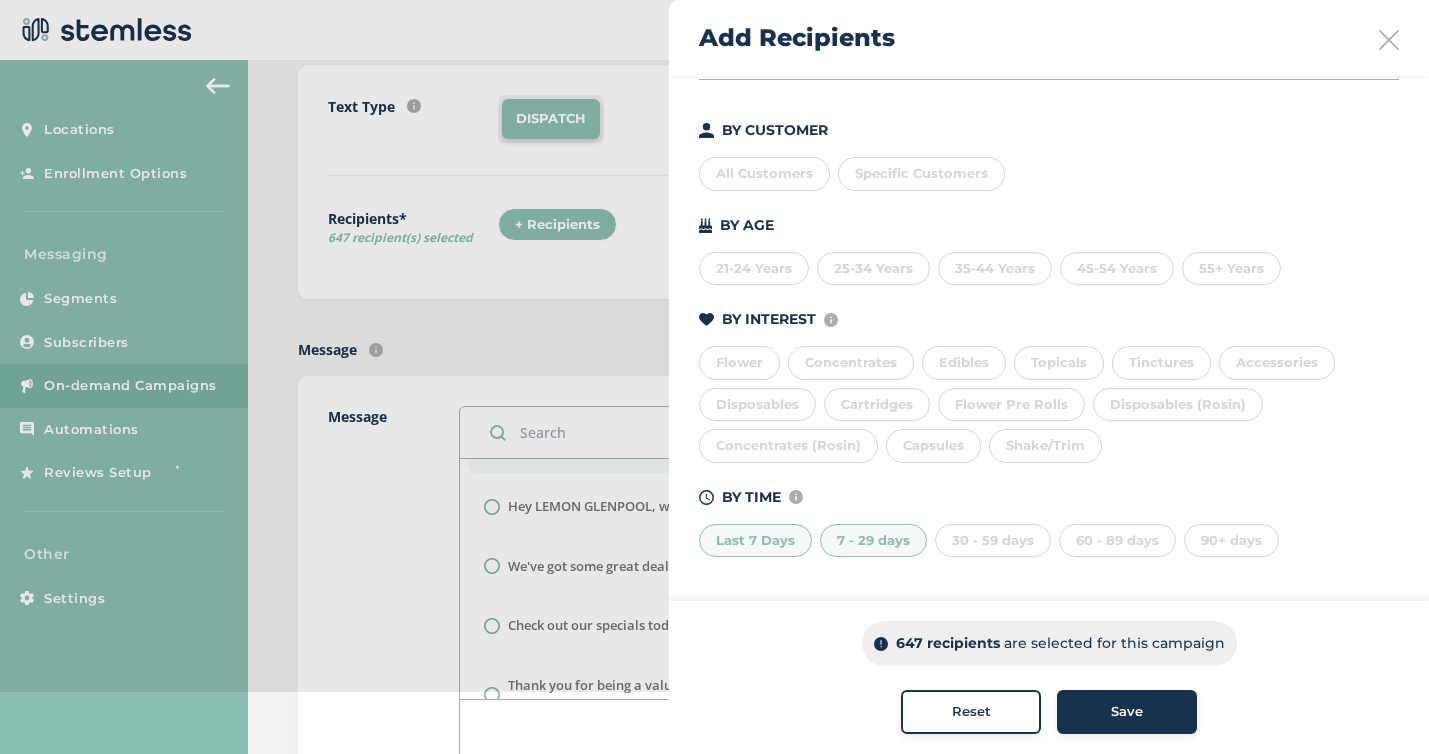 click on "30 - 59 days" at bounding box center [993, 541] 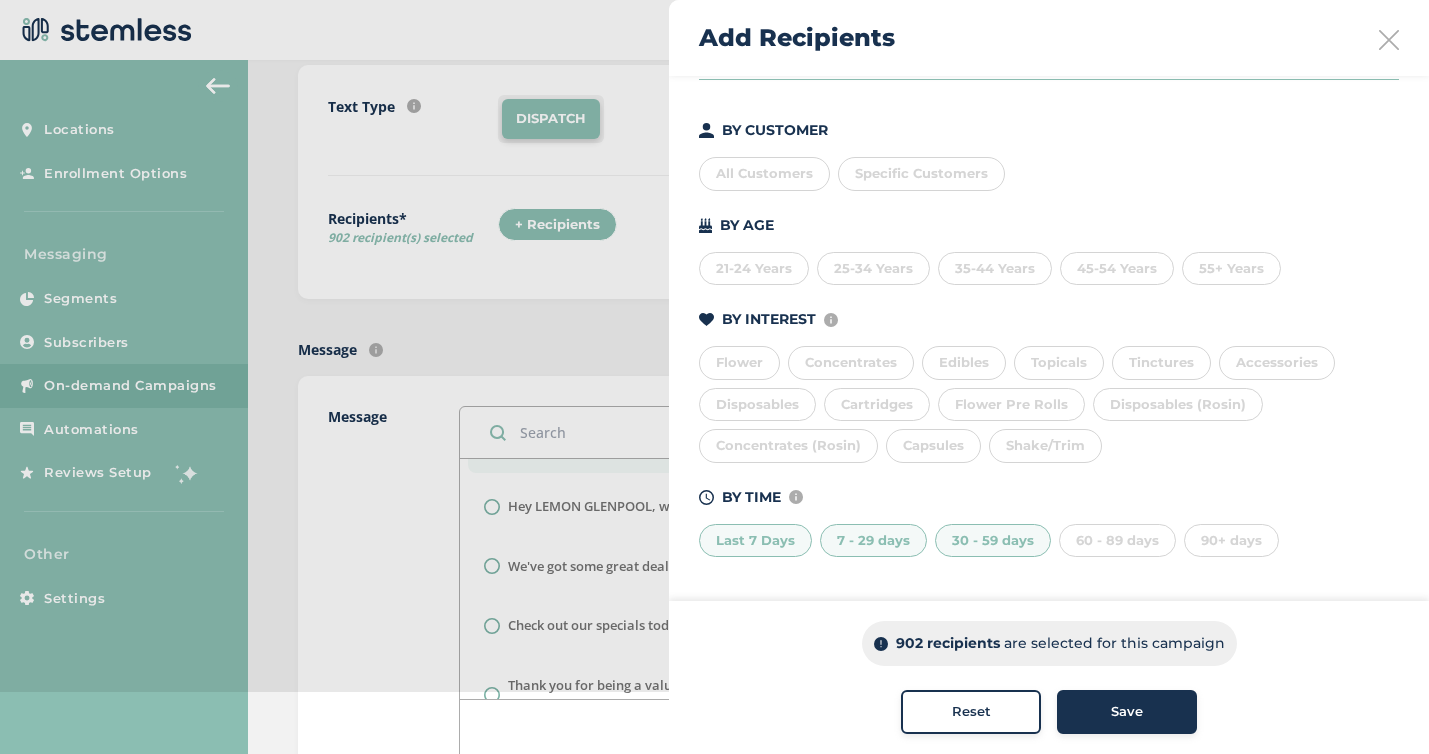 click on "60 - 89 days" at bounding box center [1117, 541] 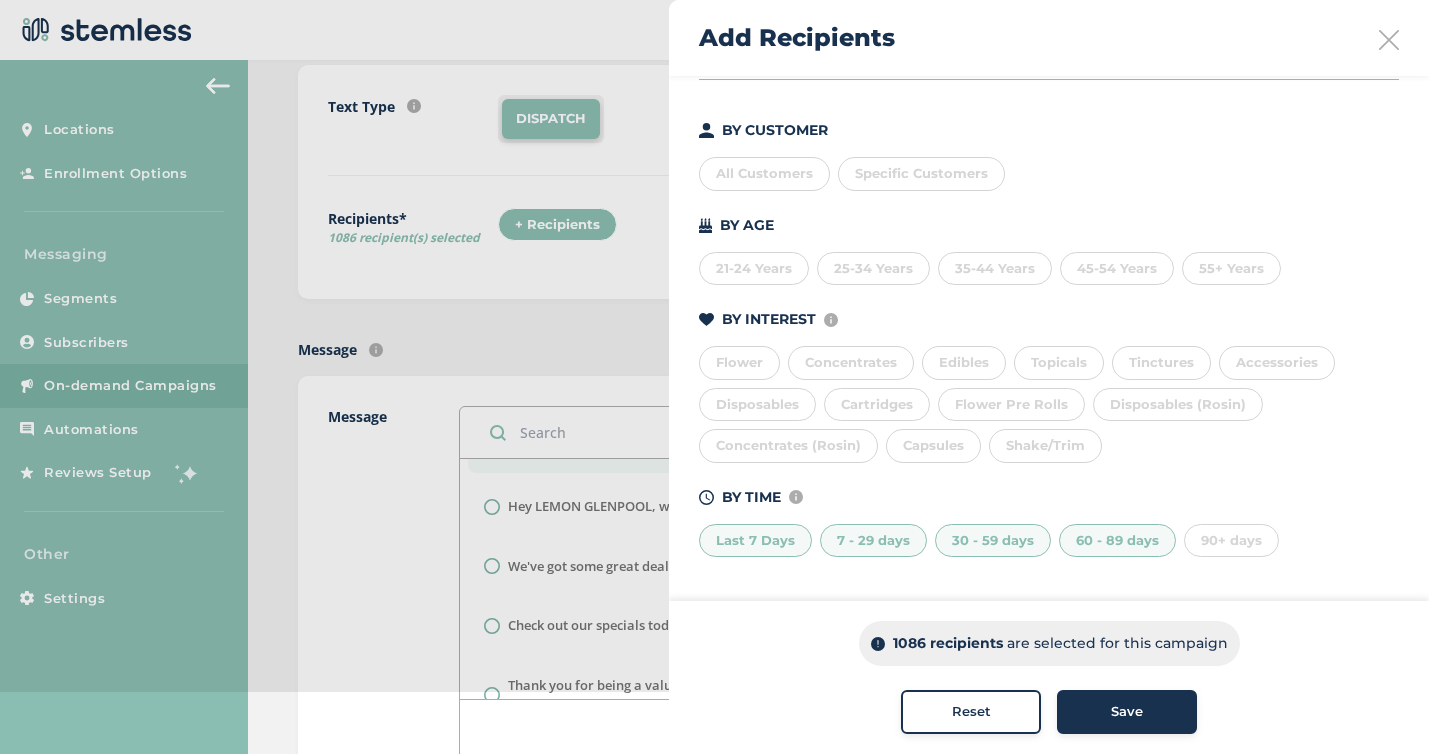 click on "90+ days" at bounding box center (1231, 541) 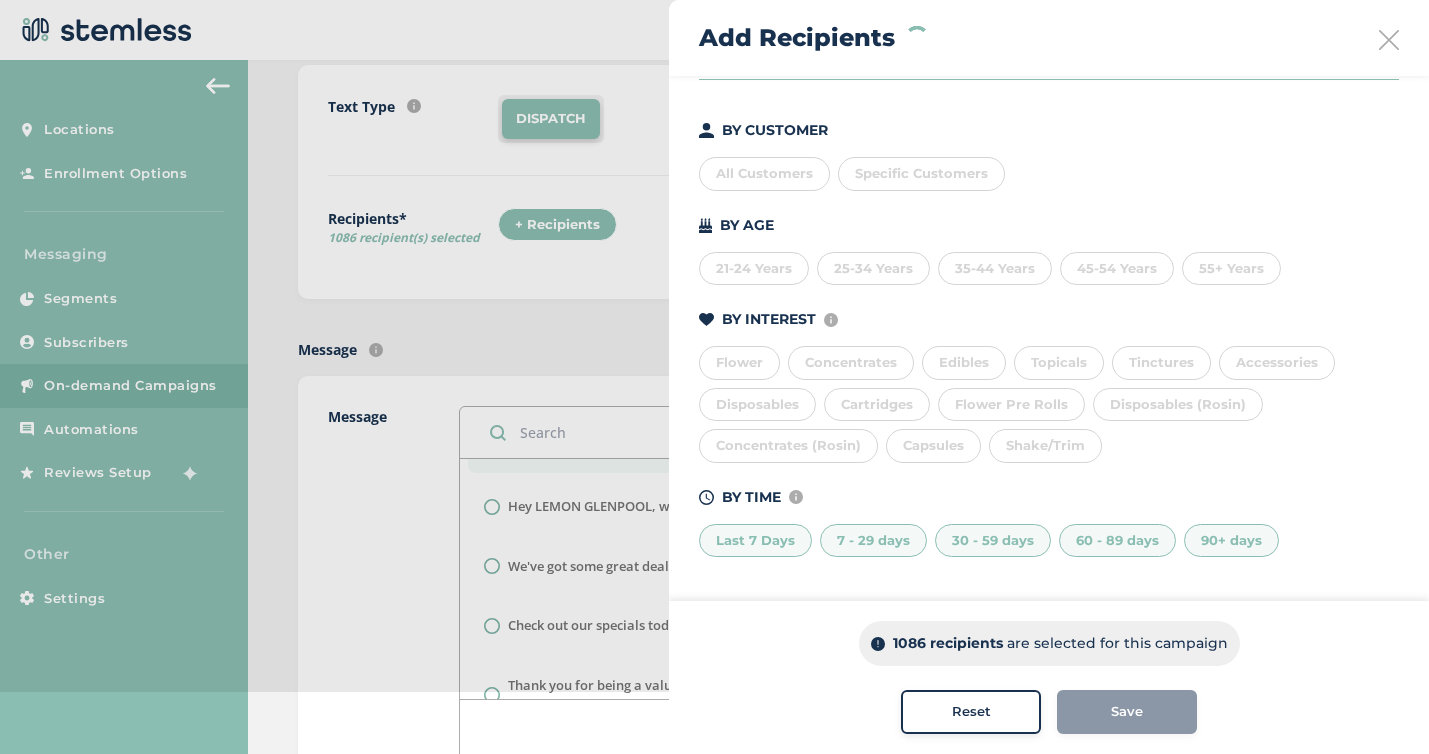 click on "90+ days" at bounding box center (1231, 541) 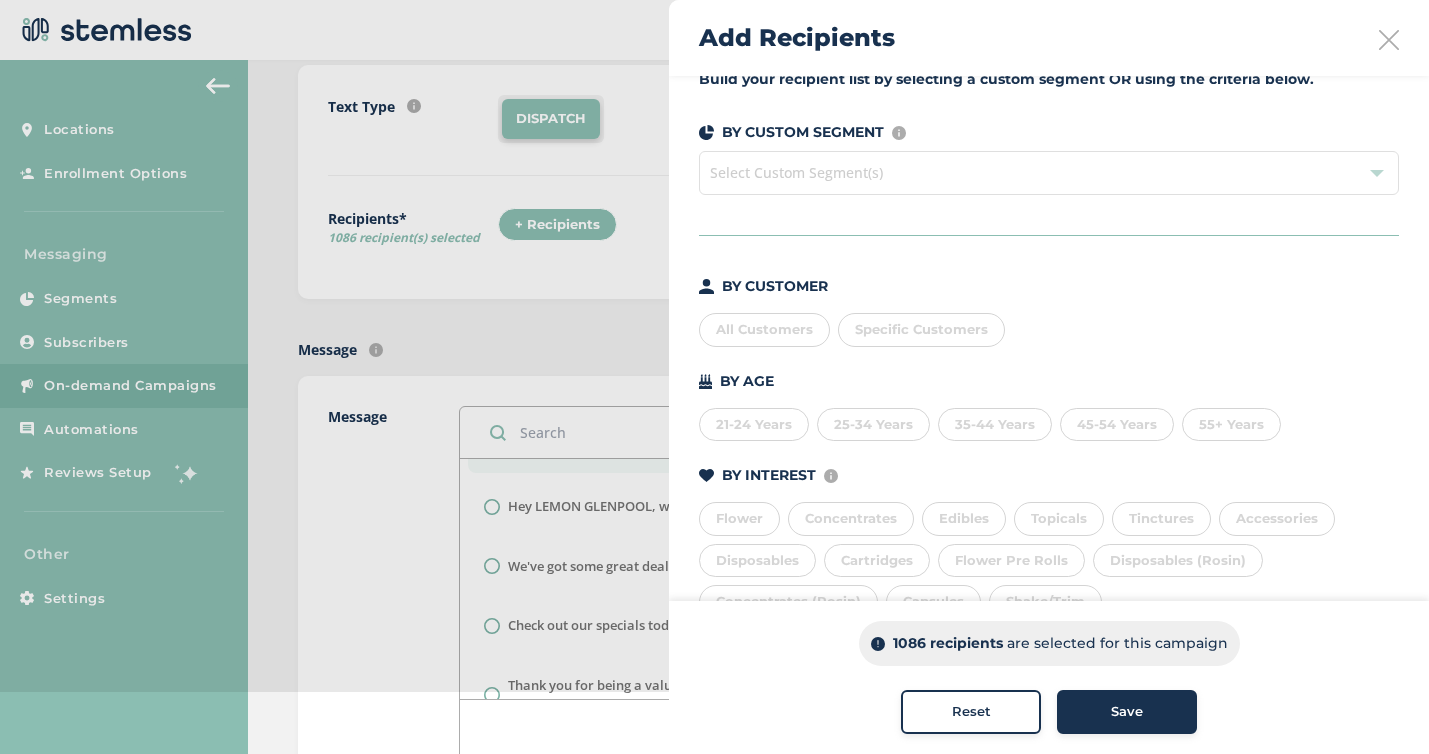 scroll, scrollTop: 25, scrollLeft: 0, axis: vertical 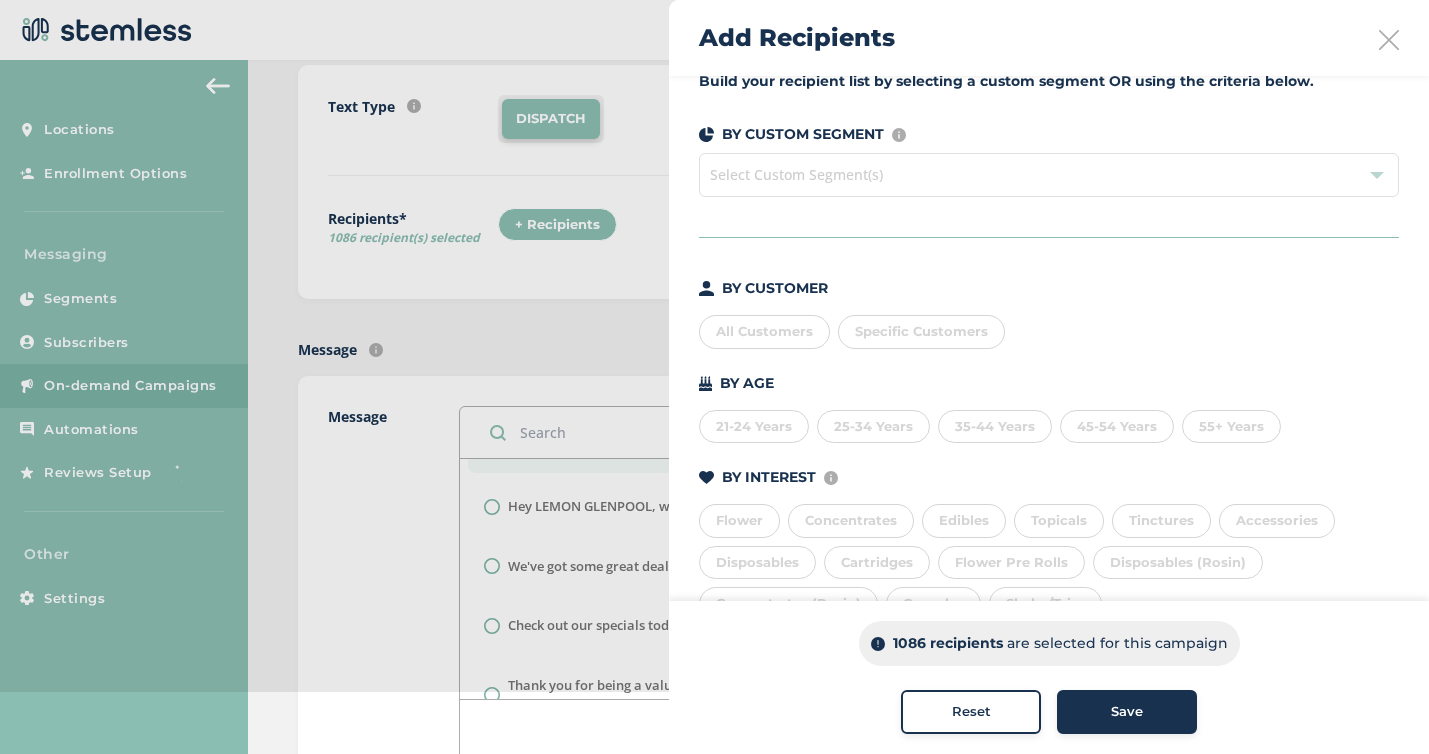 click on "Select Custom Segment(s)" at bounding box center (1049, 175) 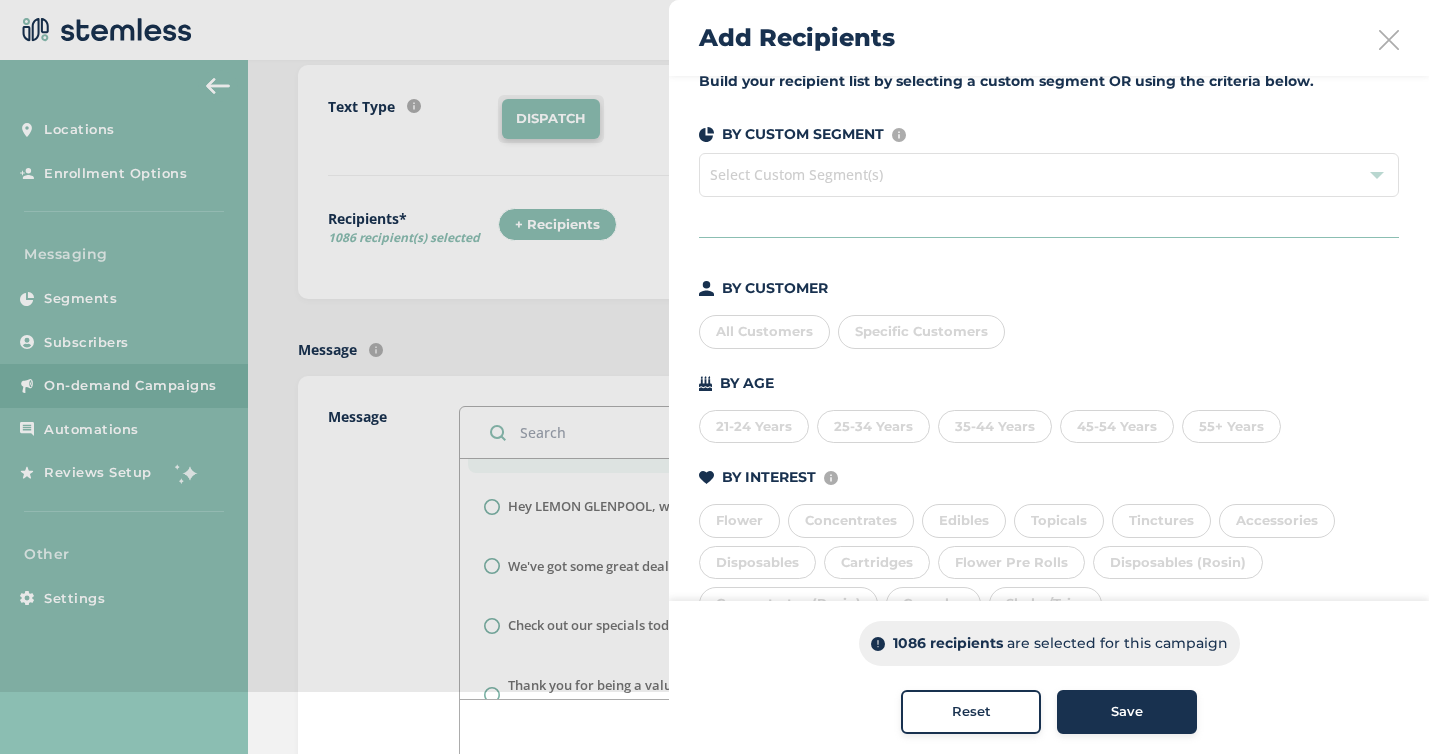 click on "Specific Customers" at bounding box center (921, 331) 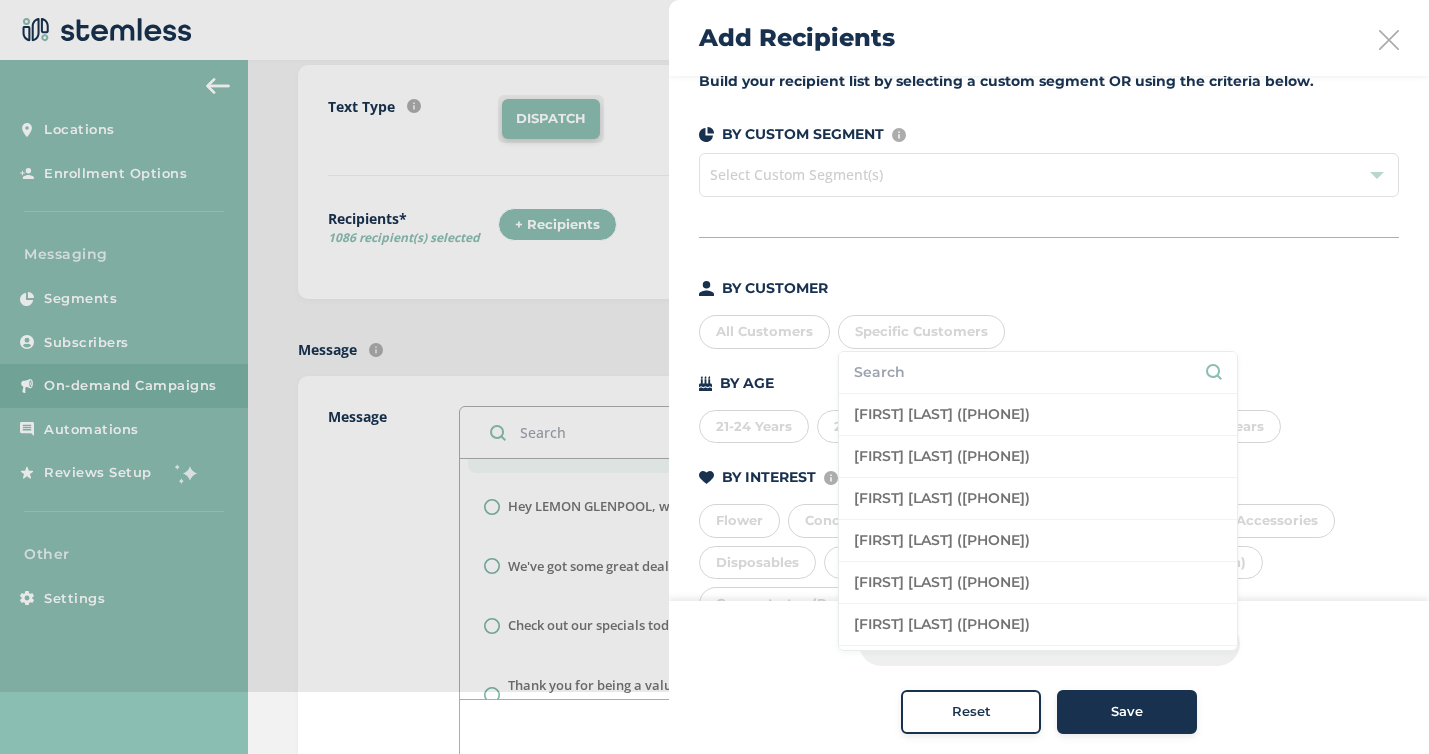 click at bounding box center (1038, 372) 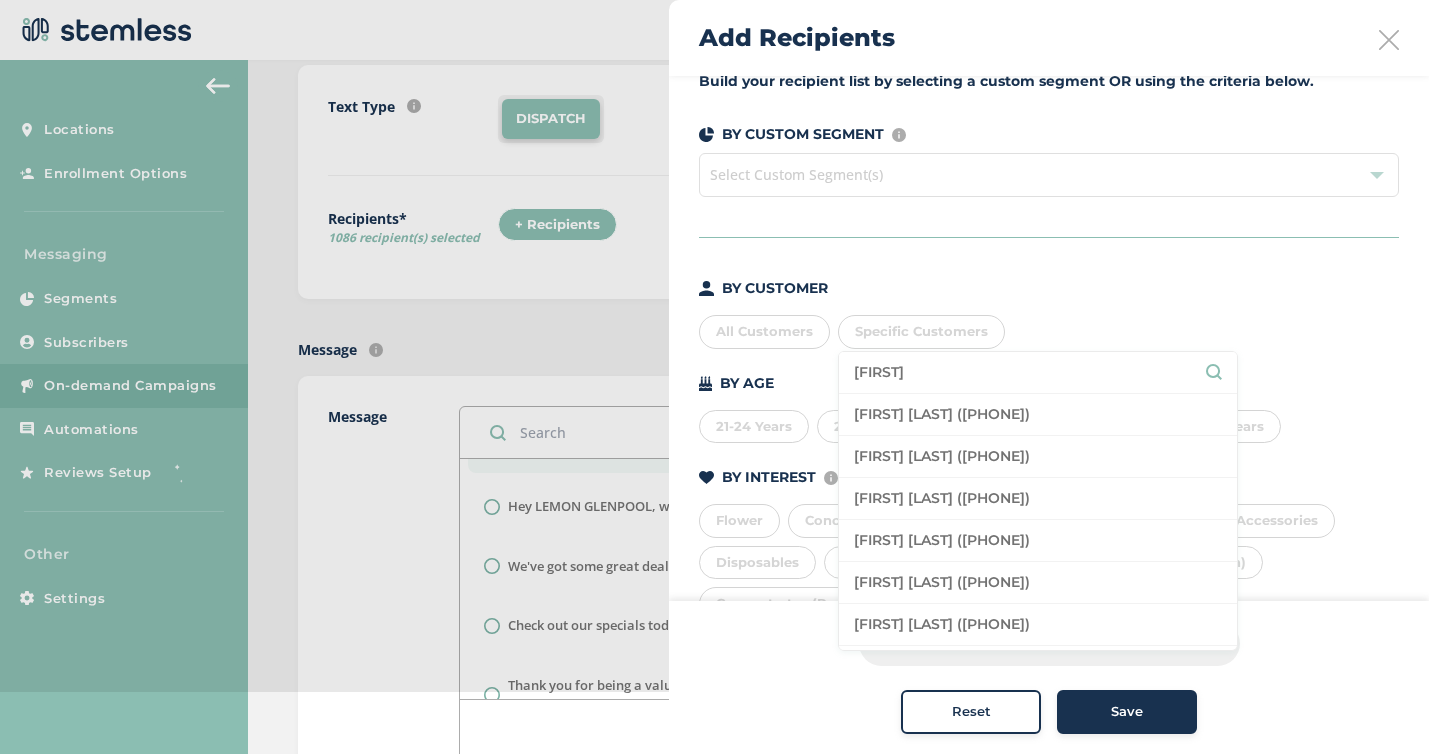 type on "ravi" 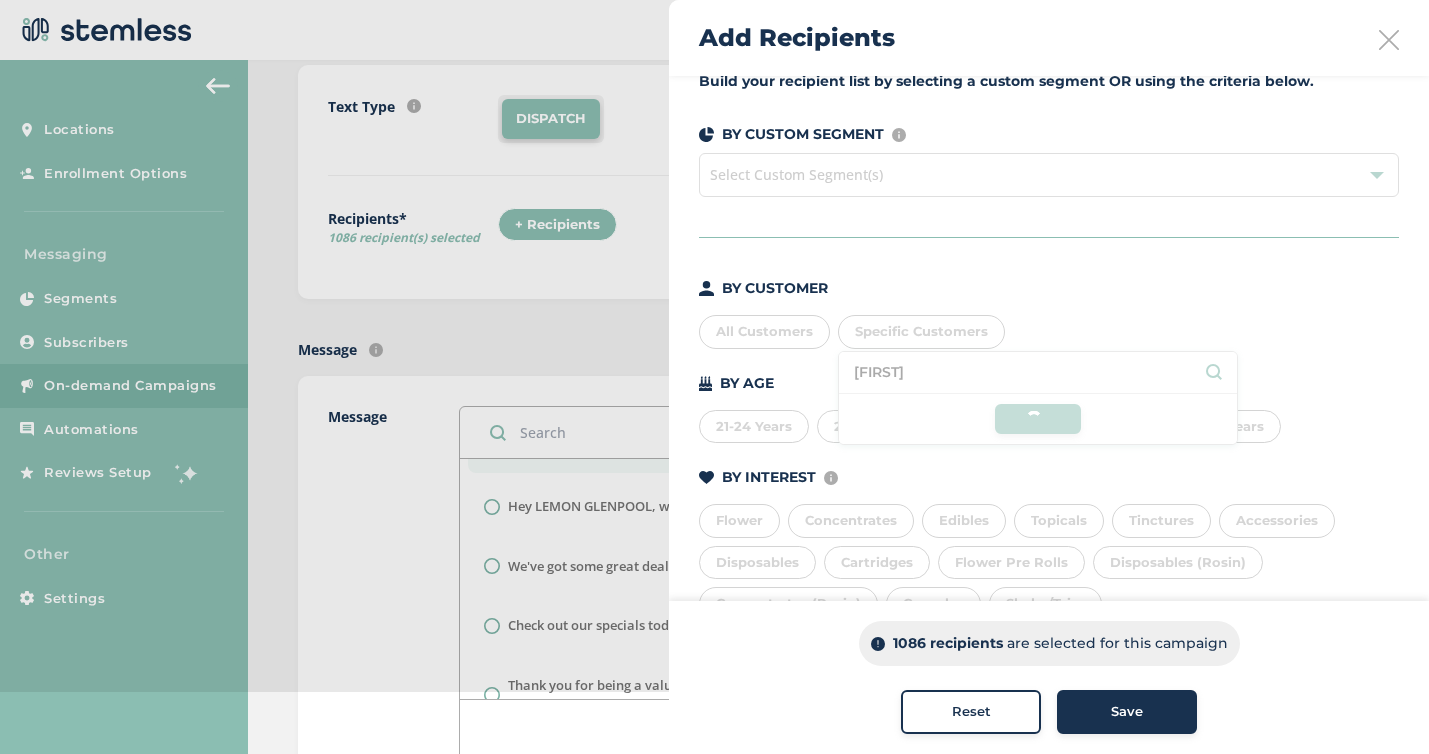 click on "ravi" at bounding box center (1038, 373) 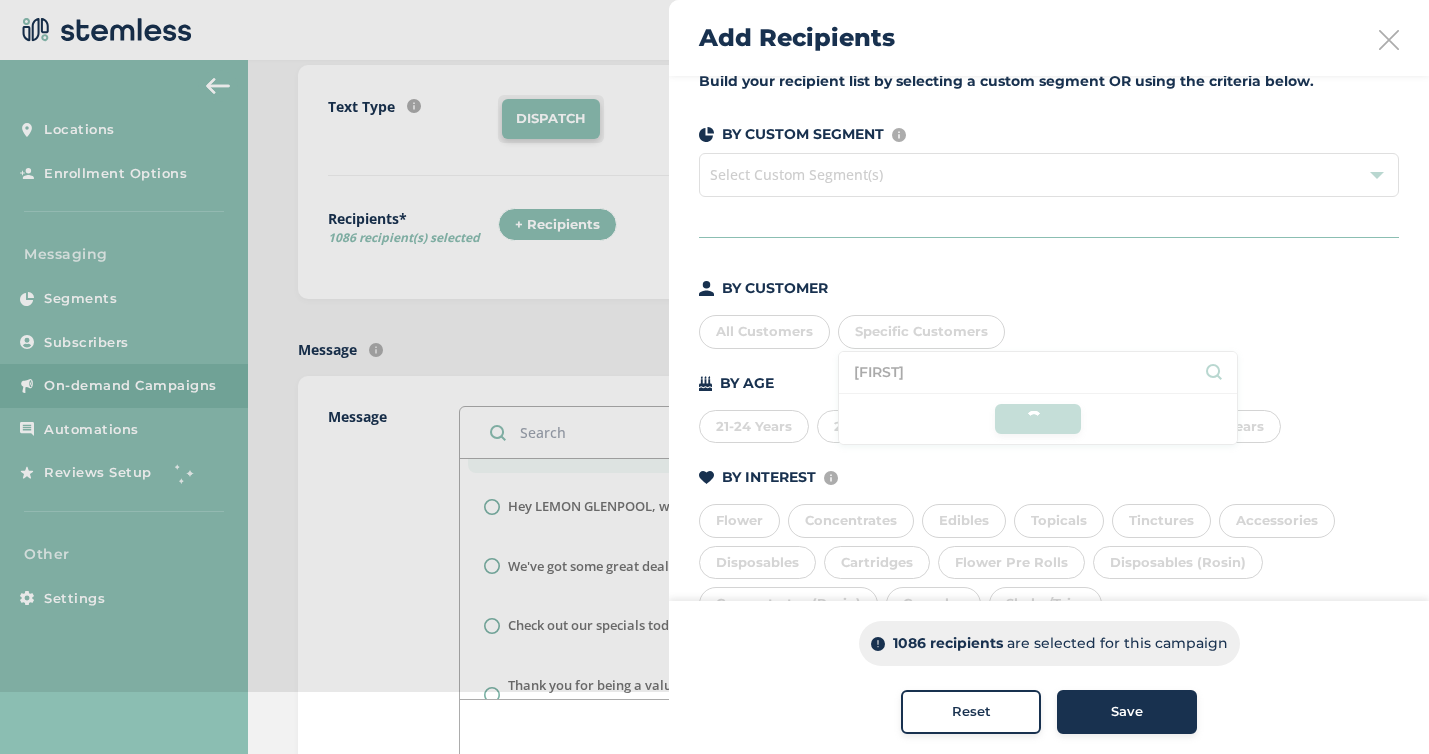 click on "Reset" at bounding box center (971, 712) 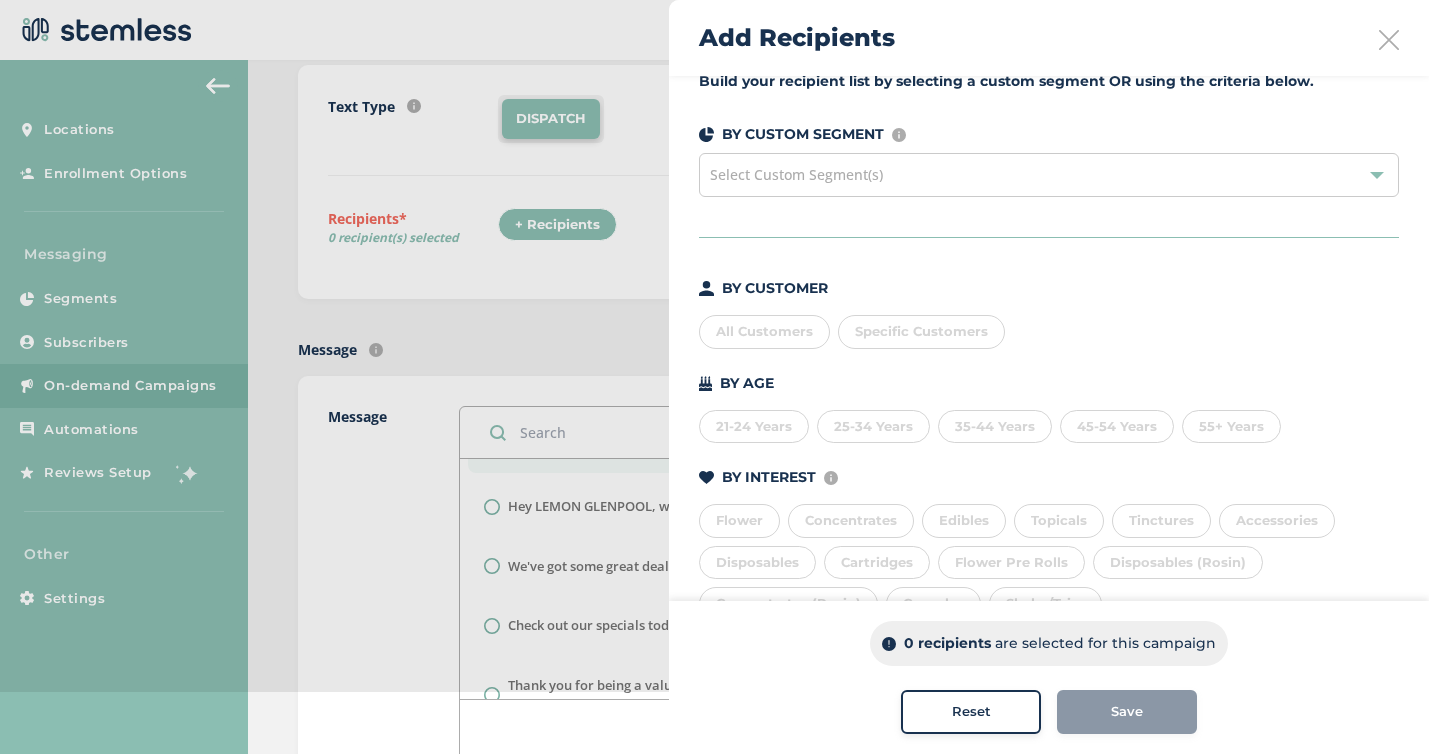 click on "Specific Customers" at bounding box center (921, 331) 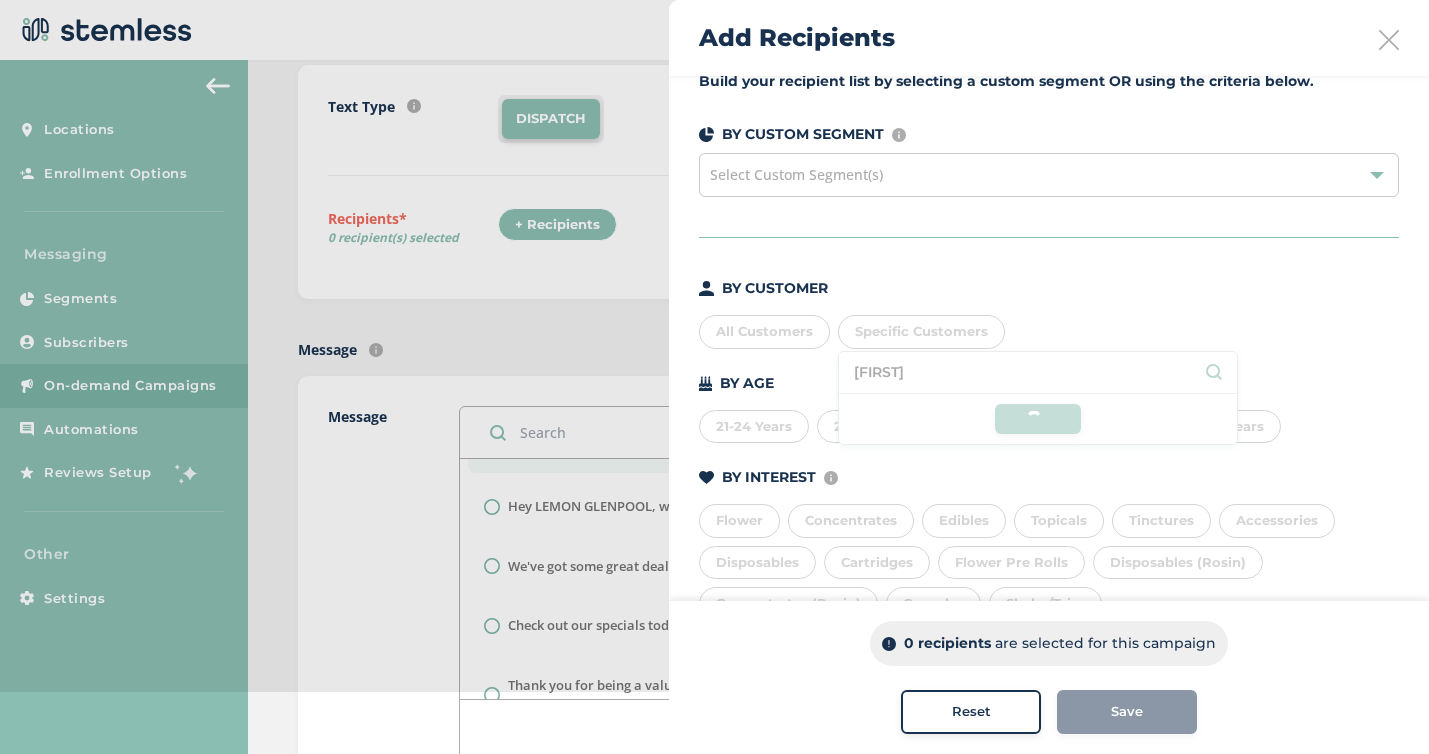 click on "ravi" at bounding box center (1038, 373) 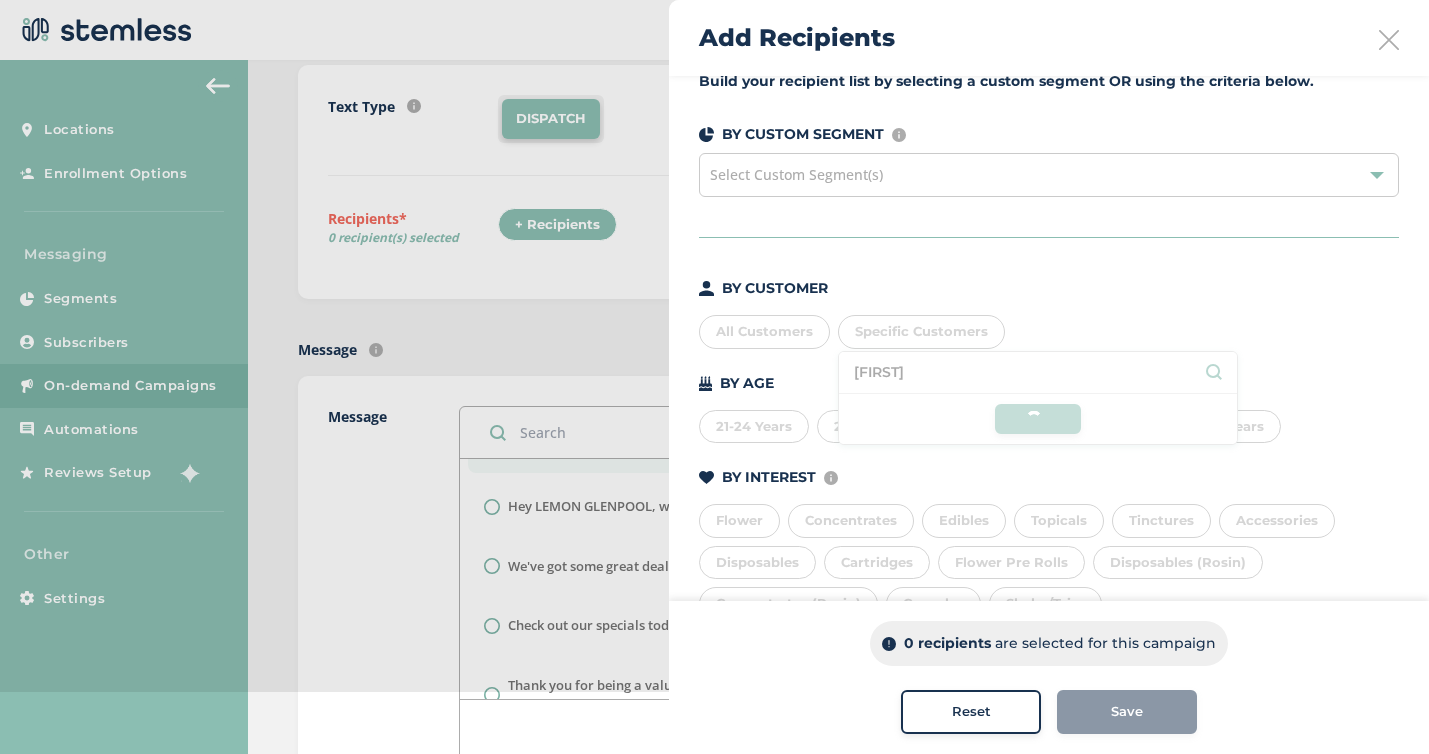 click at bounding box center [1389, 40] 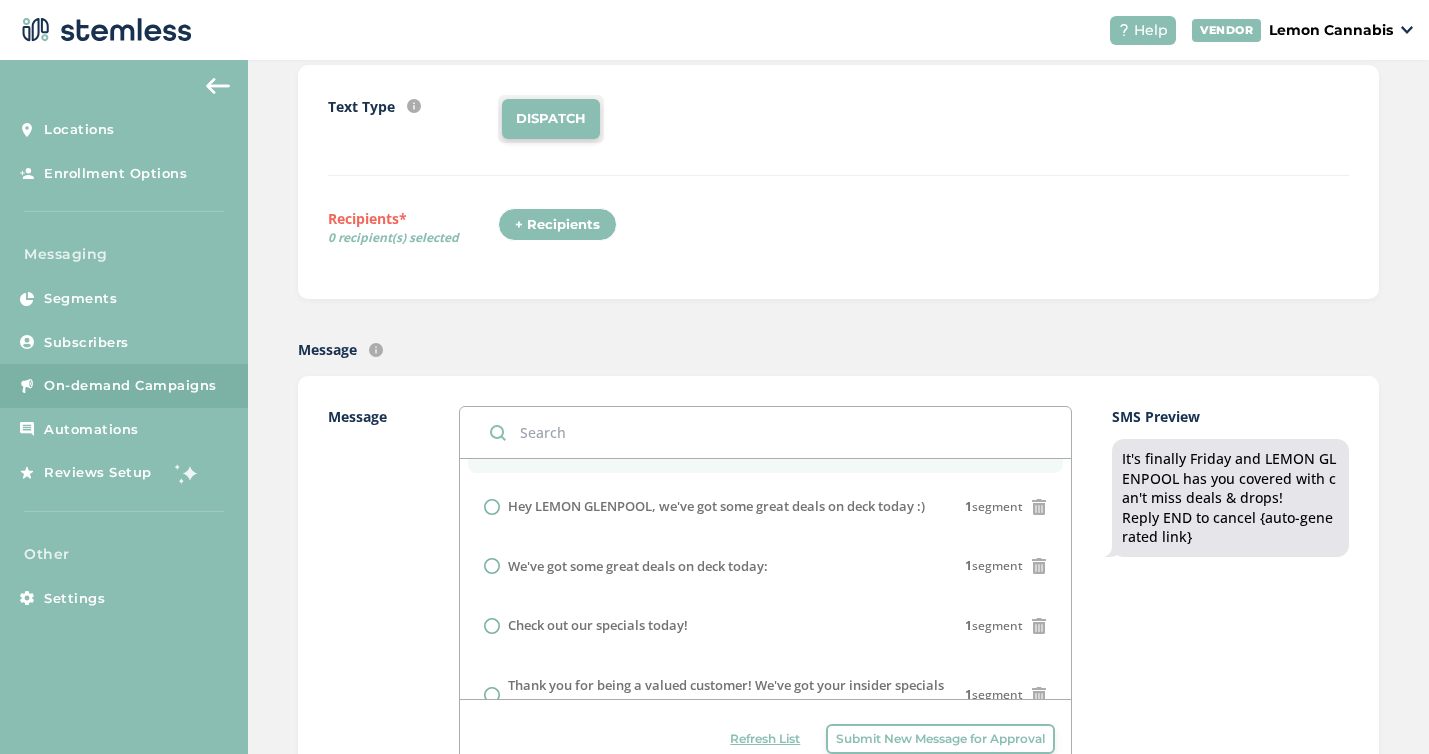 click on "+ Recipients" at bounding box center (557, 225) 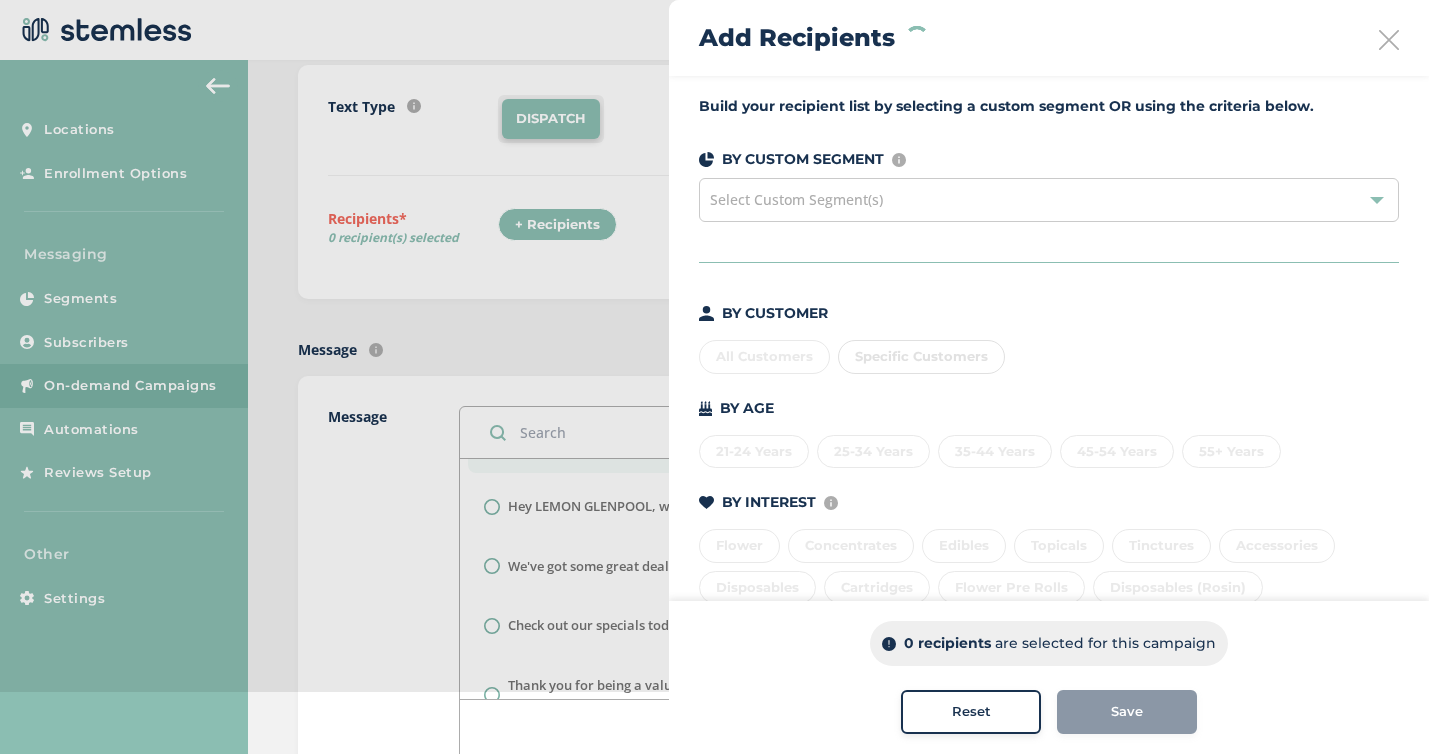 click on "Specific Customers" at bounding box center (921, 357) 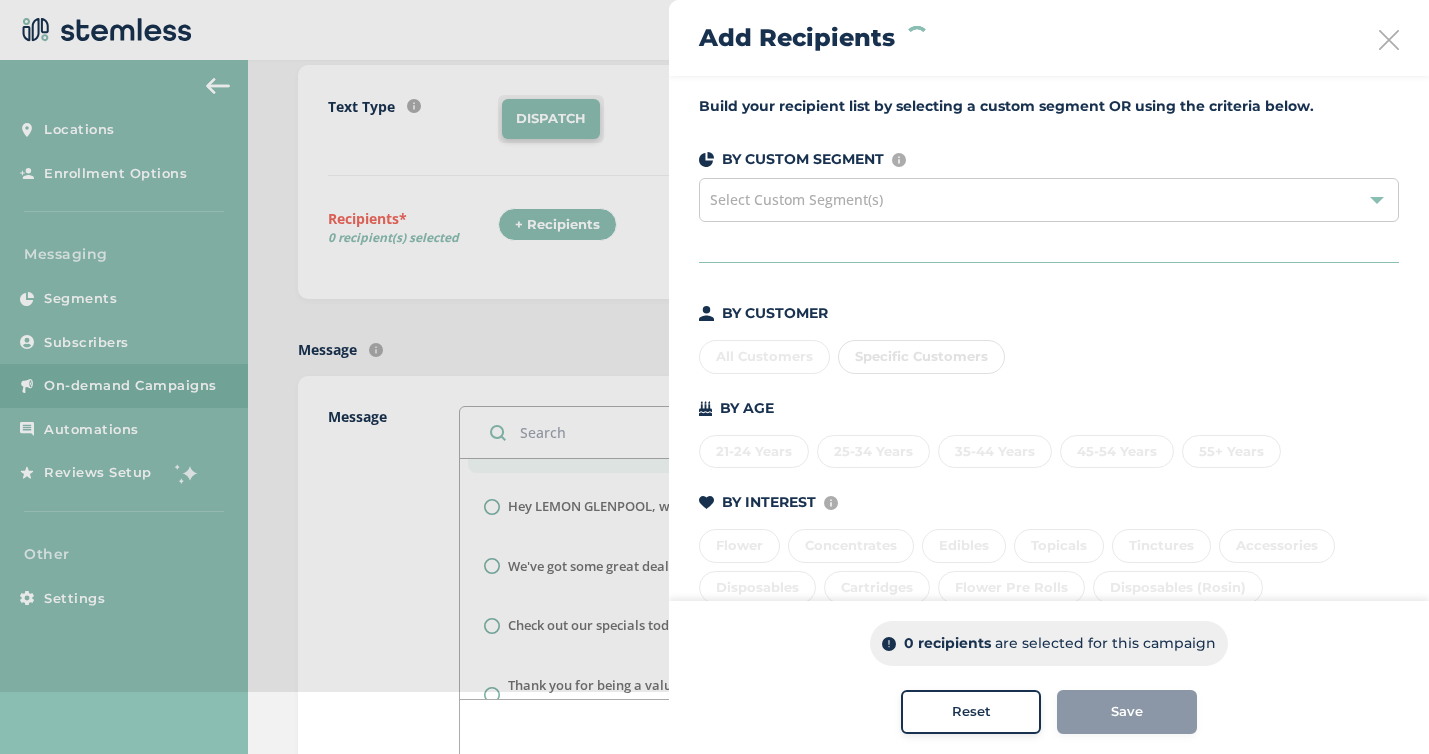click on "Specific Customers" at bounding box center (921, 357) 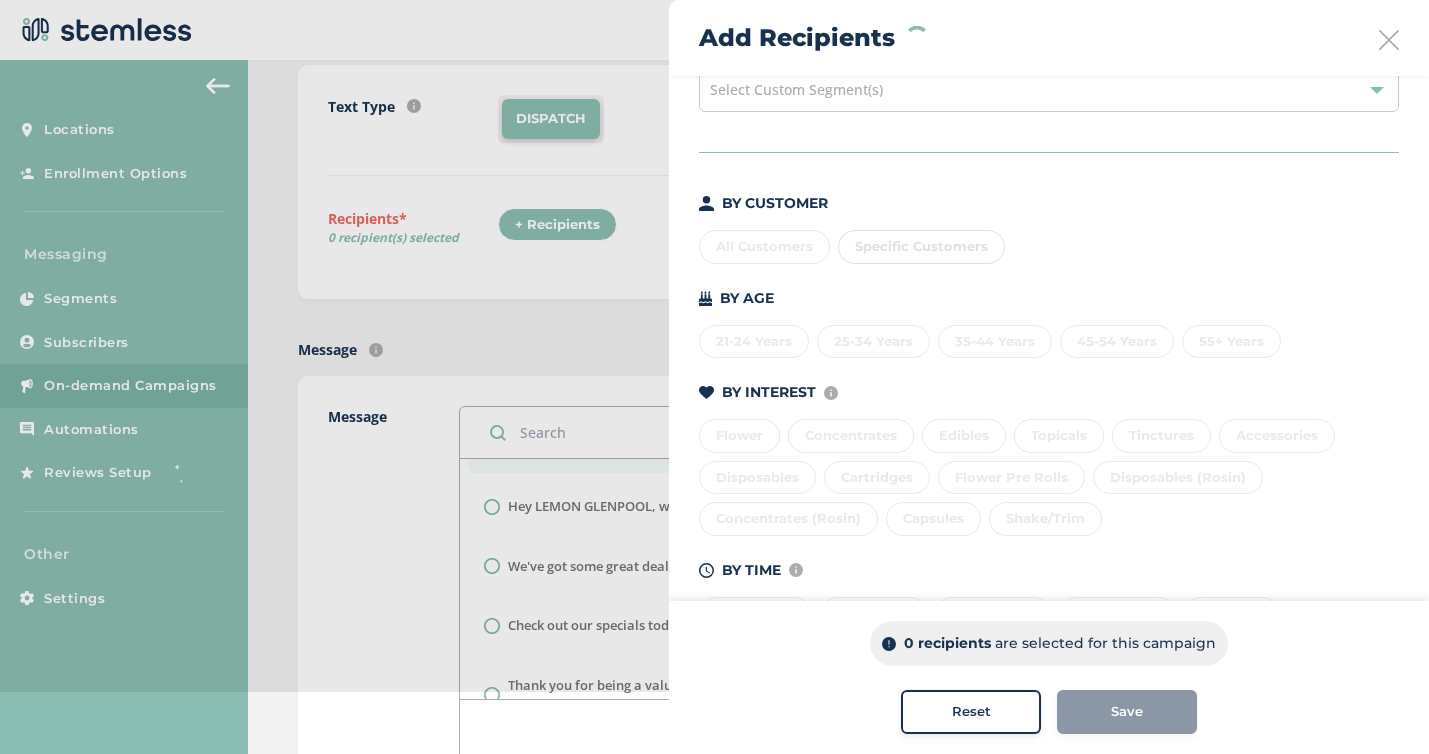 scroll, scrollTop: 0, scrollLeft: 0, axis: both 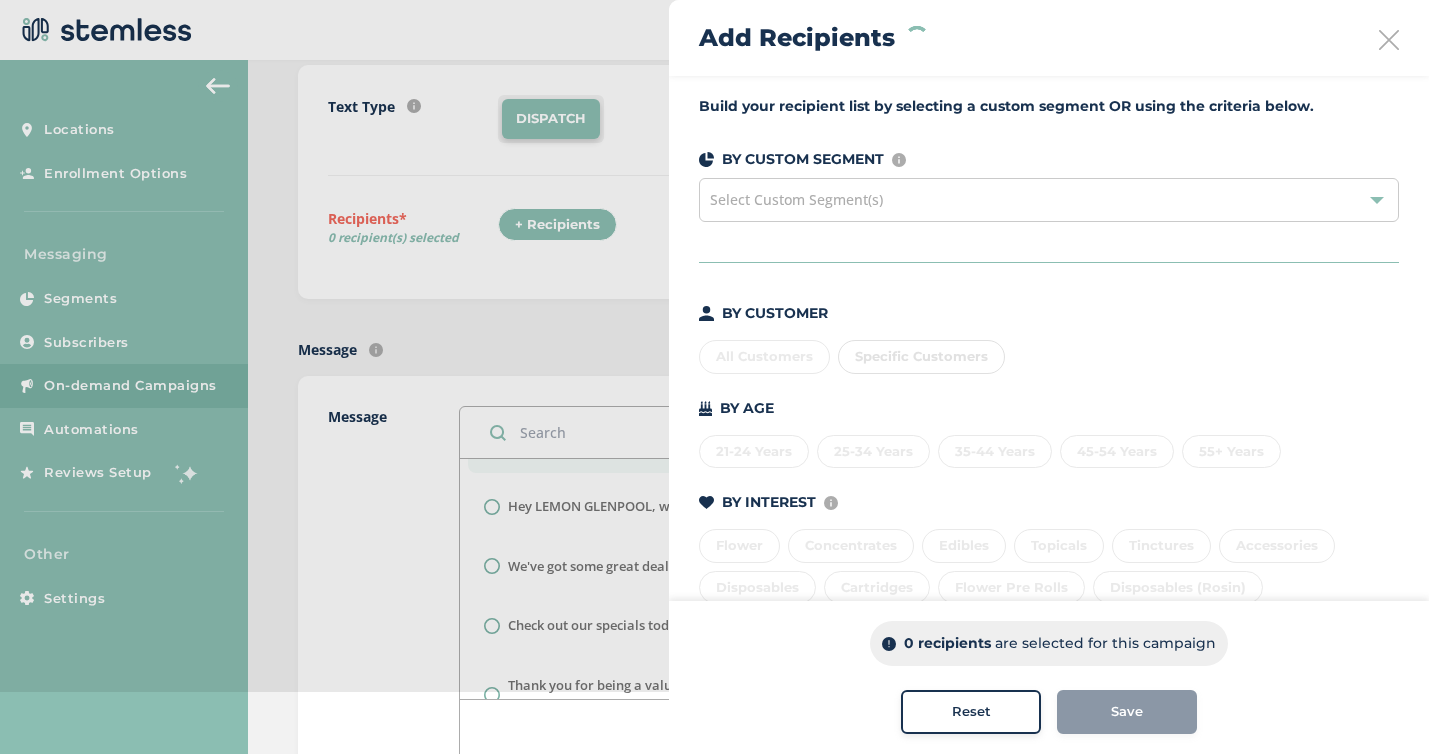 click on "Select Custom Segment(s)" at bounding box center (1049, 200) 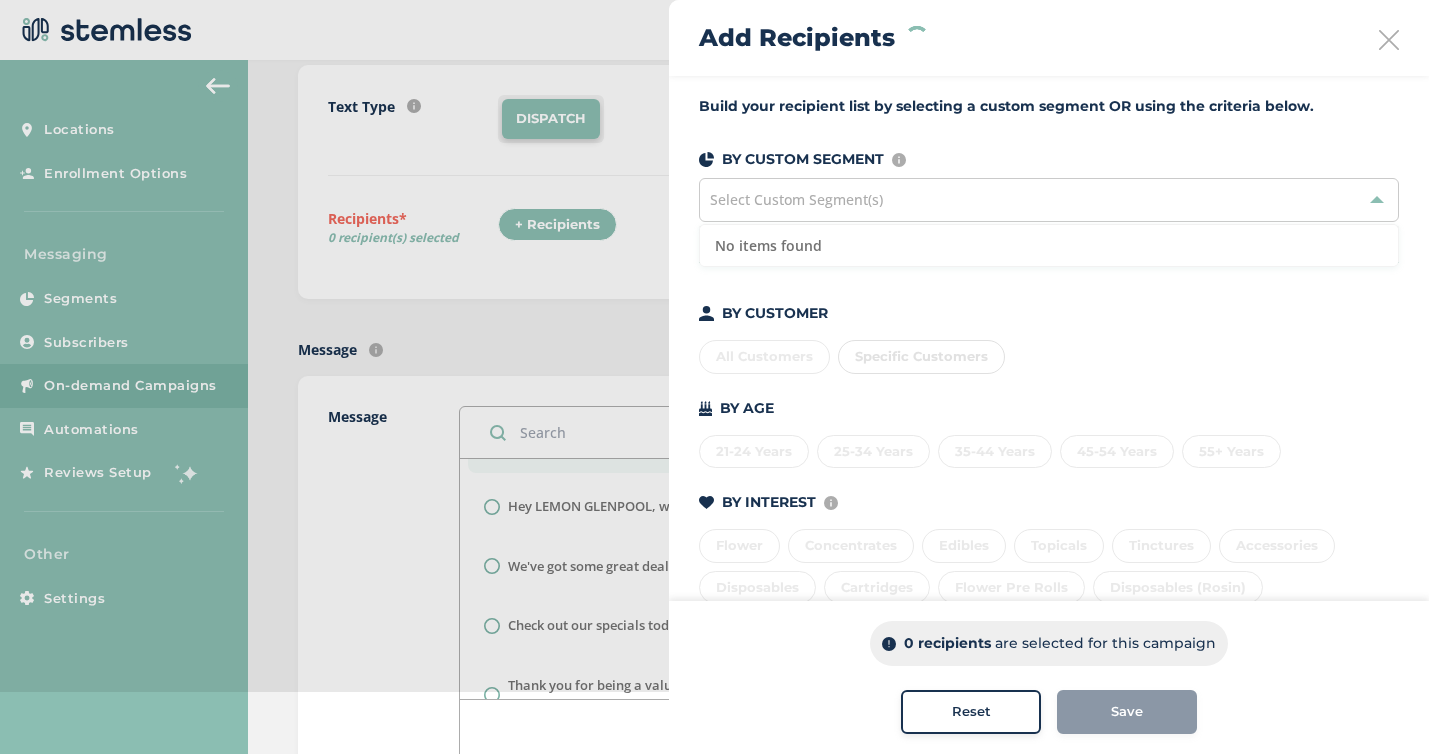 click on "Select Custom Segment(s)" at bounding box center (1049, 200) 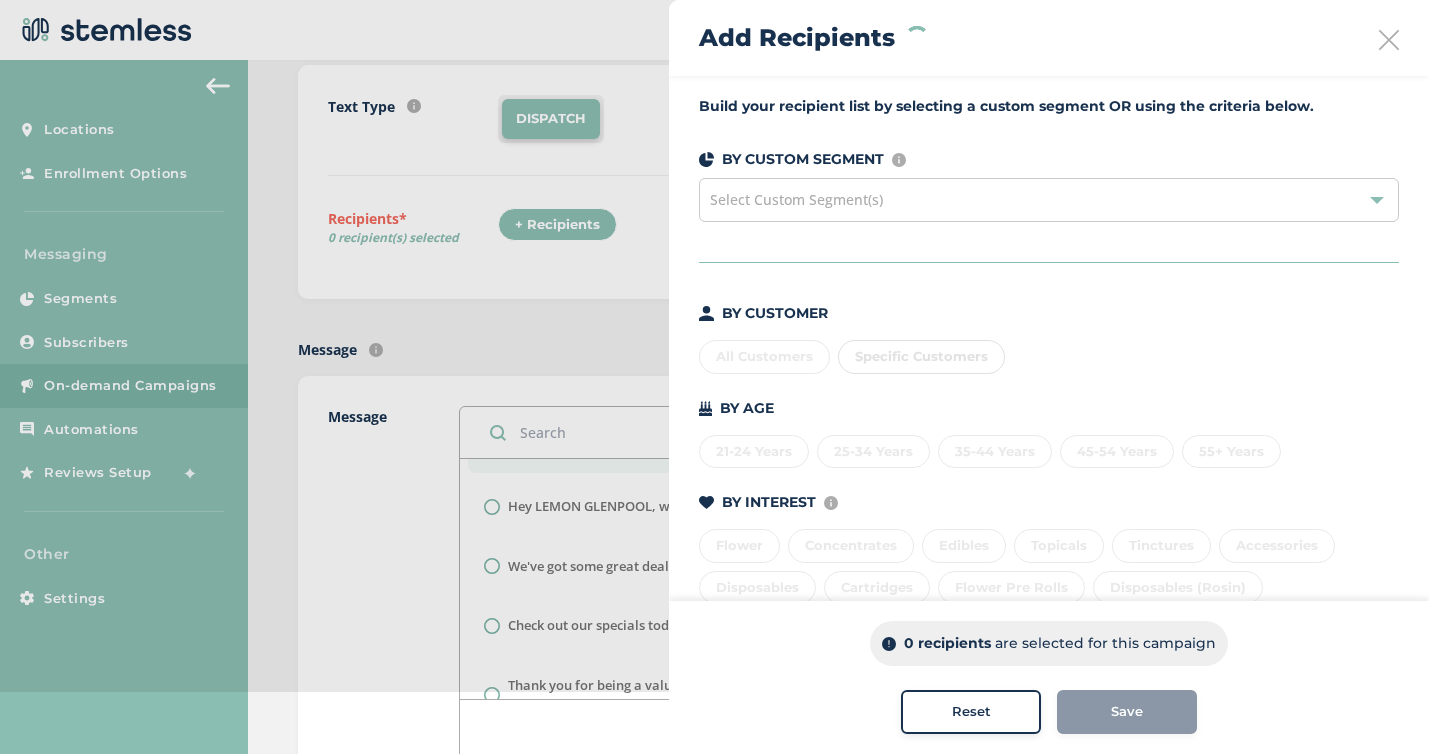 click on "Specific Customers" at bounding box center (921, 357) 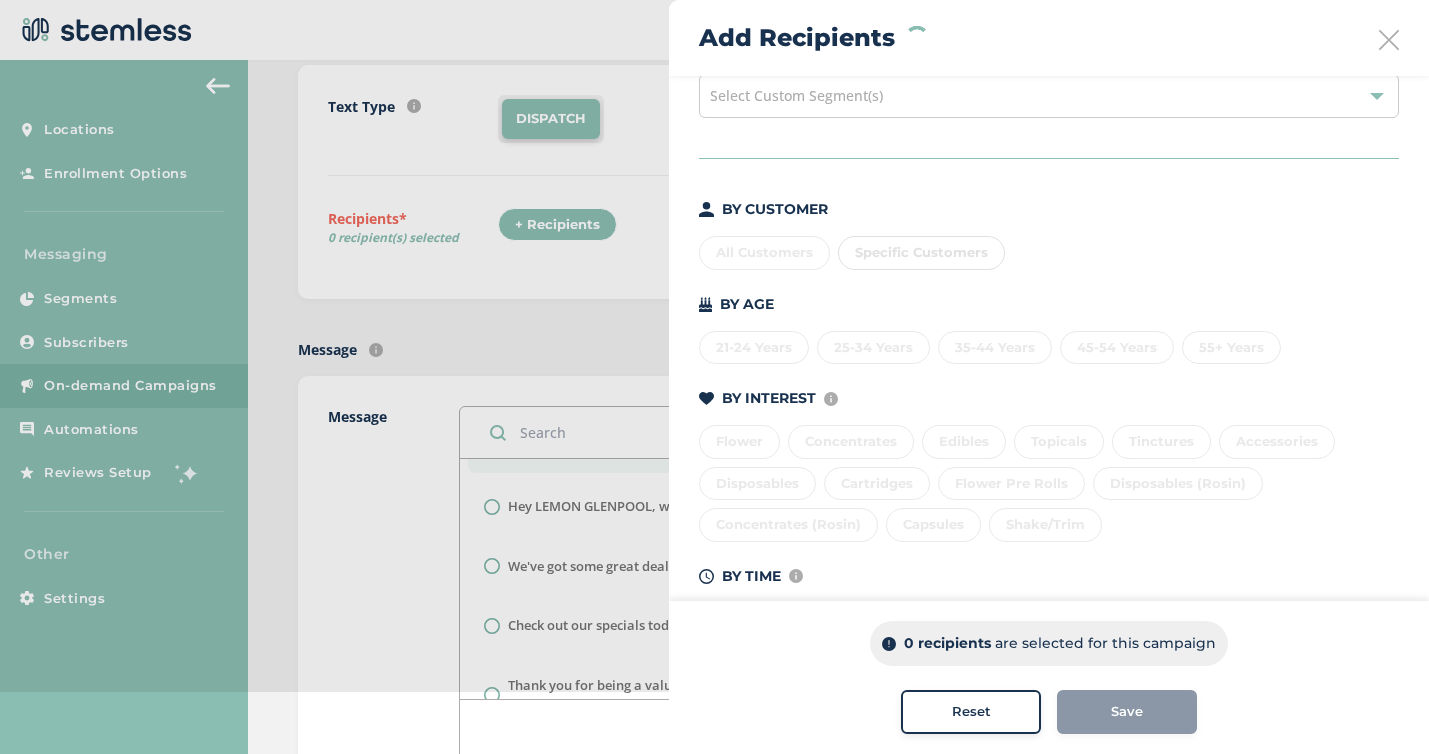 scroll, scrollTop: 183, scrollLeft: 0, axis: vertical 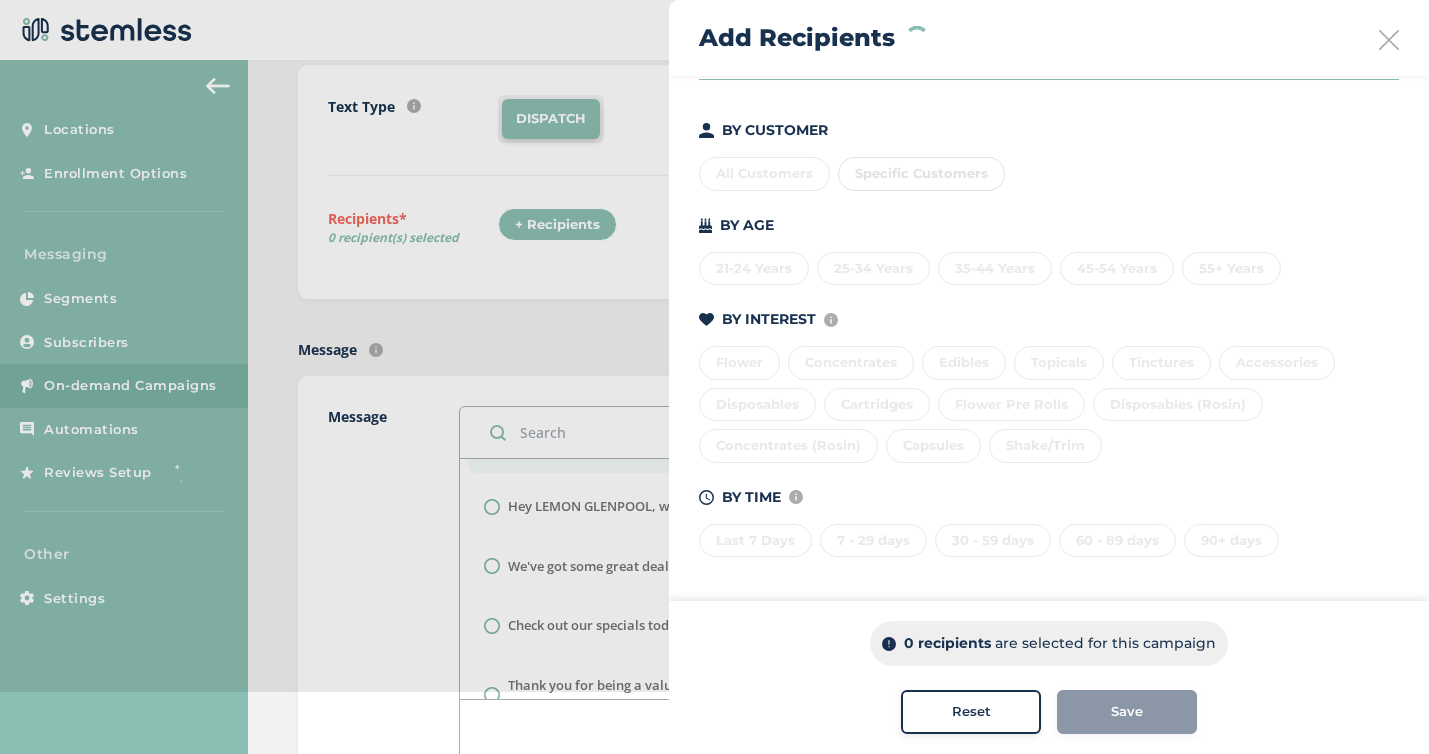 click on "Last 7 Days   7 - 29 days   30 - 59 days   60 - 89 days   90+ days" at bounding box center [1049, 537] 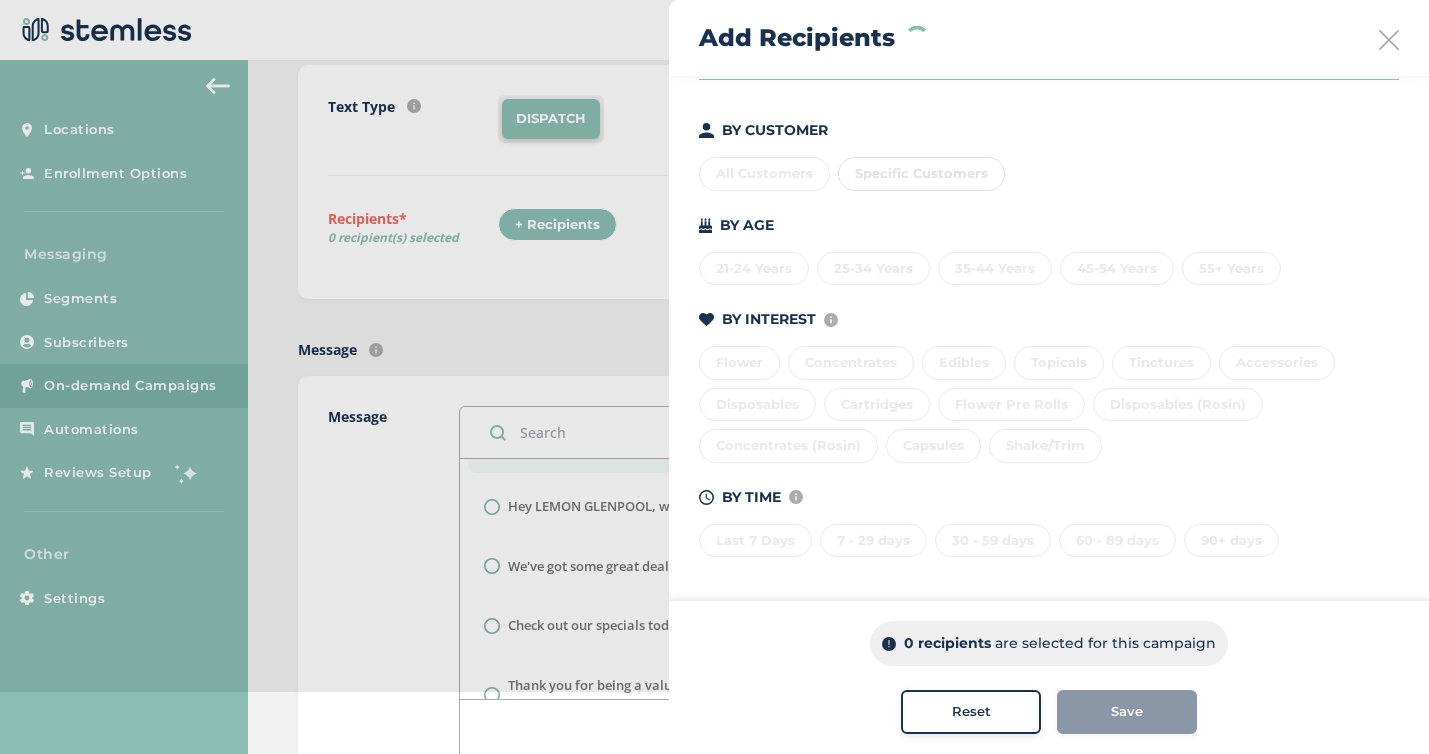 click on "Reset" at bounding box center (971, 712) 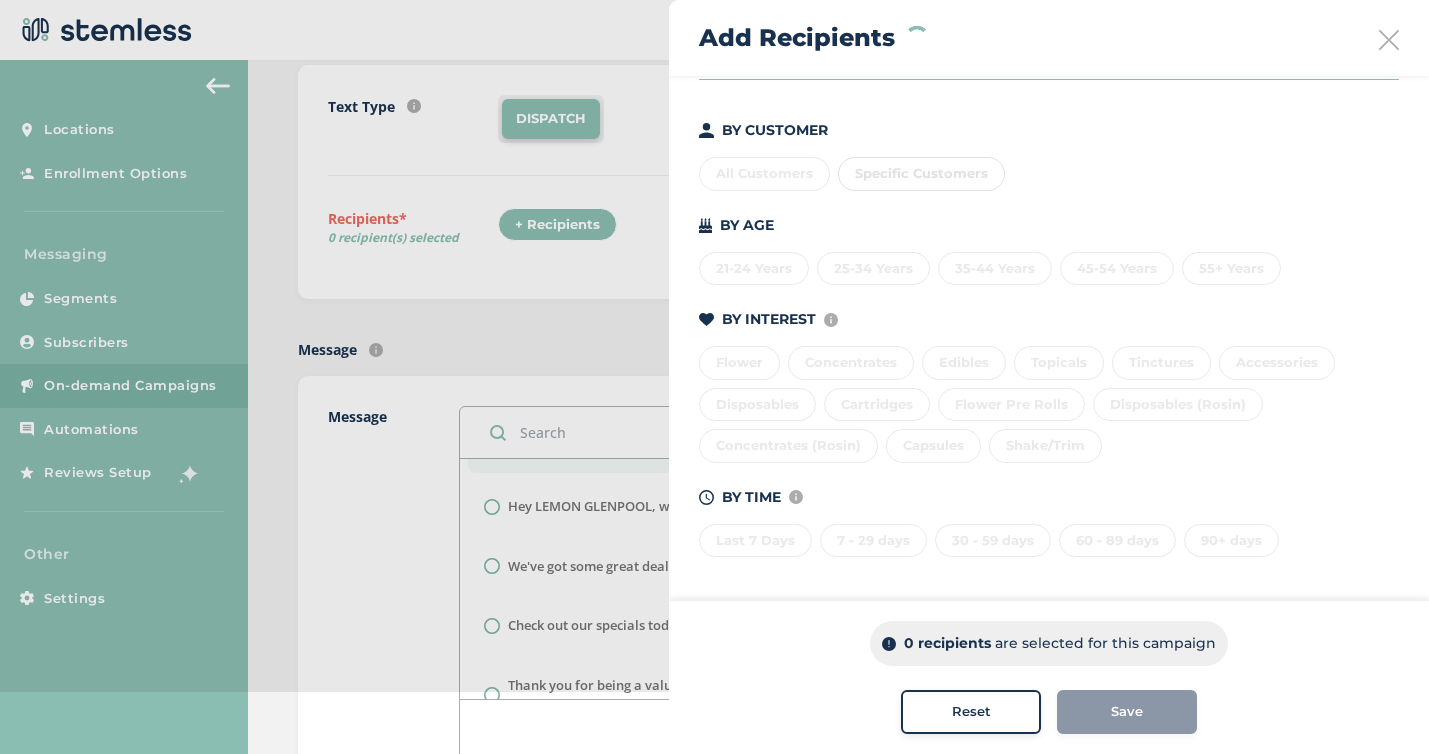 click on "Last 7 Days   7 - 29 days   30 - 59 days   60 - 89 days   90+ days" at bounding box center (1049, 537) 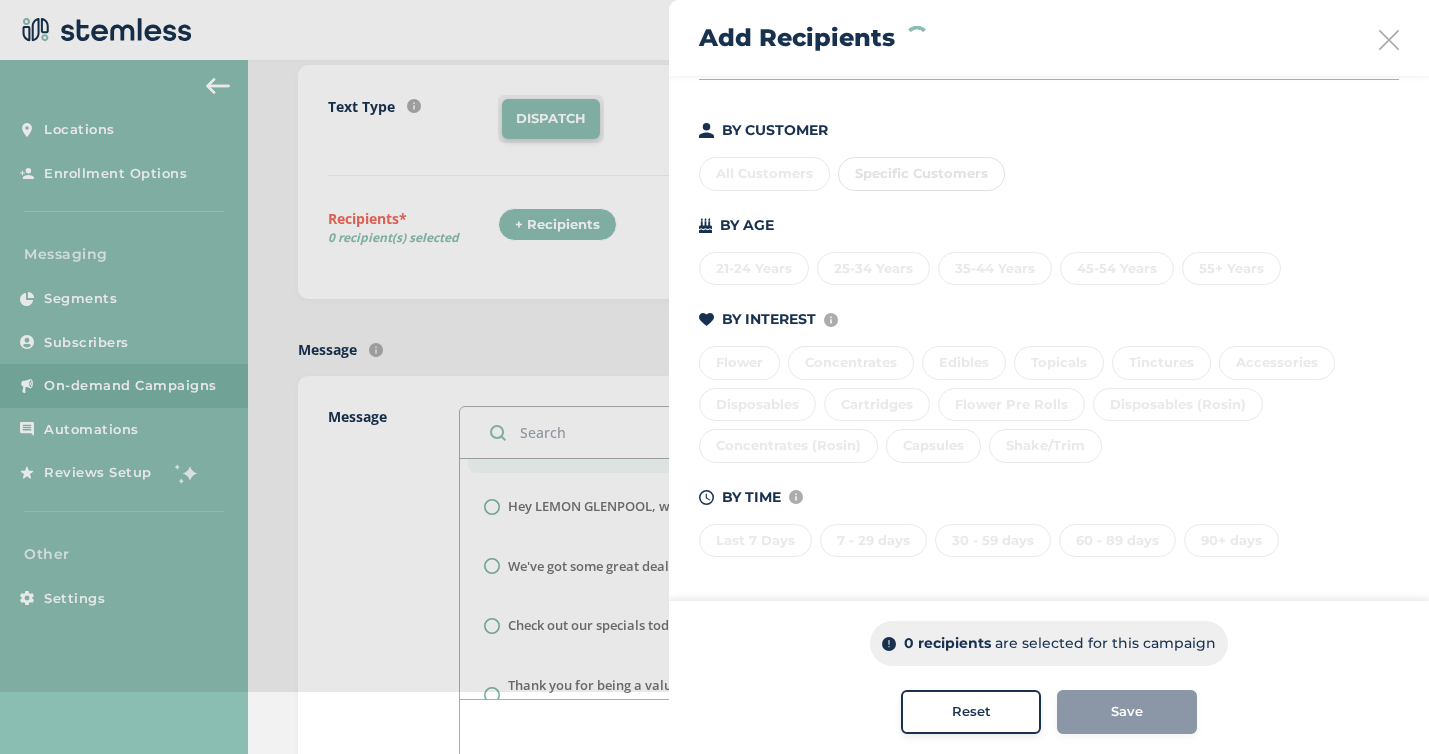 click on "Add Recipients" at bounding box center (1049, 38) 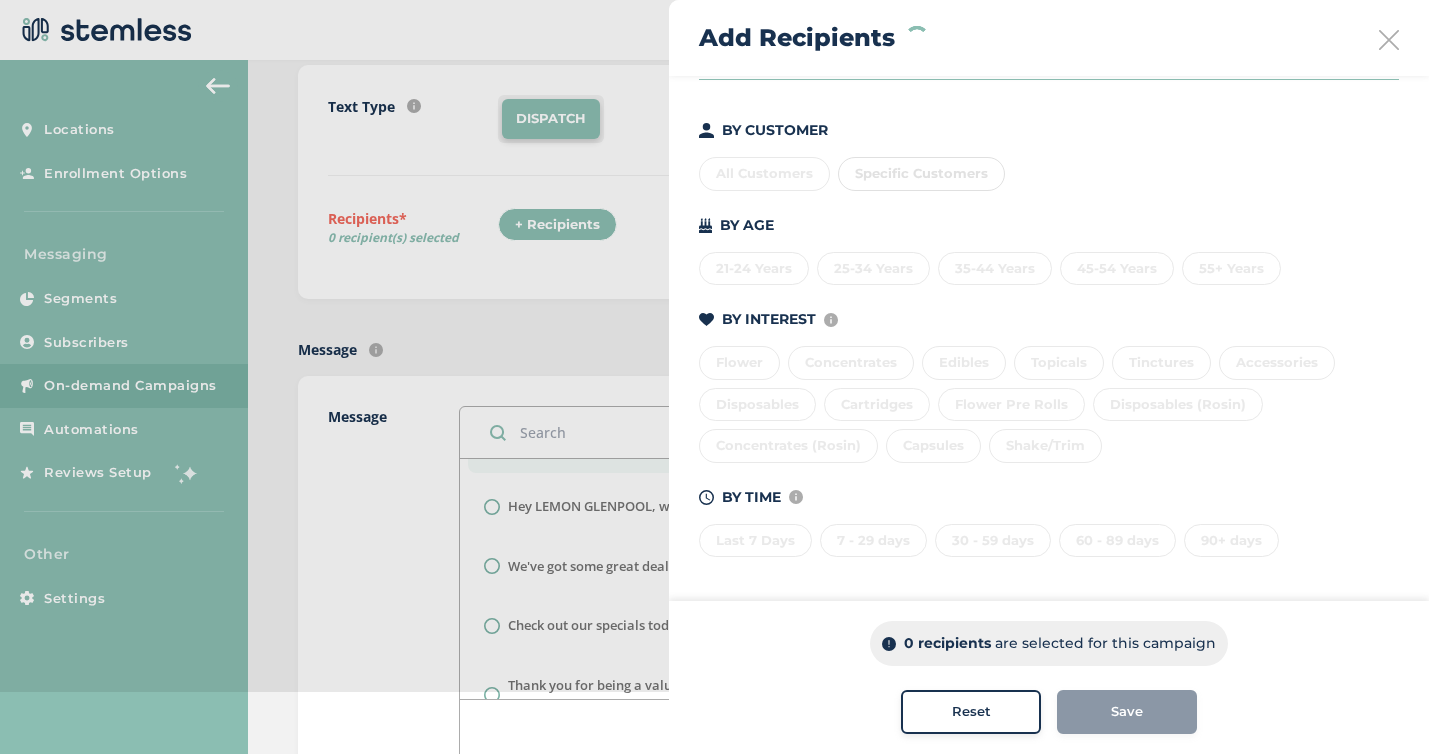 click at bounding box center [1389, 40] 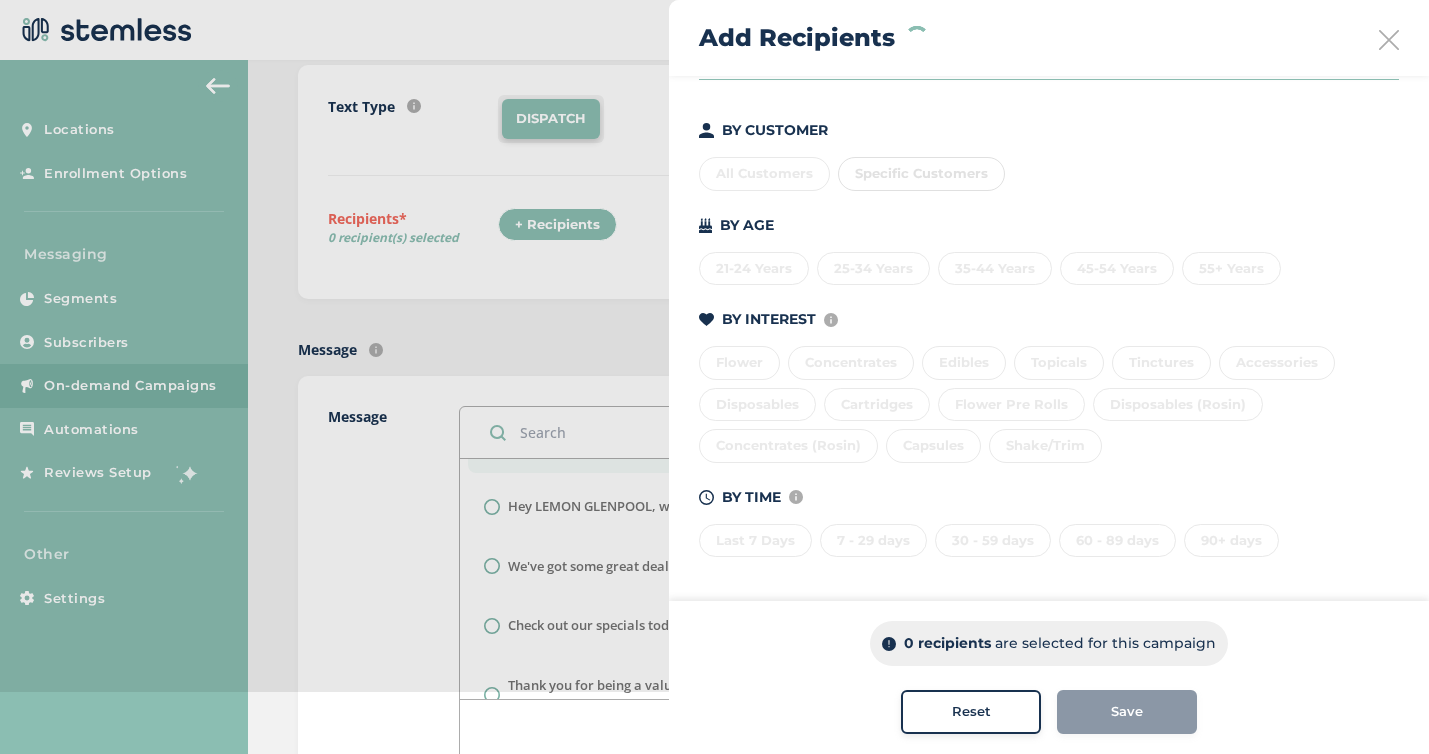 click on "Add Recipients" at bounding box center (1049, 38) 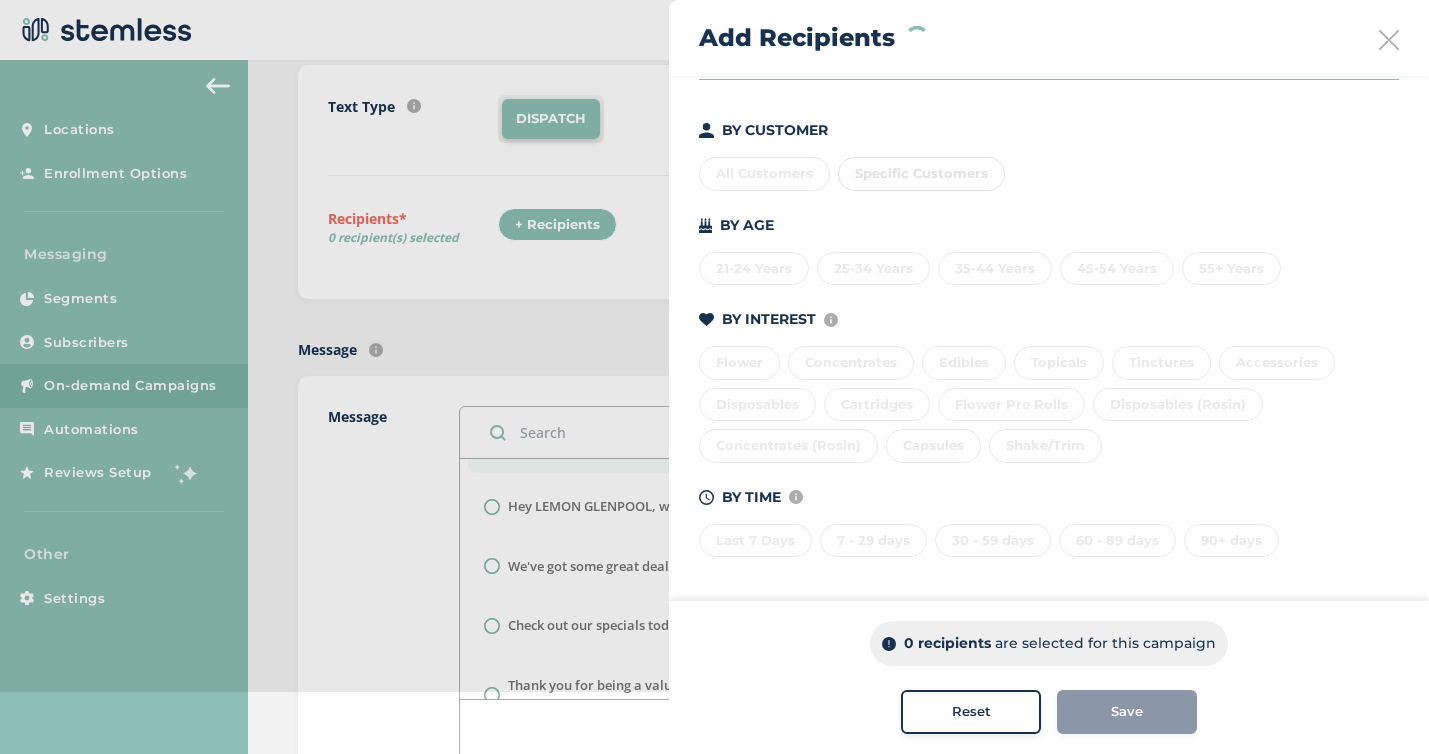 click at bounding box center (1389, 40) 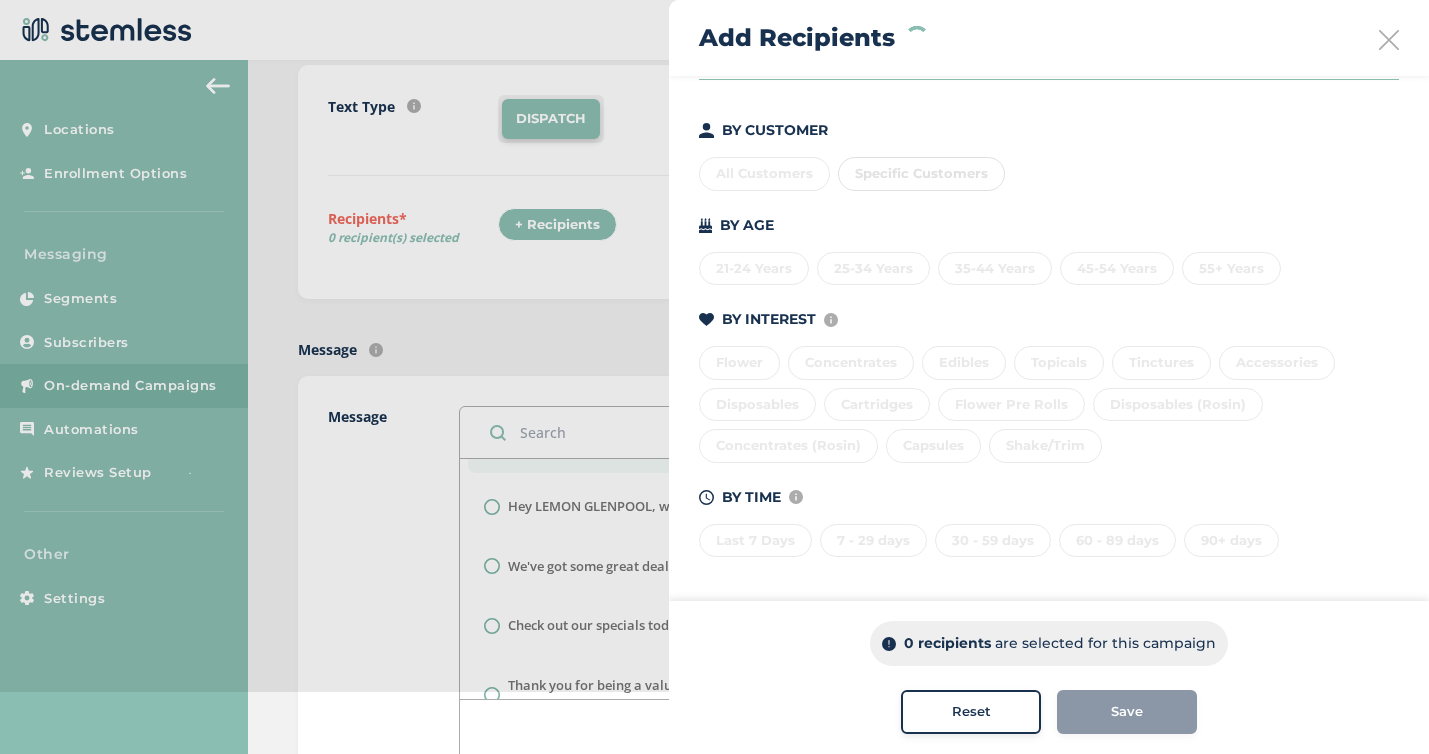 click at bounding box center [714, 315] 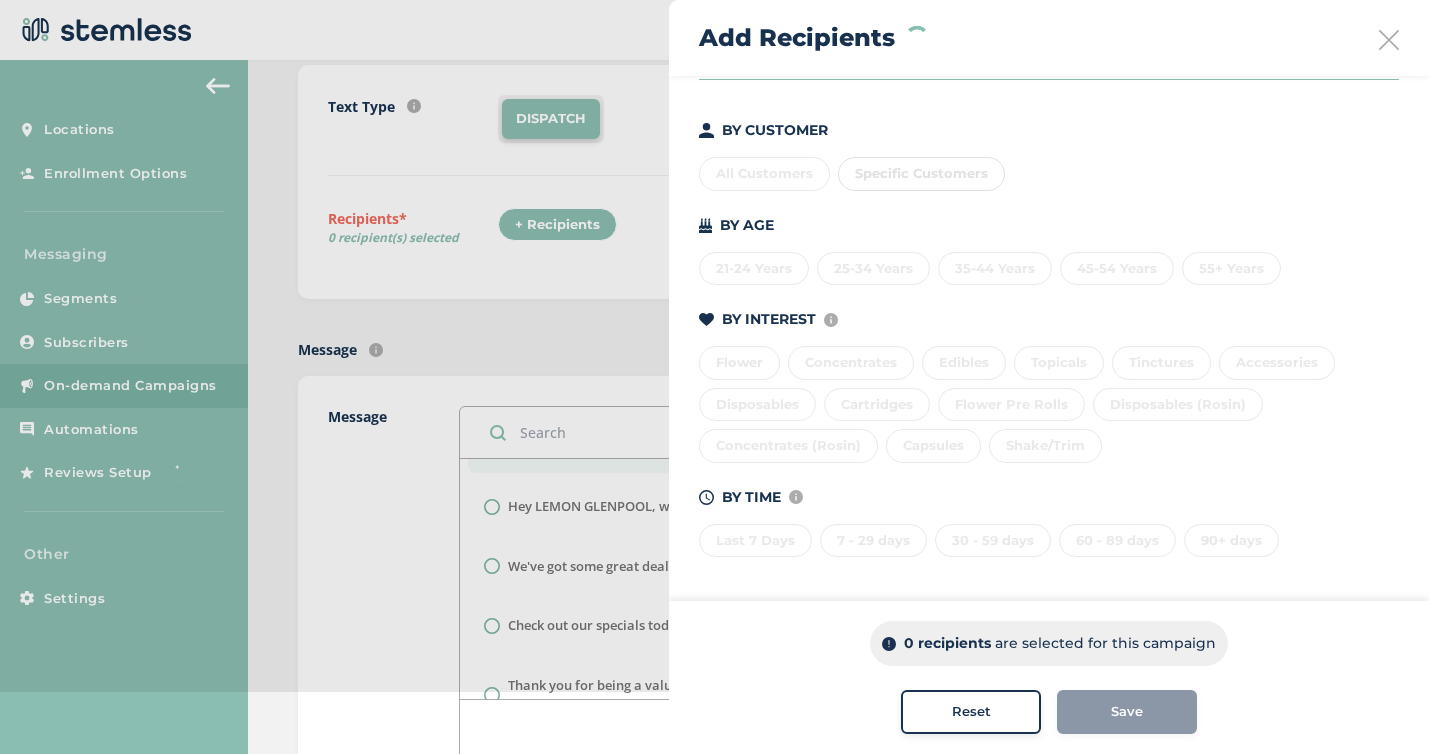 click on "Reset" at bounding box center [971, 712] 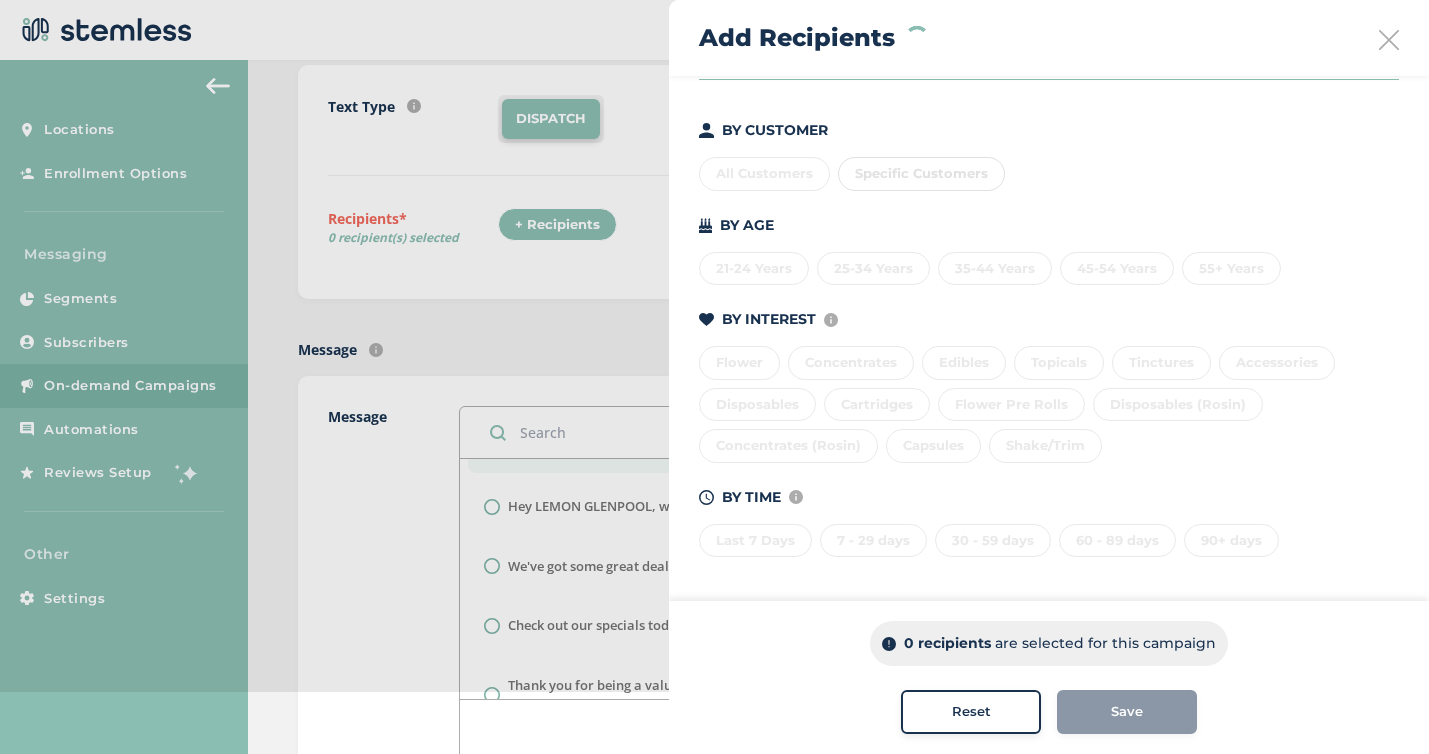 click at bounding box center (1389, 40) 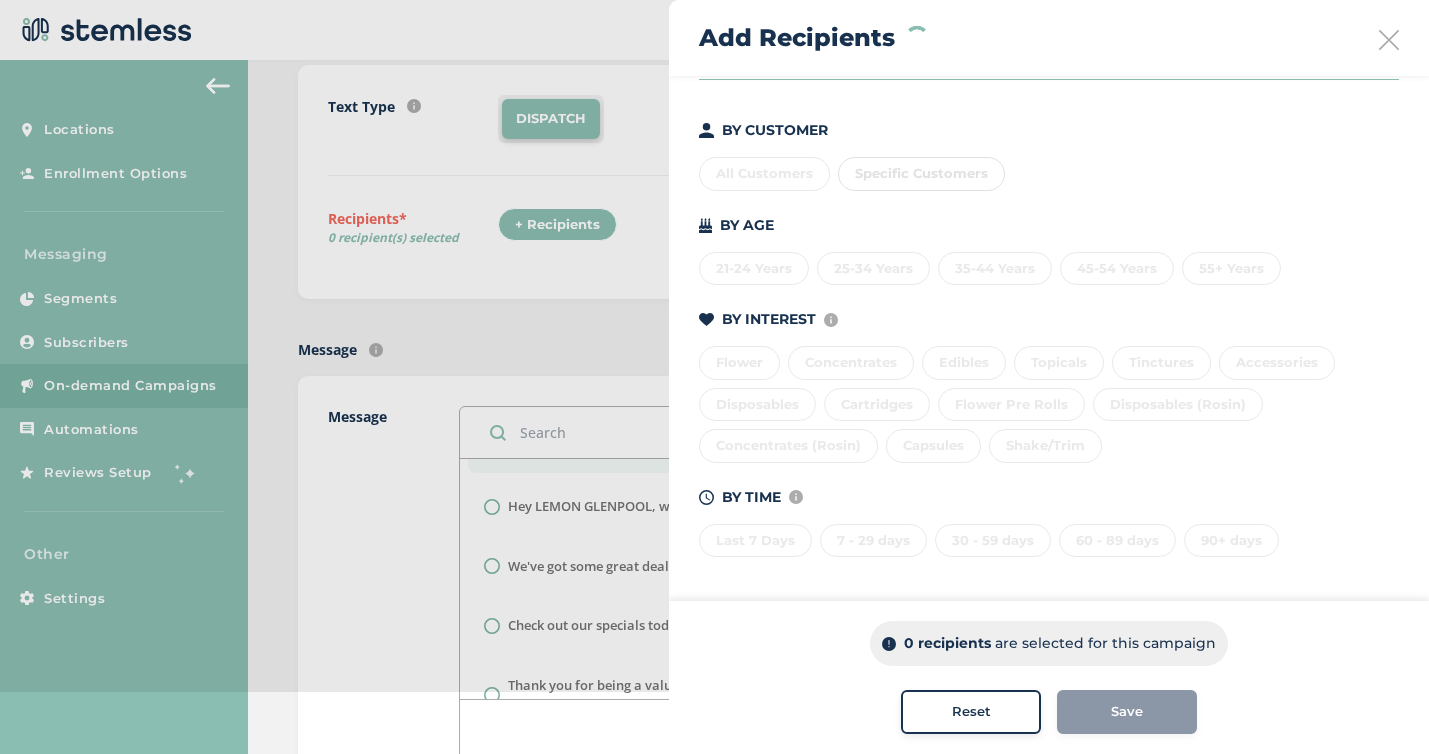 click at bounding box center [1389, 40] 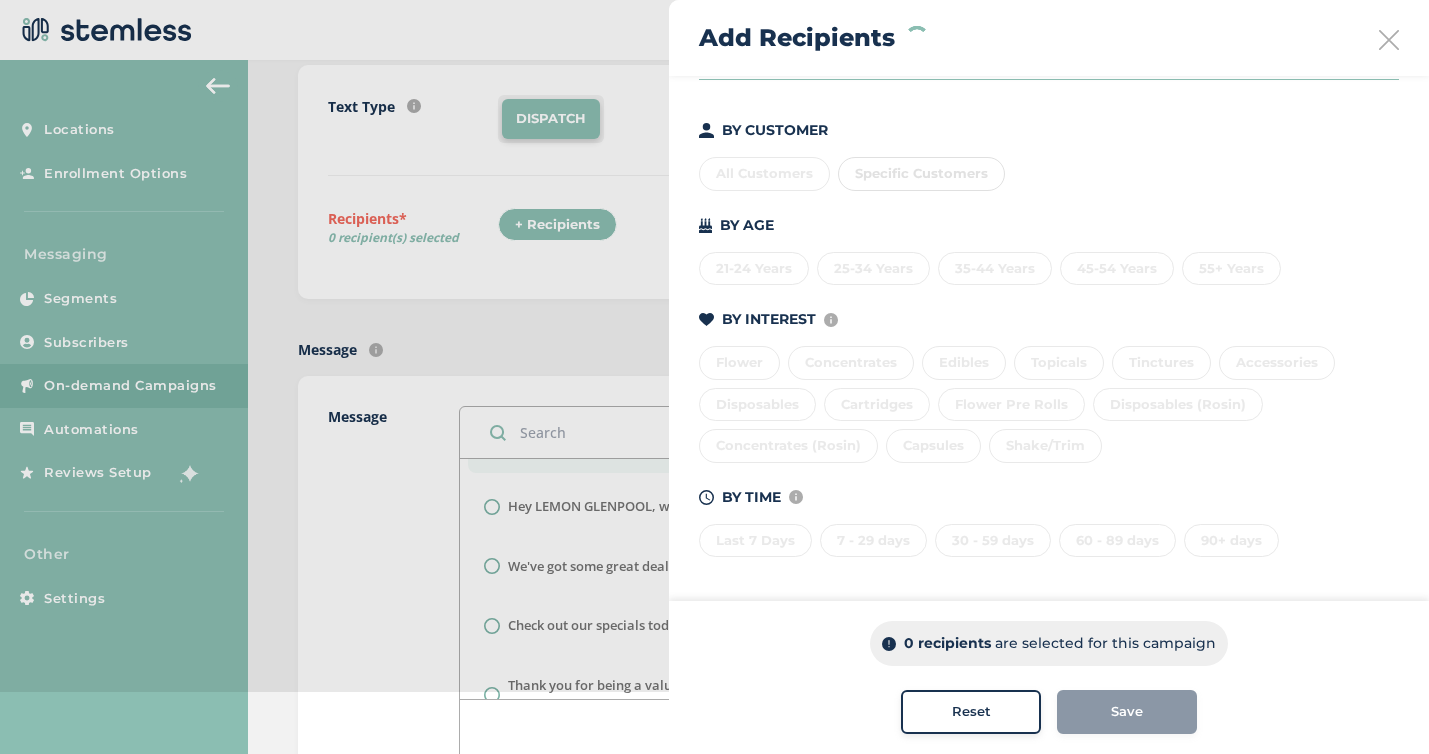 click at bounding box center [1389, 40] 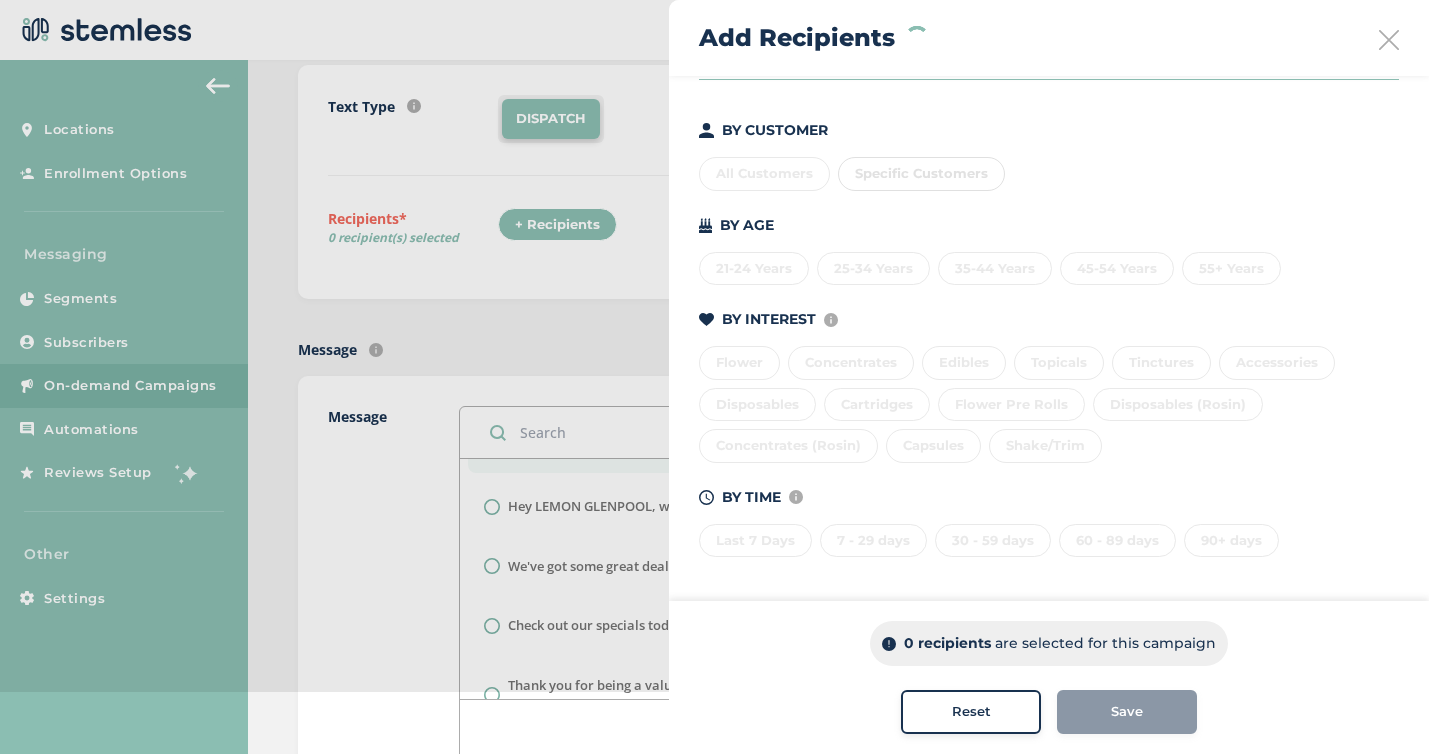 click at bounding box center (1389, 40) 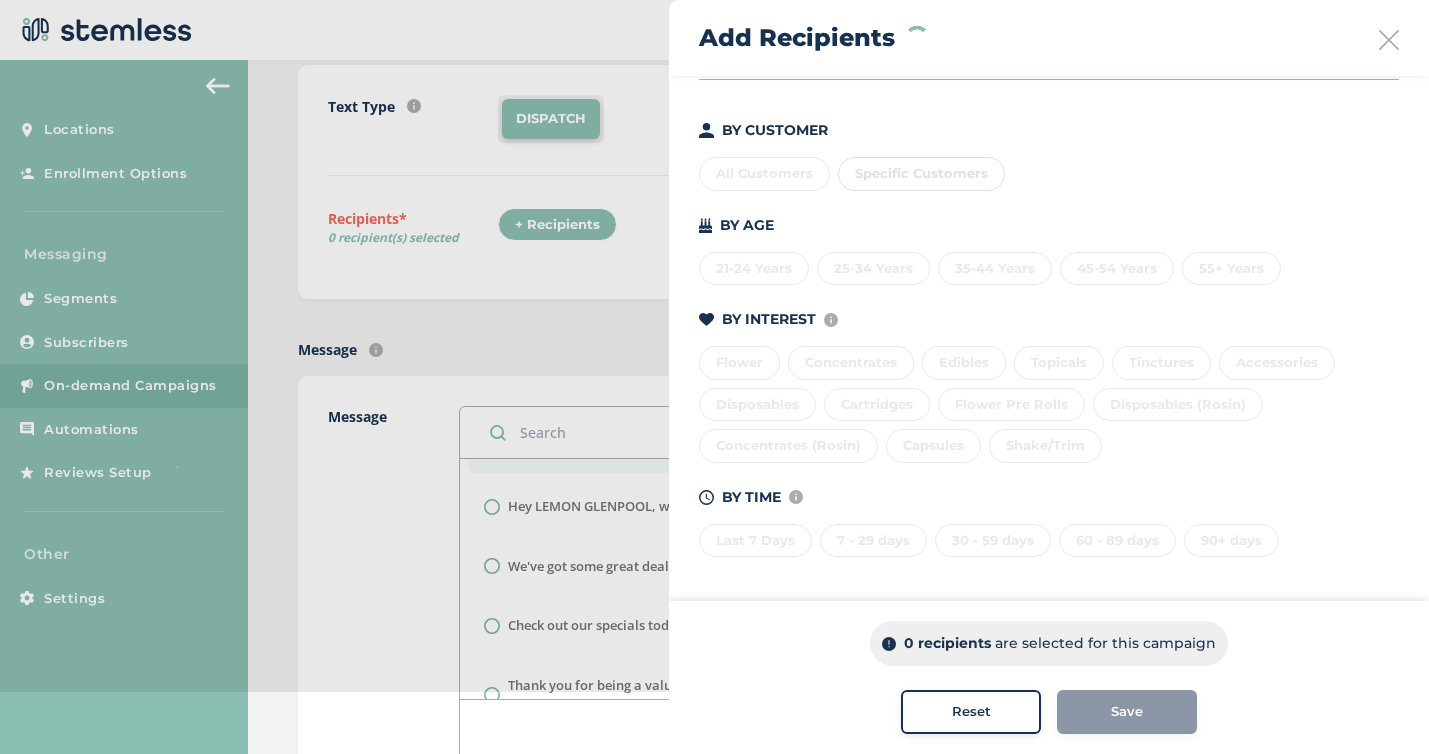 click at bounding box center [714, 315] 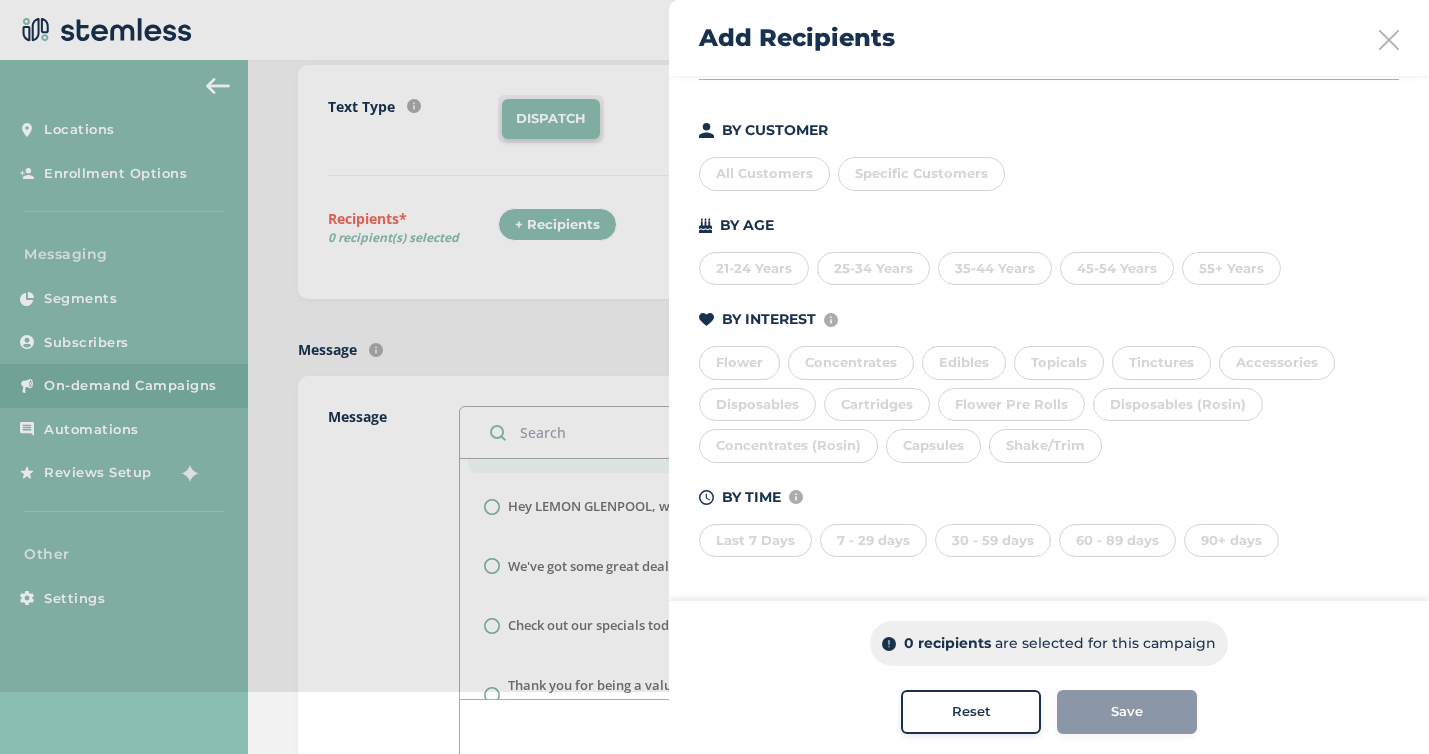 click at bounding box center [1389, 40] 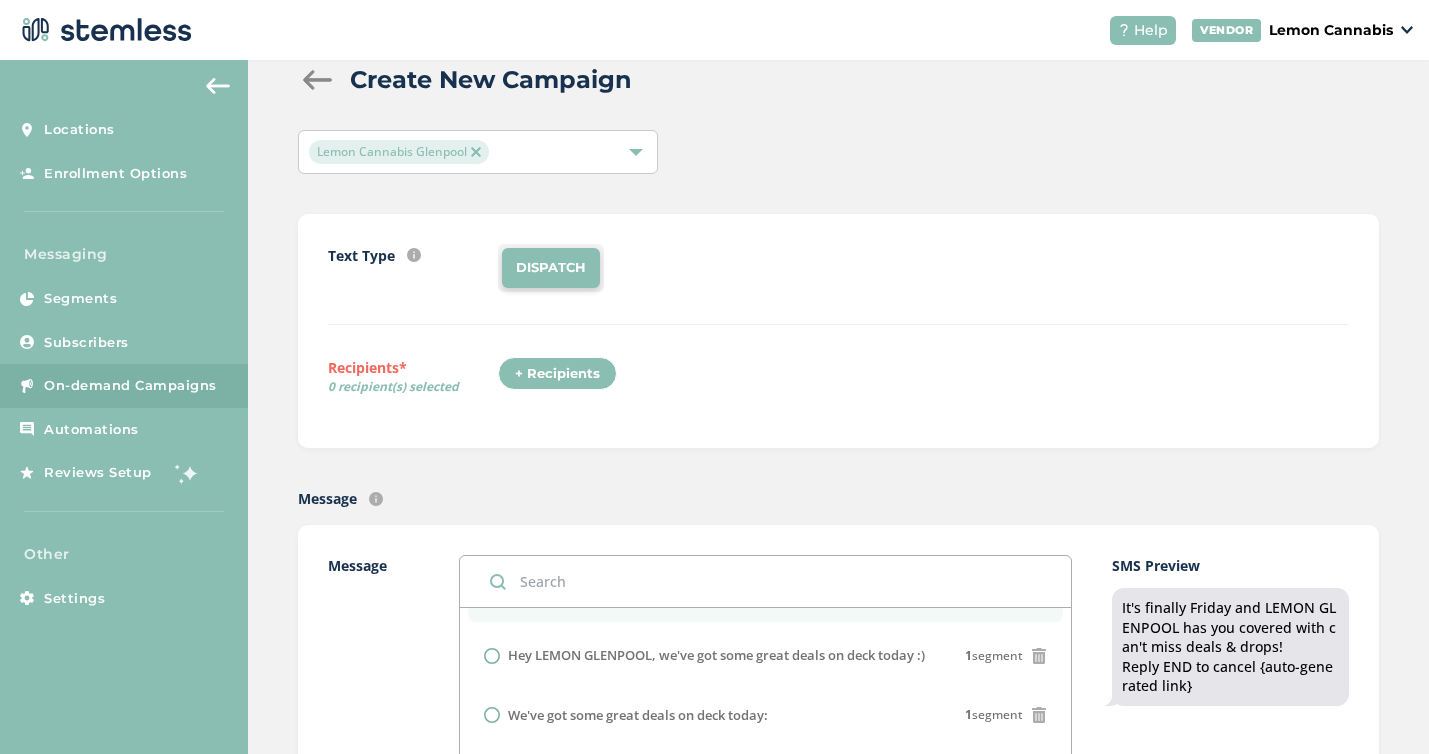 scroll, scrollTop: 0, scrollLeft: 0, axis: both 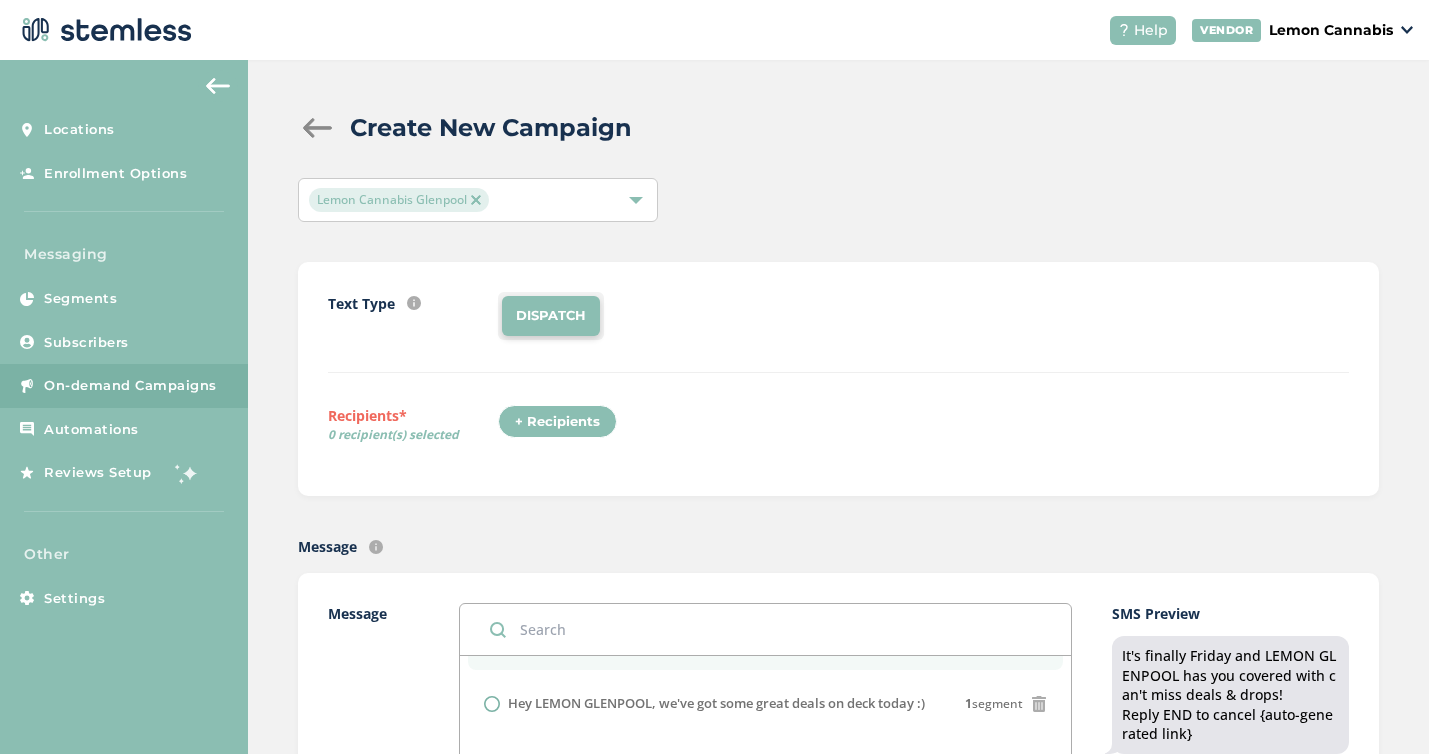 click on "+ Recipients" at bounding box center (557, 422) 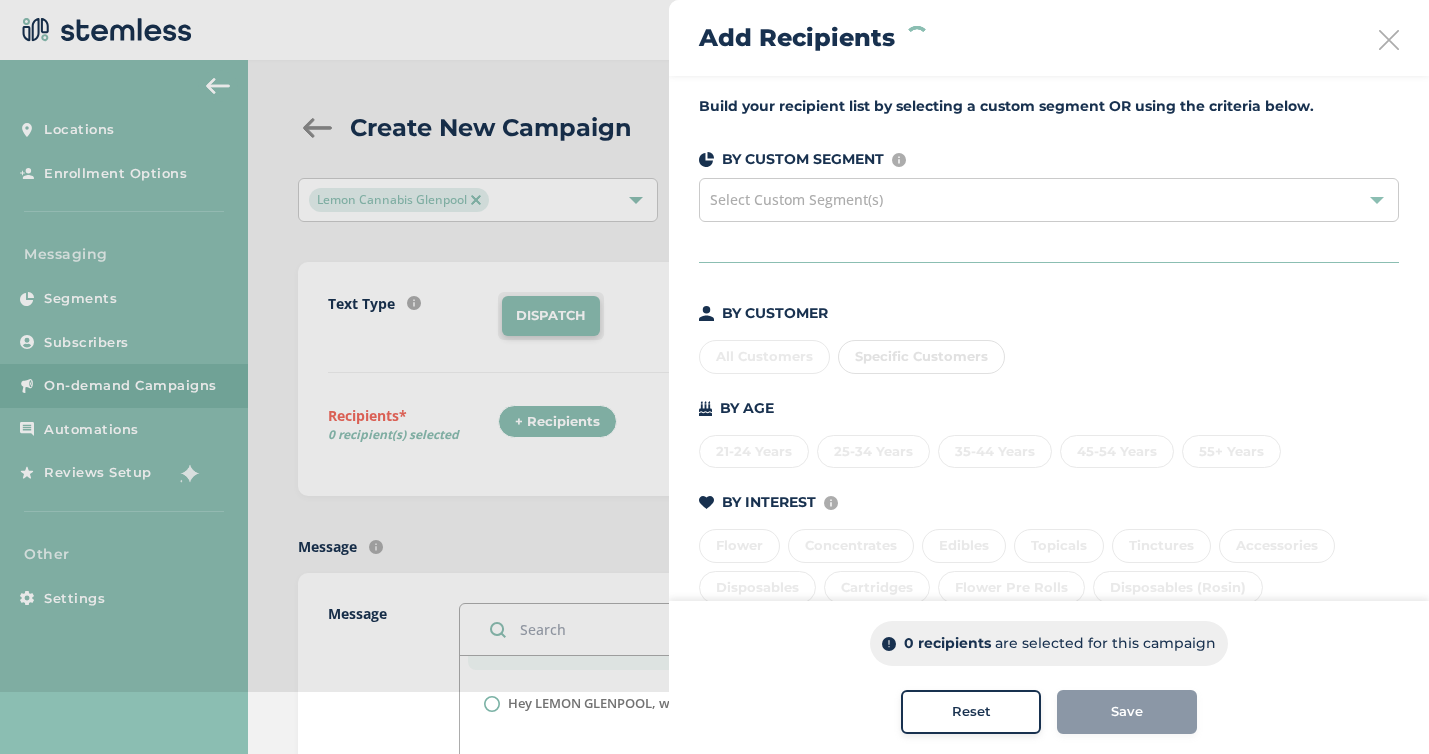 click on "Specific Customers" at bounding box center (921, 357) 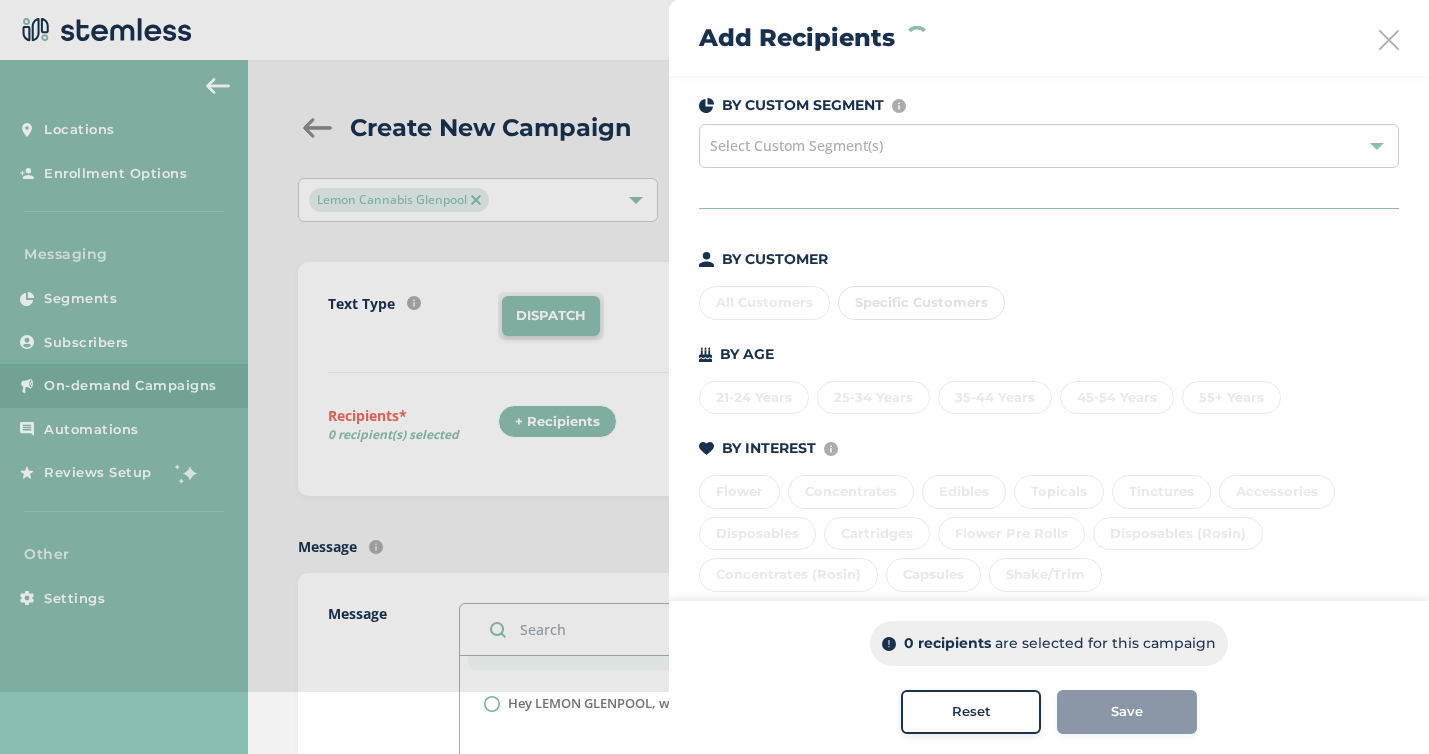 scroll, scrollTop: 183, scrollLeft: 0, axis: vertical 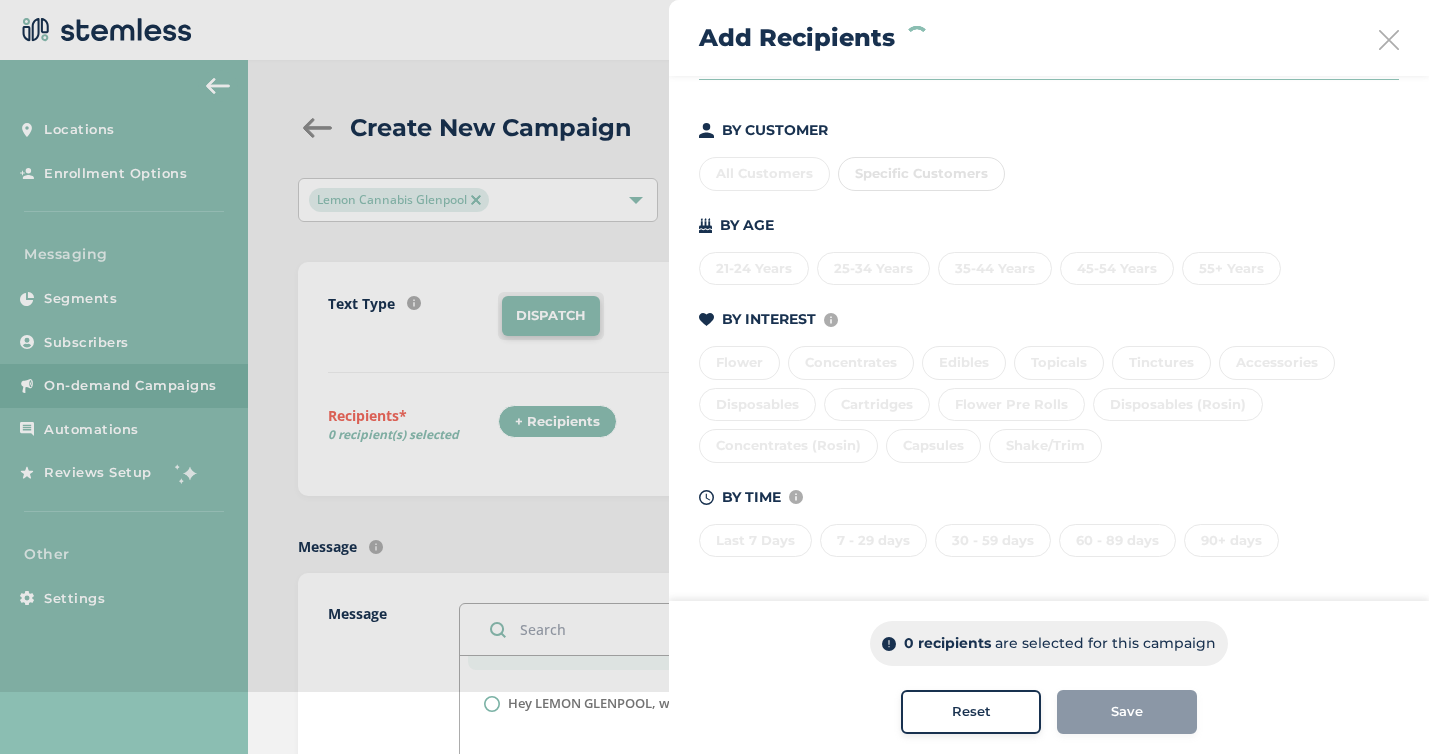 click on "Last 7 Days   7 - 29 days   30 - 59 days   60 - 89 days   90+ days" at bounding box center [1049, 537] 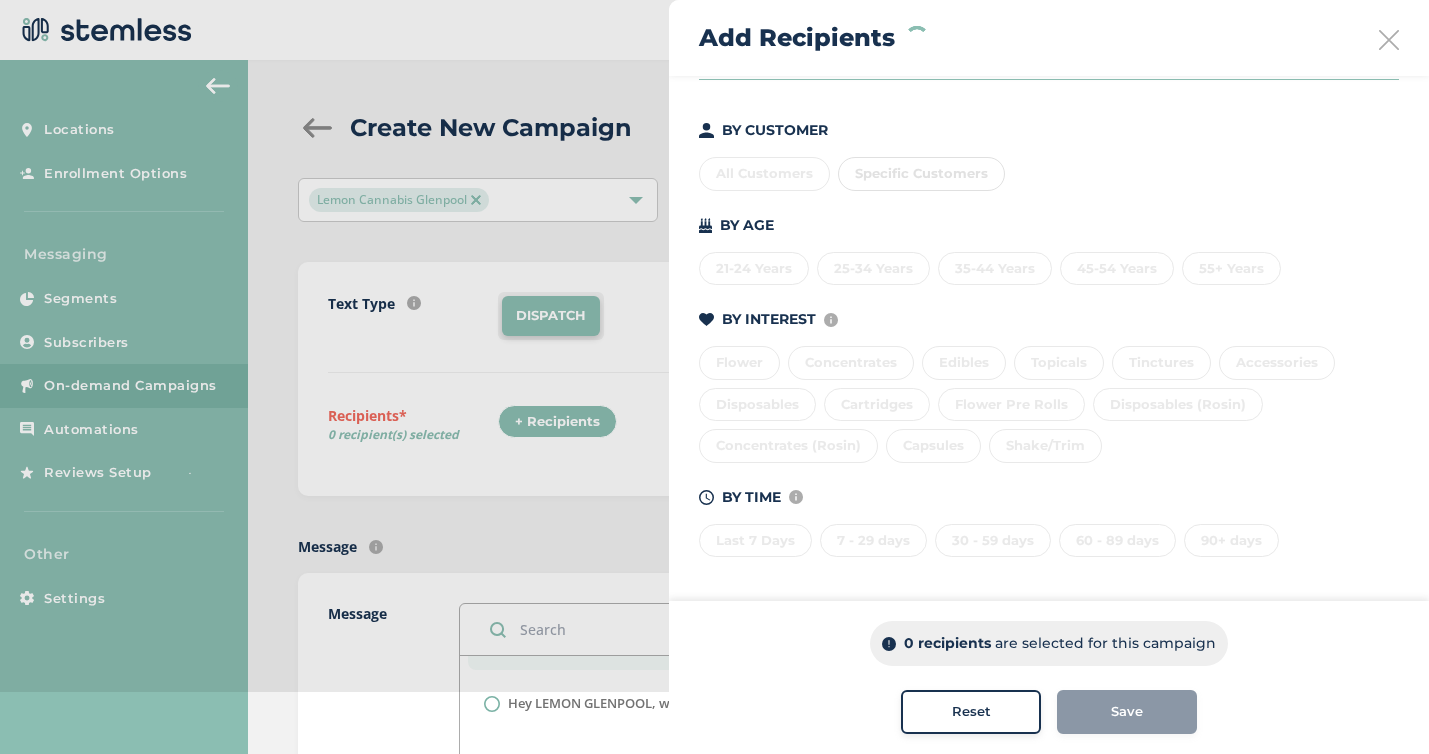 click at bounding box center (1389, 40) 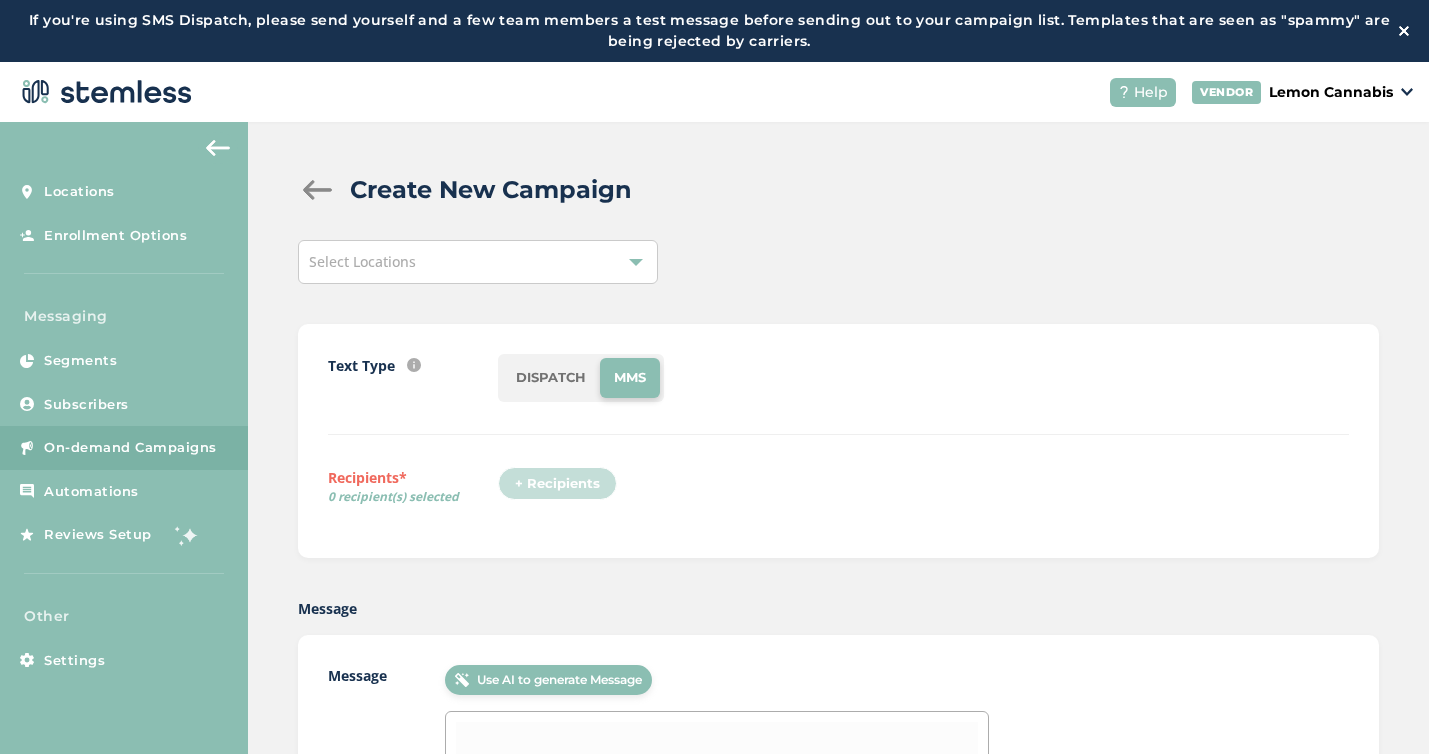 scroll, scrollTop: 62, scrollLeft: 0, axis: vertical 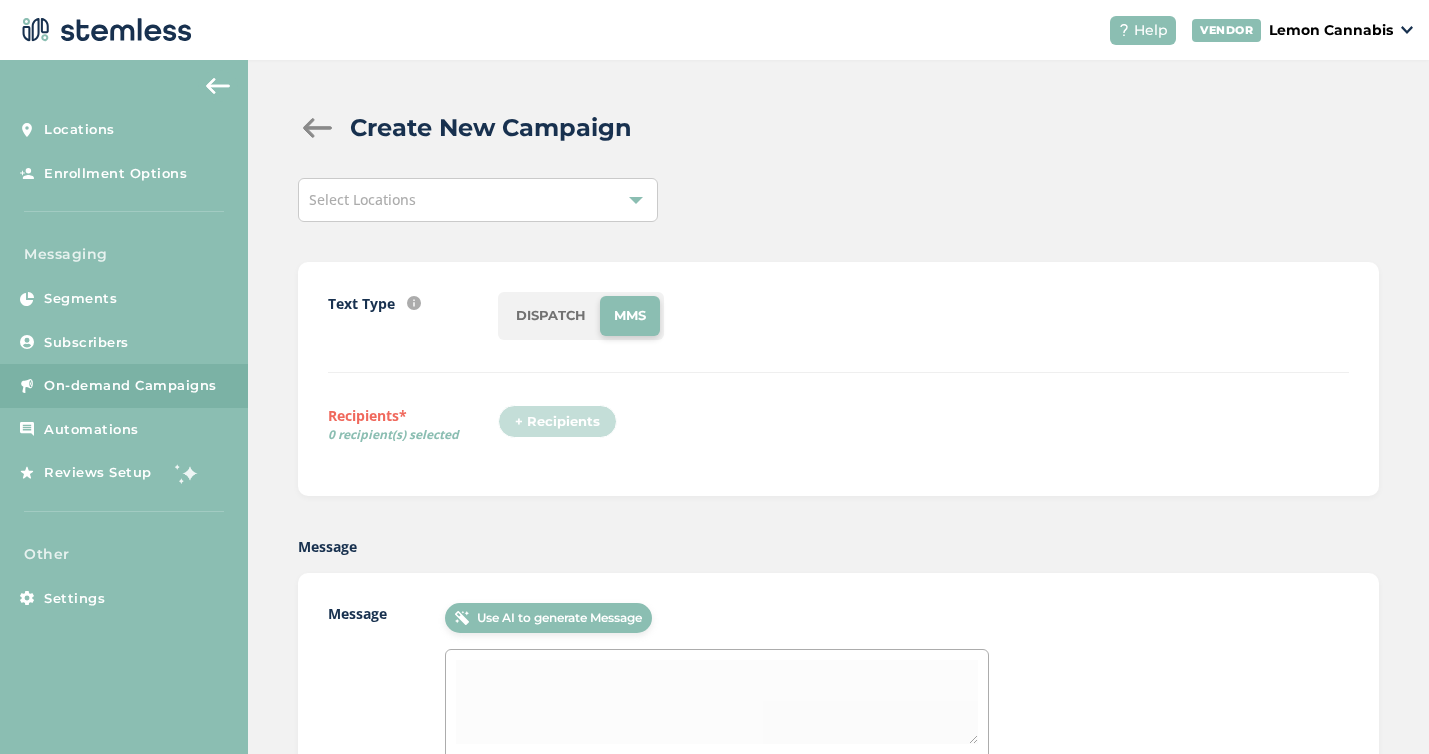 click on "Select Locations" at bounding box center [362, 199] 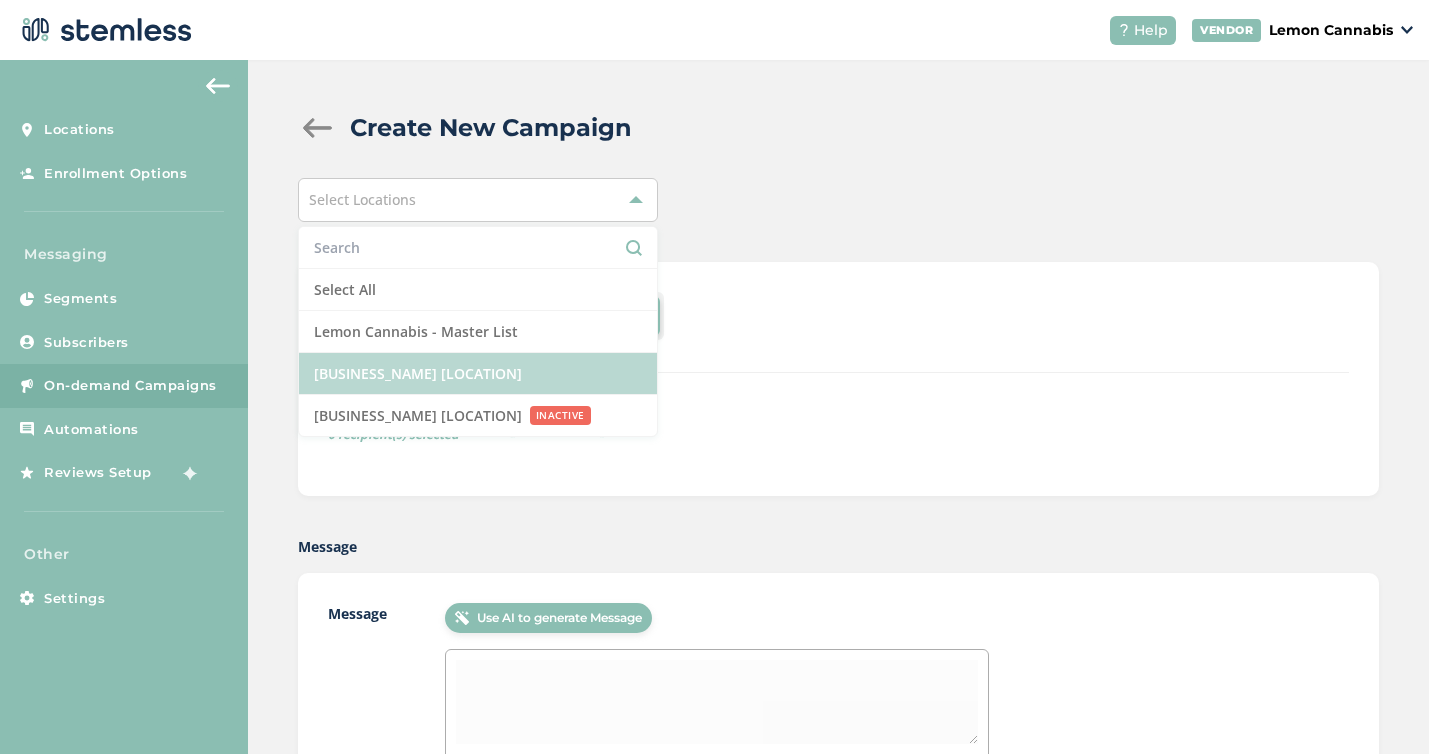 click on "Lemon Cannabis Glenpool" at bounding box center [478, 374] 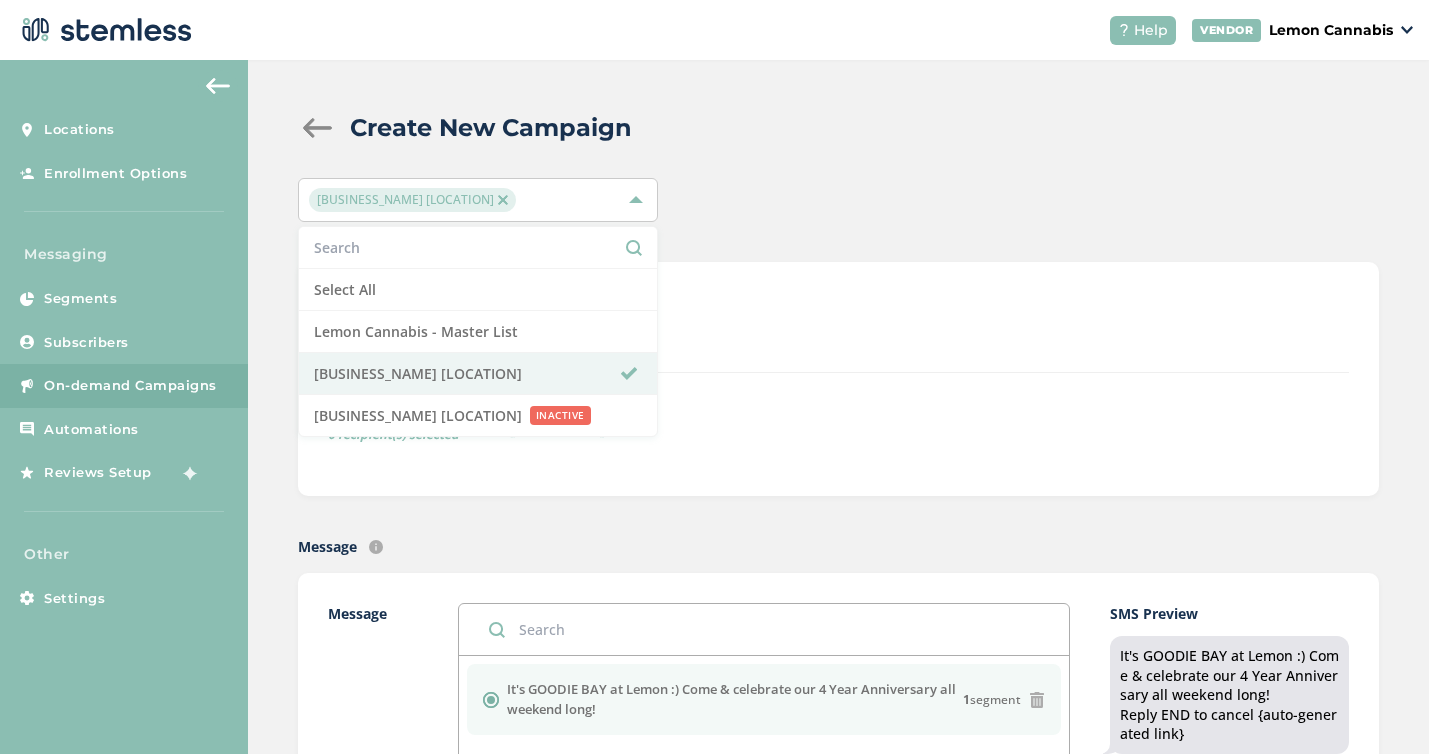 click on "Lemon Cannabis Glenpool   Select All   Lemon Cannabis - Master List   Lemon Cannabis Glenpool  Lemon Cannabis Jenks   INACTIVE" at bounding box center [838, 200] 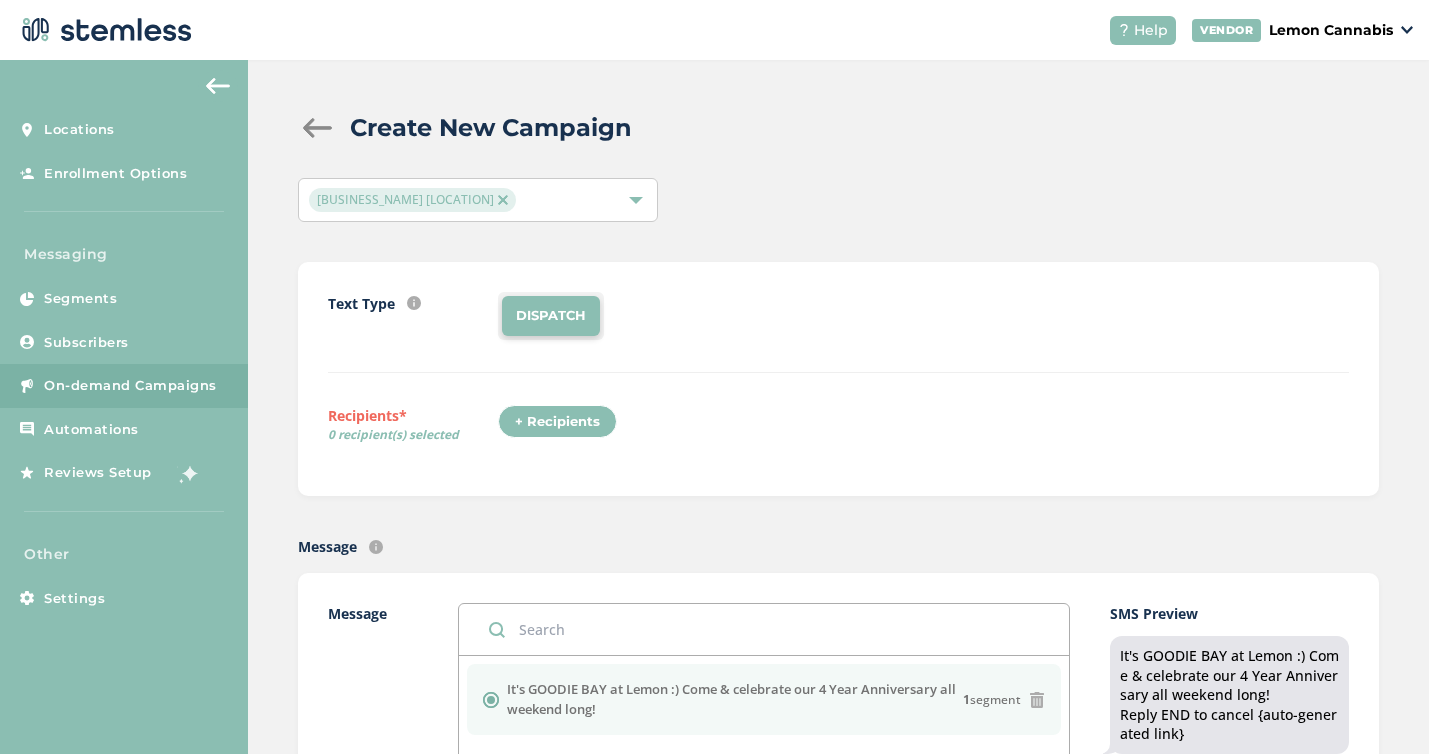 click on "+ Recipients" at bounding box center (557, 422) 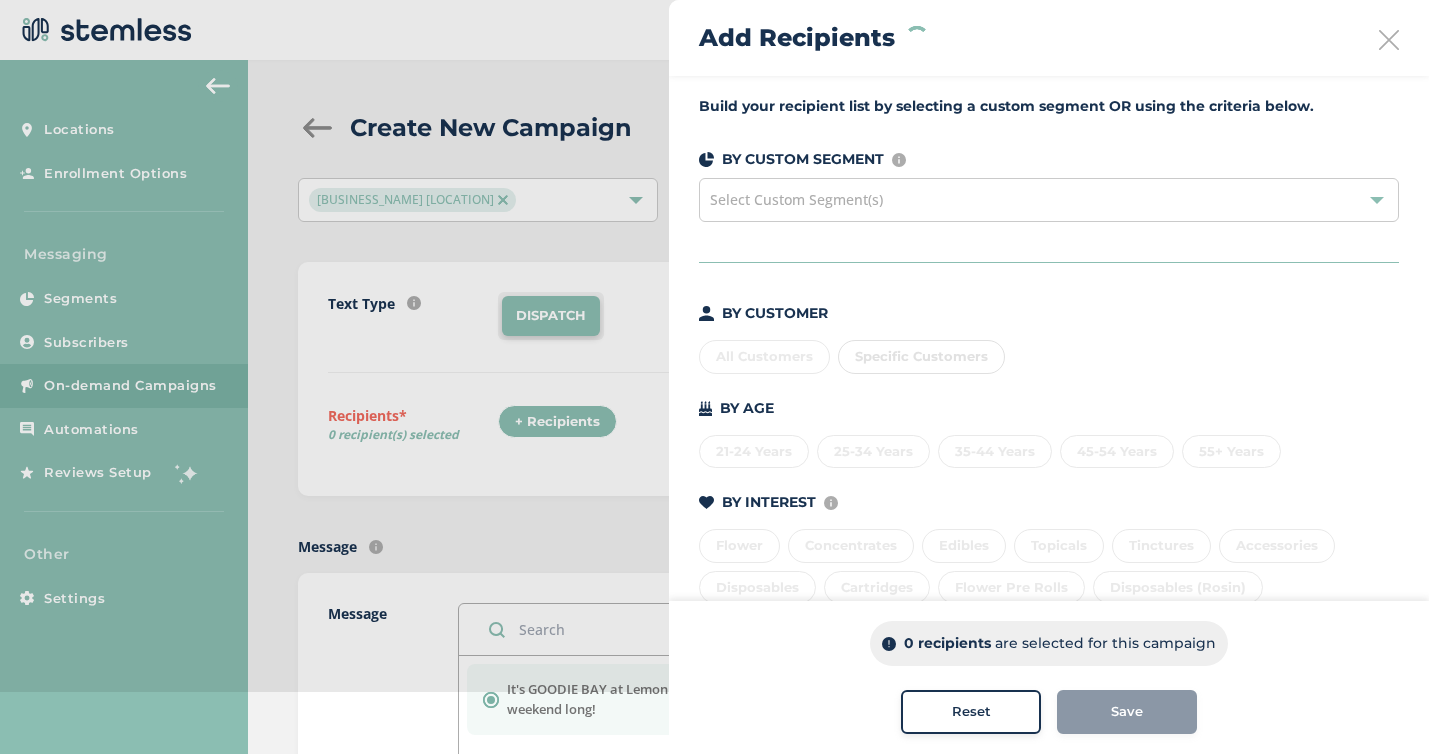 scroll, scrollTop: 1, scrollLeft: 0, axis: vertical 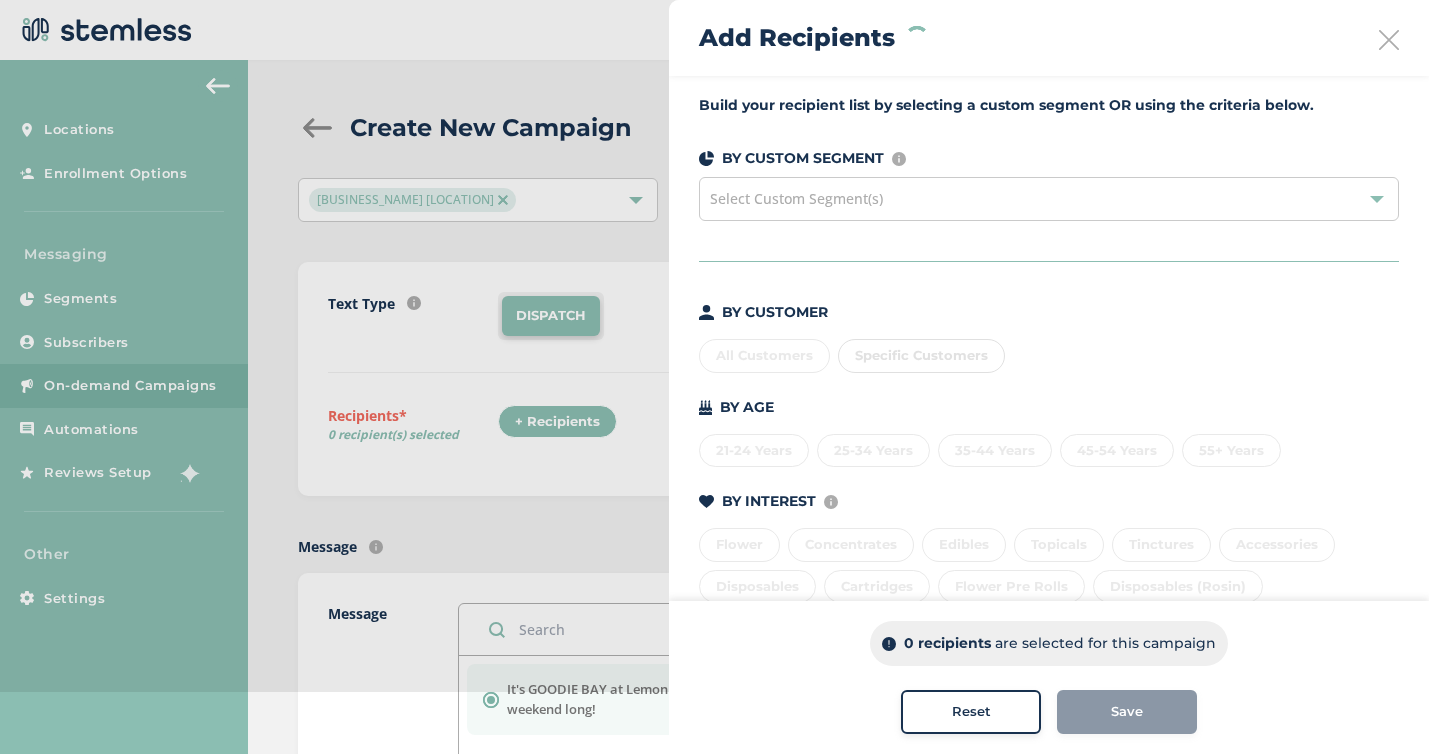 click on "Specific Customers" at bounding box center [921, 356] 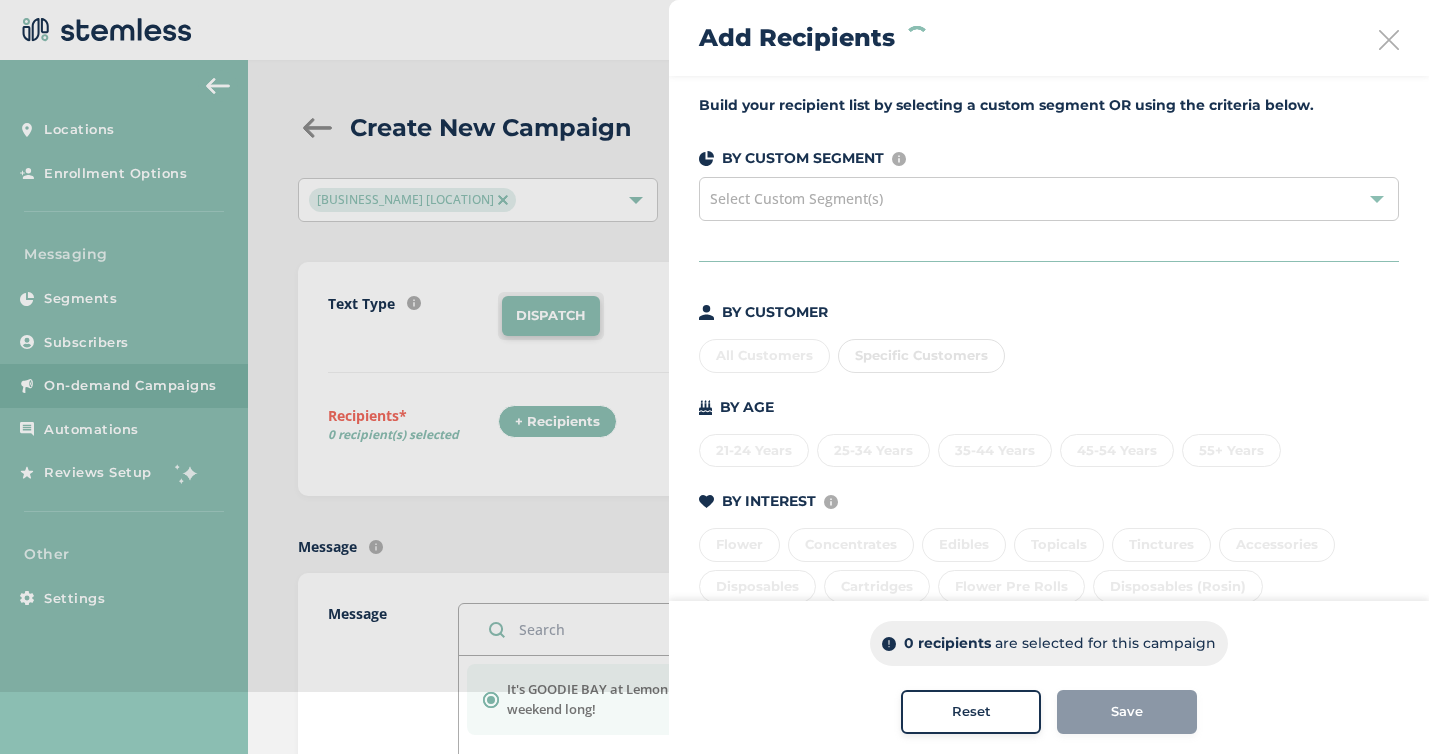 click on "Specific Customers" at bounding box center (921, 356) 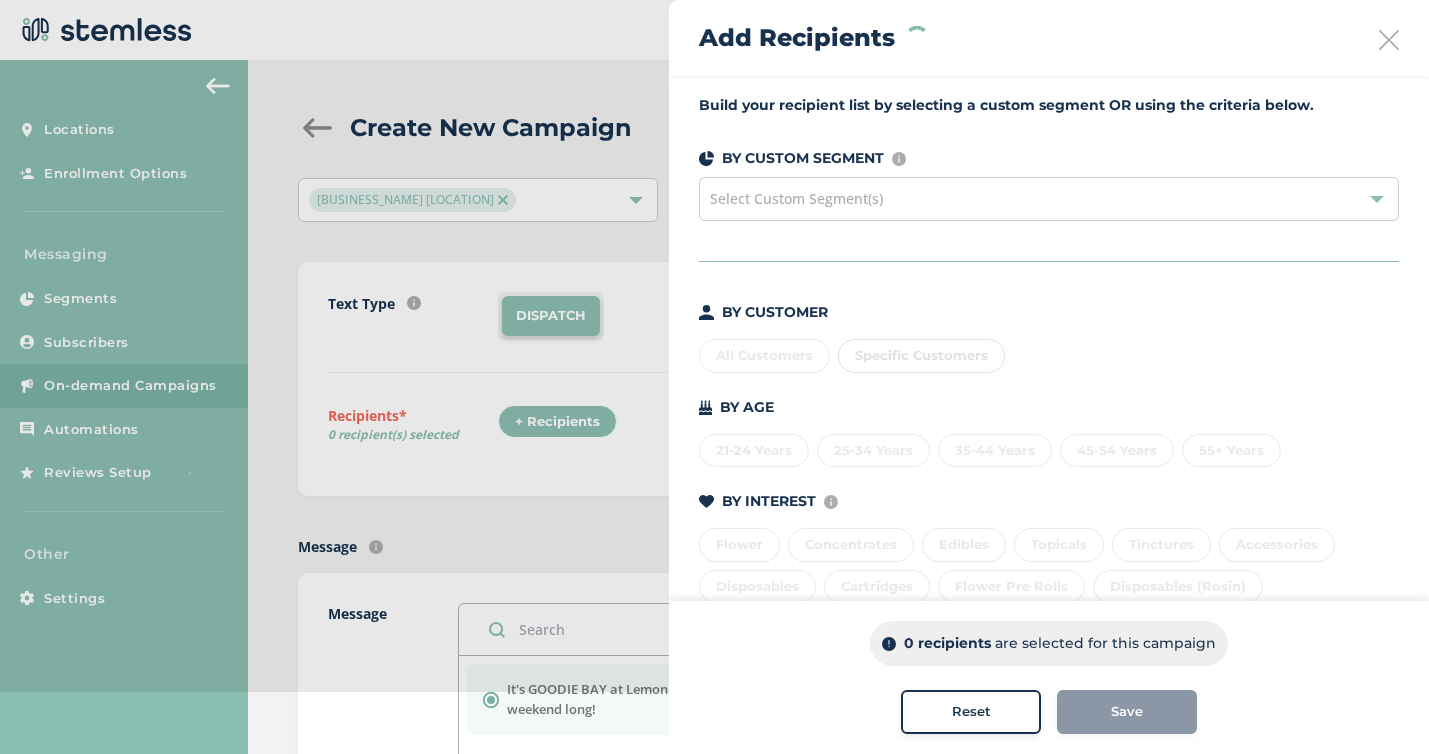 scroll, scrollTop: 183, scrollLeft: 0, axis: vertical 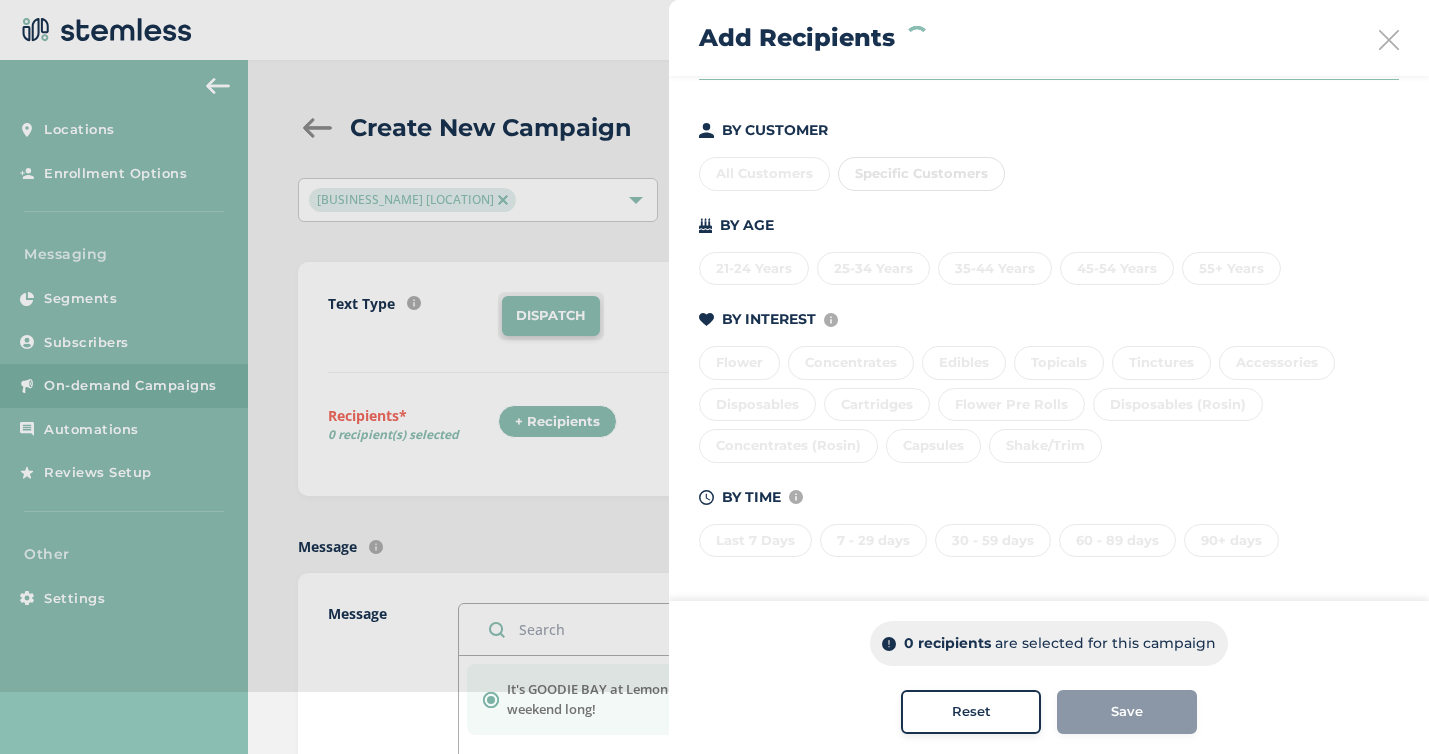 click on "Last 7 Days   7 - 29 days   30 - 59 days   60 - 89 days   90+ days" at bounding box center [1049, 537] 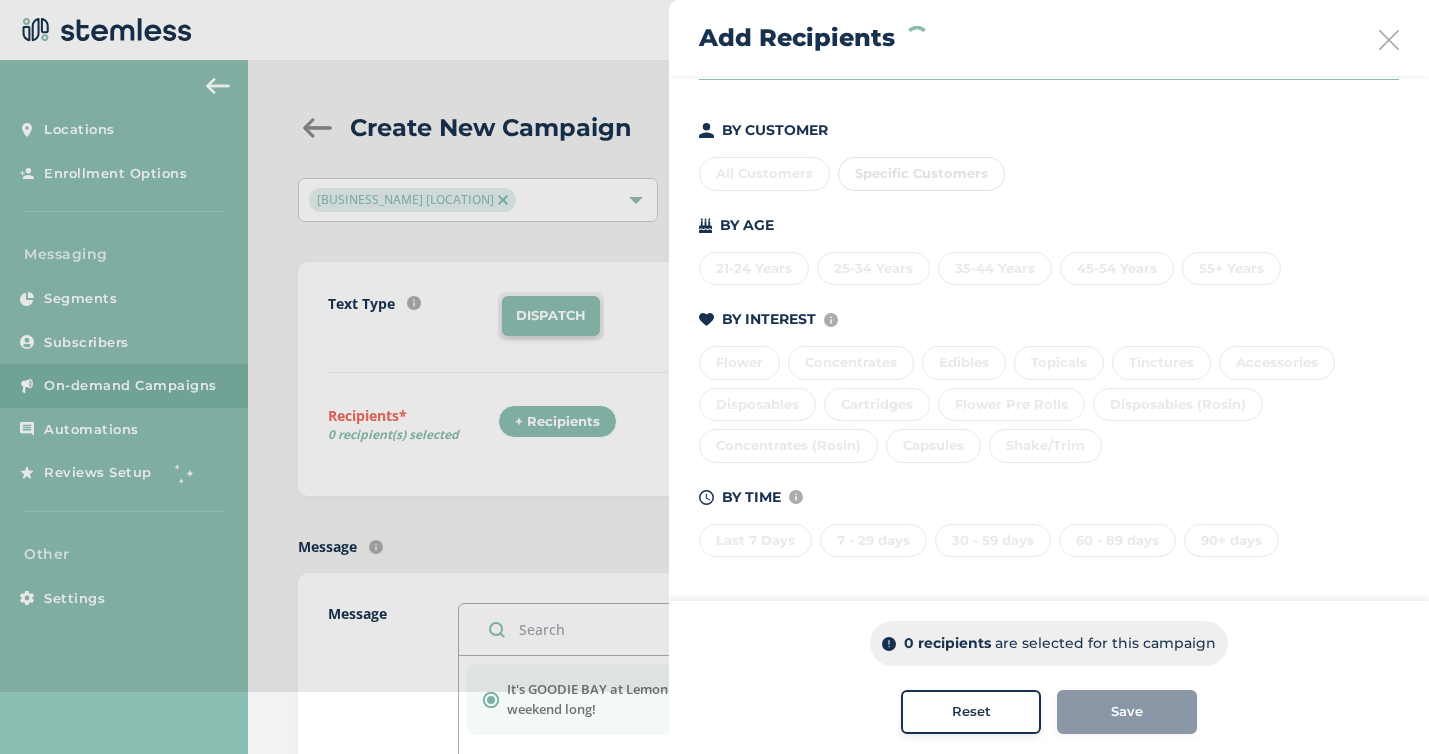 click at bounding box center (1389, 40) 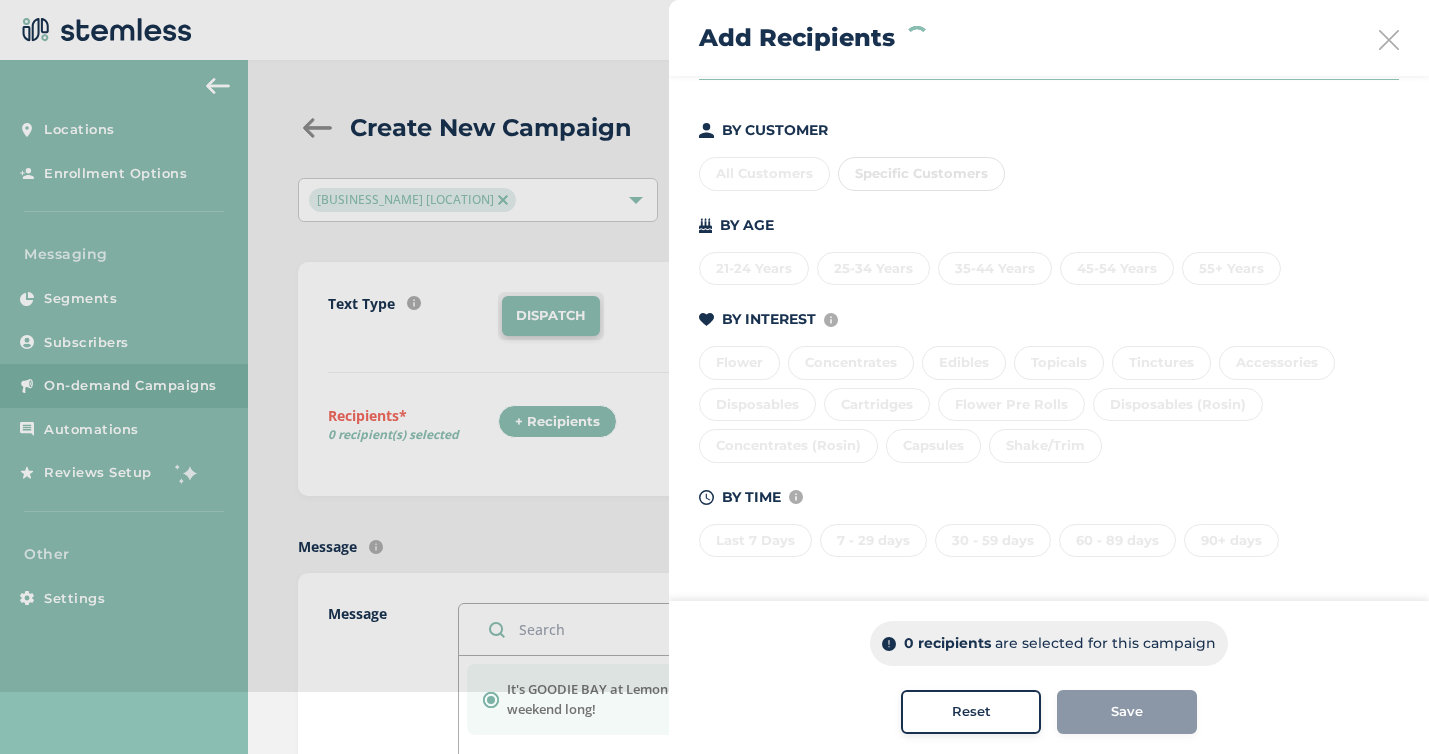 click at bounding box center (1389, 40) 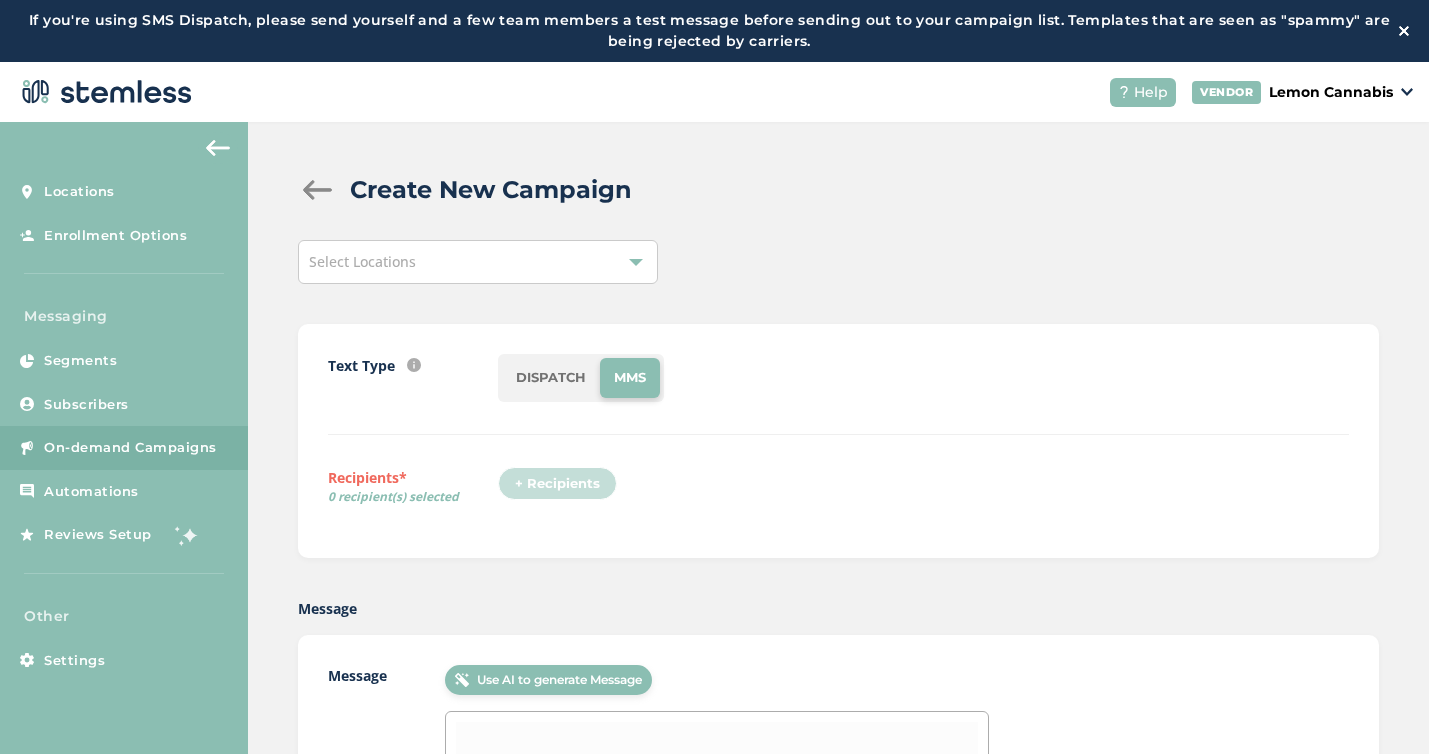scroll, scrollTop: 0, scrollLeft: 0, axis: both 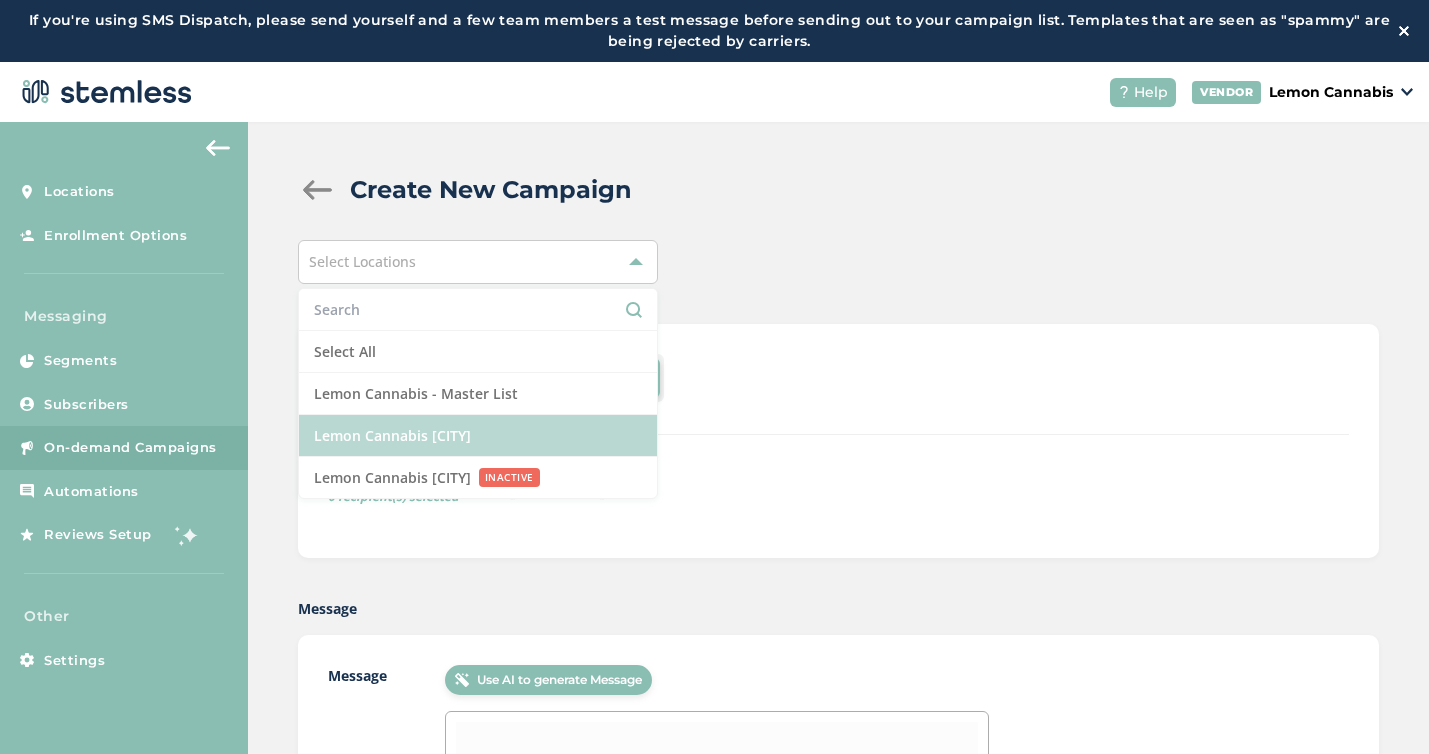 click on "[BUSINESS_NAME] [LOCATION]" at bounding box center [478, 436] 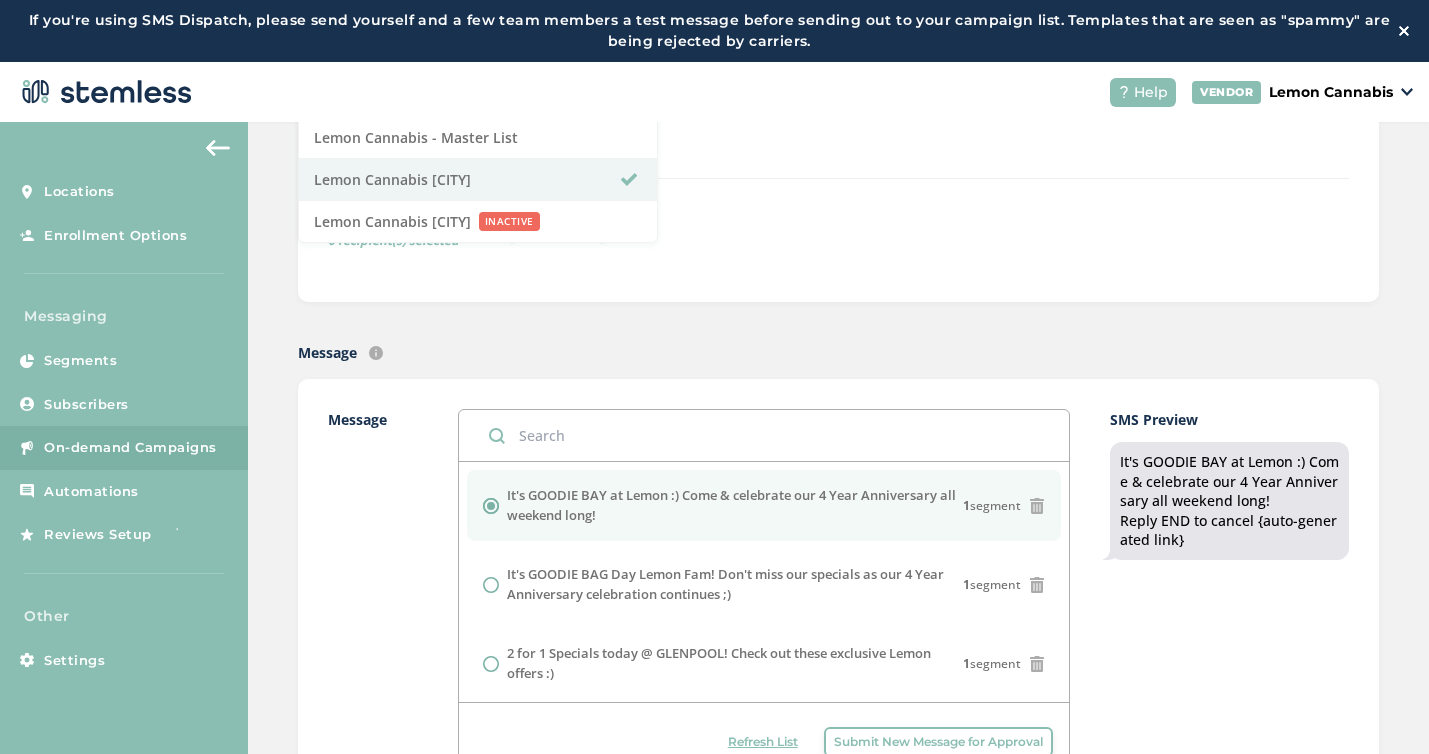 scroll, scrollTop: 293, scrollLeft: 0, axis: vertical 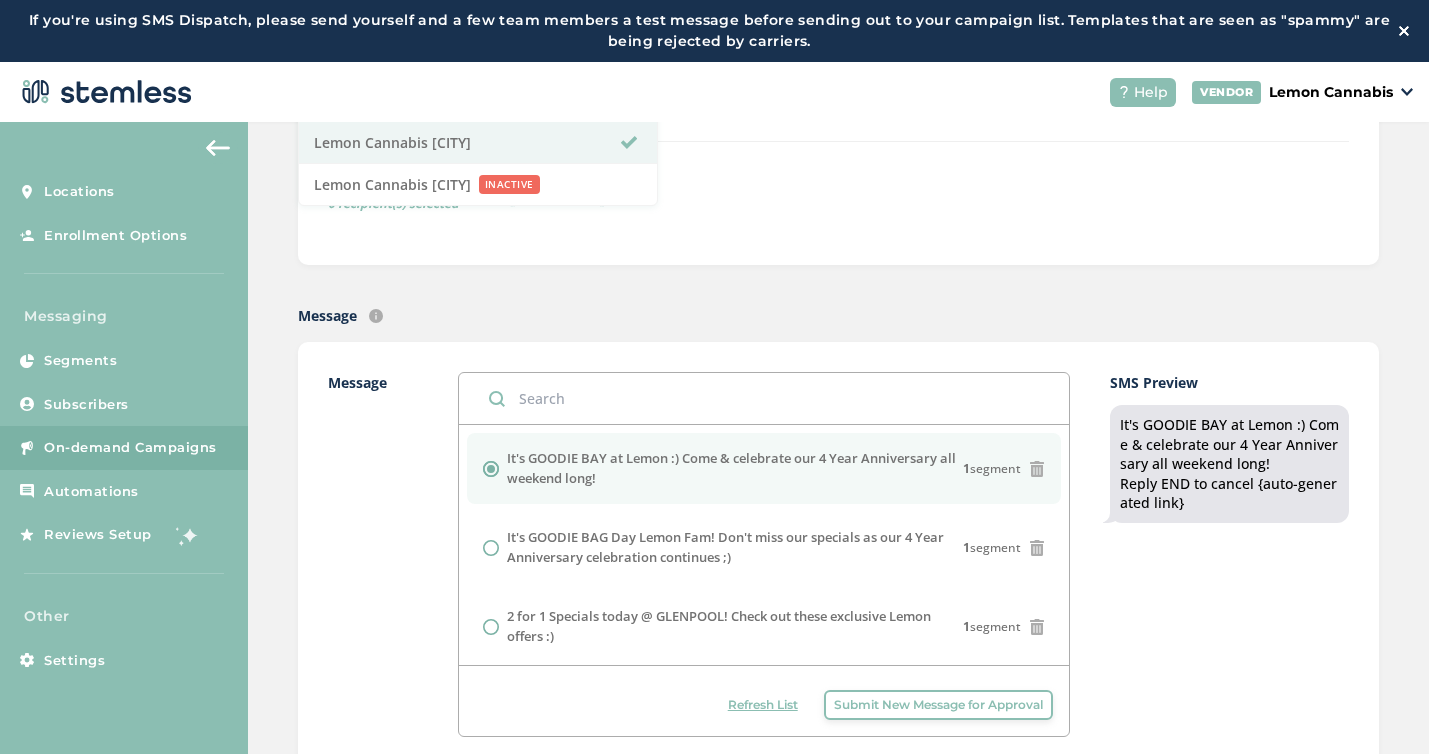 click on "Create New Campaign  Lemon Cannabis Glenpool   Select All   Lemon Cannabis - Master List   Lemon Cannabis Glenpool  Lemon Cannabis Jenks   INACTIVE  Text Type
SMS : A cost effective way to reach your customers.
Send a intro text message with a link that takes your
customers to a personalized message page
(includes: up to 5 images, up to 3 promo links company logo and
links to socials)
MMS : Bring your marketing to life with
a custom image (up to 700 kb) PLUS an additional
text box with up to 300 characters of text.
DISPATCH   Recipients*   0 recipient(s) selected   + Recipients  Message Text message sent with auto-generated  link to landing page.  Message   It's GOODIE BAY at Lemon :) Come & celebrate our 4 Year Anniversary all weekend long!  1  segment 1 1 1" at bounding box center [838, 978] 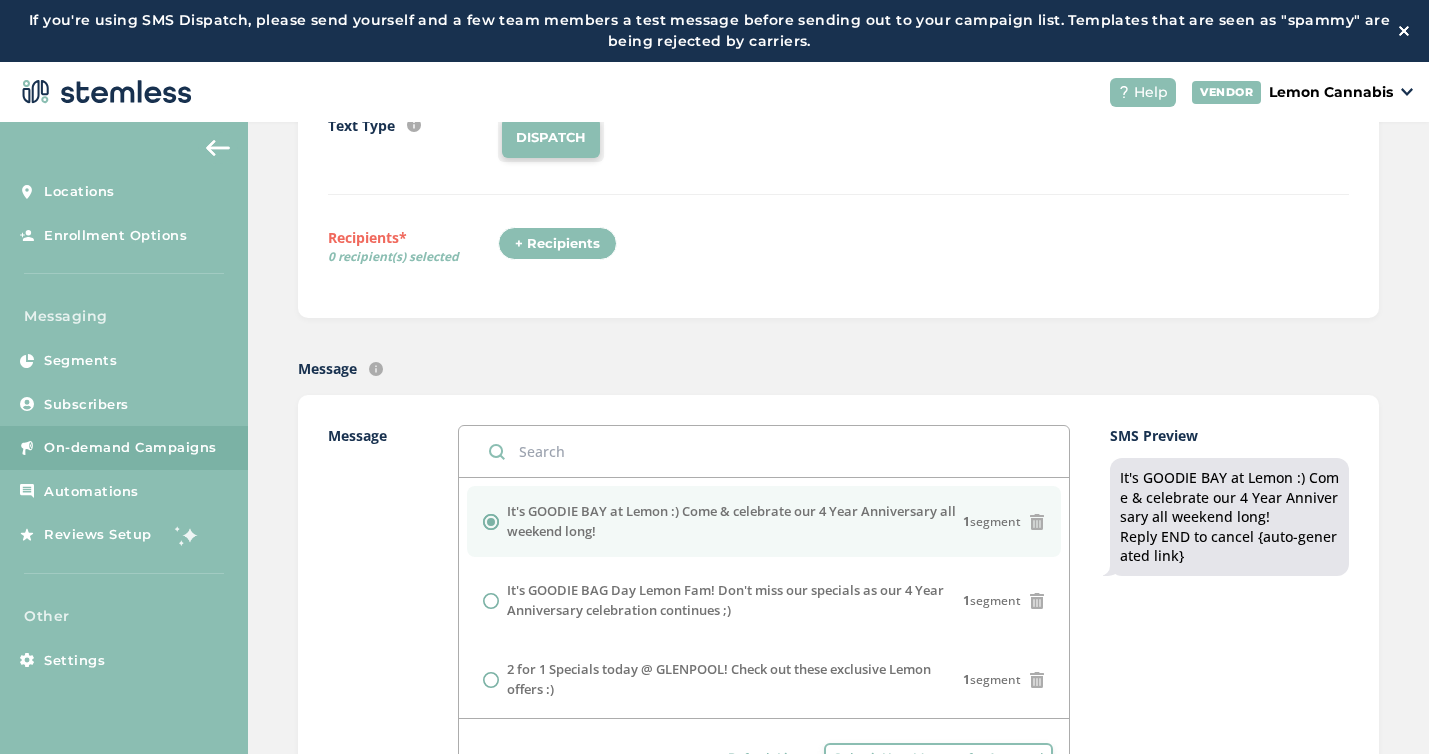scroll, scrollTop: 213, scrollLeft: 0, axis: vertical 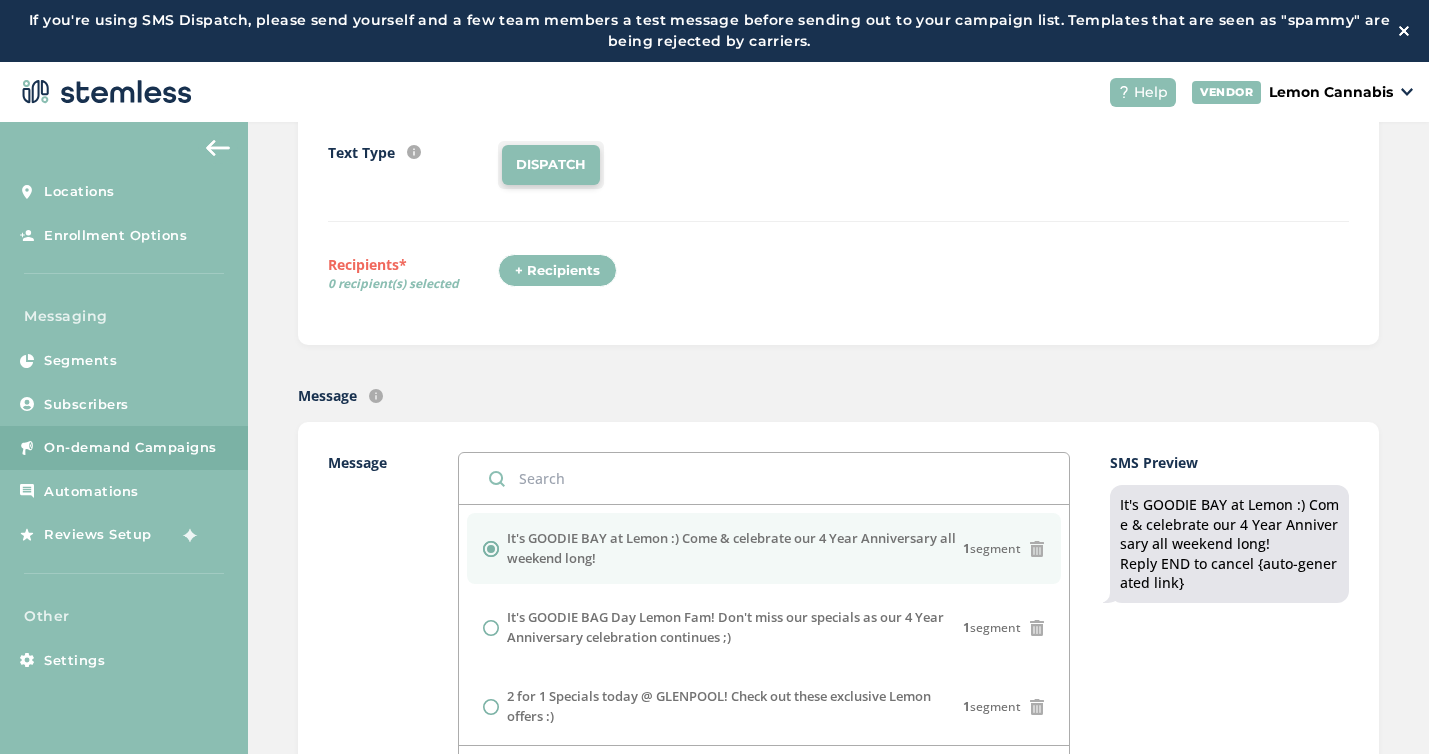 click on "DISPATCH" at bounding box center (551, 165) 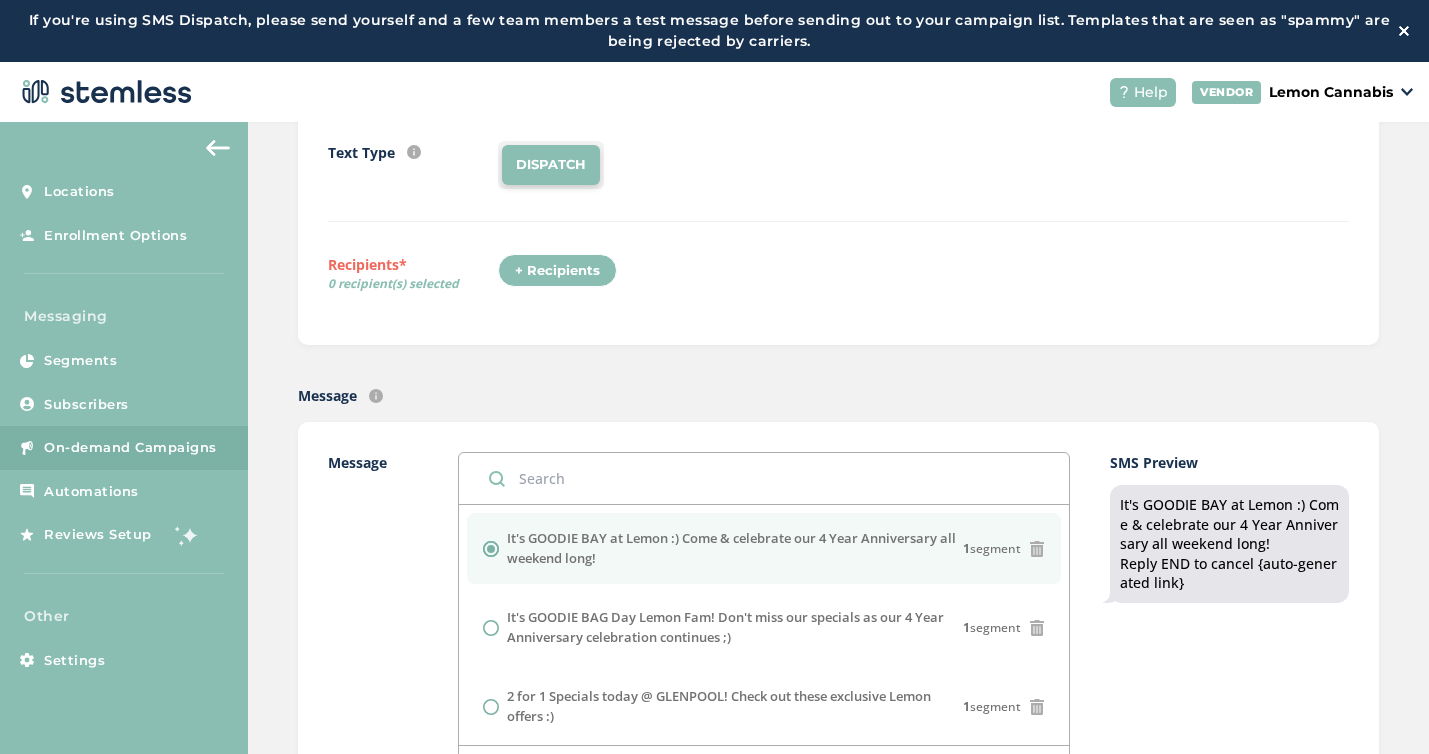 click on "+ Recipients" at bounding box center (557, 271) 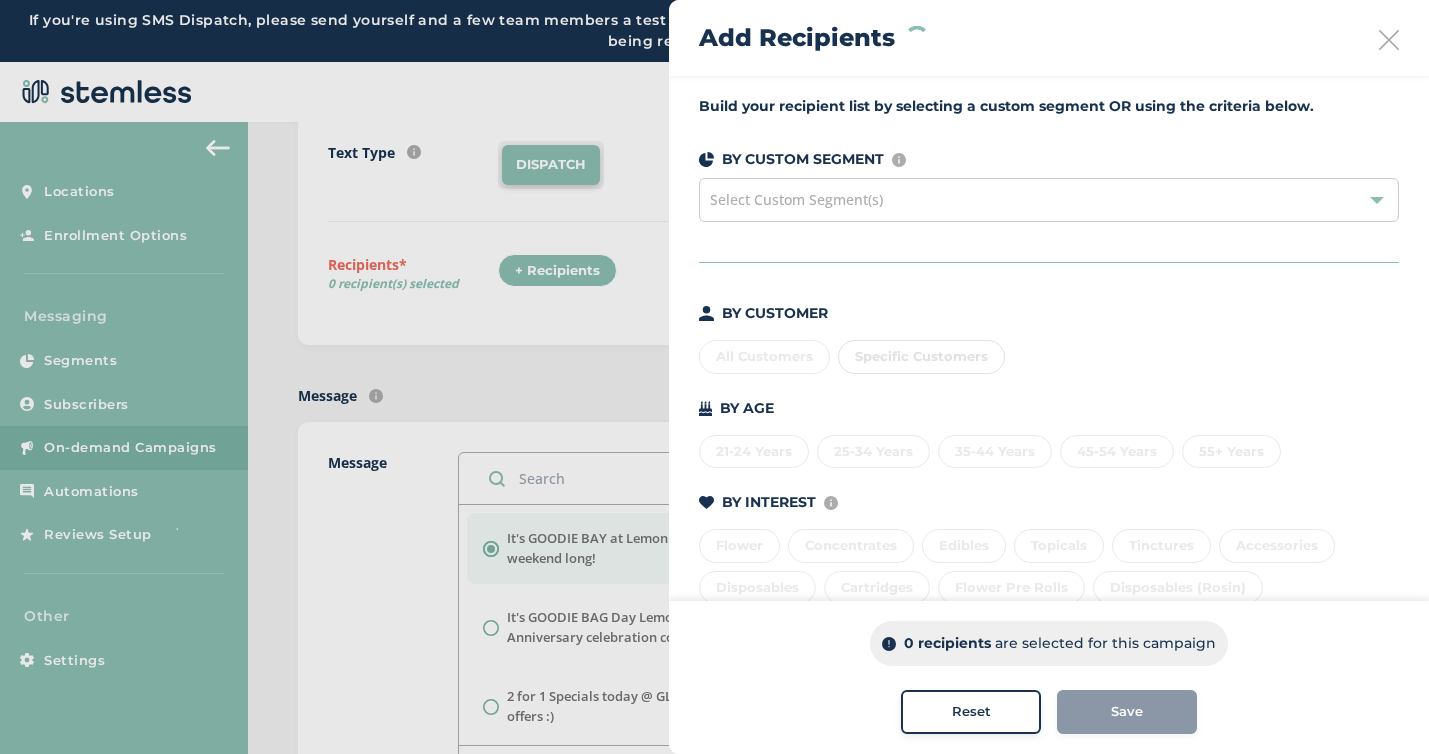 scroll, scrollTop: 183, scrollLeft: 0, axis: vertical 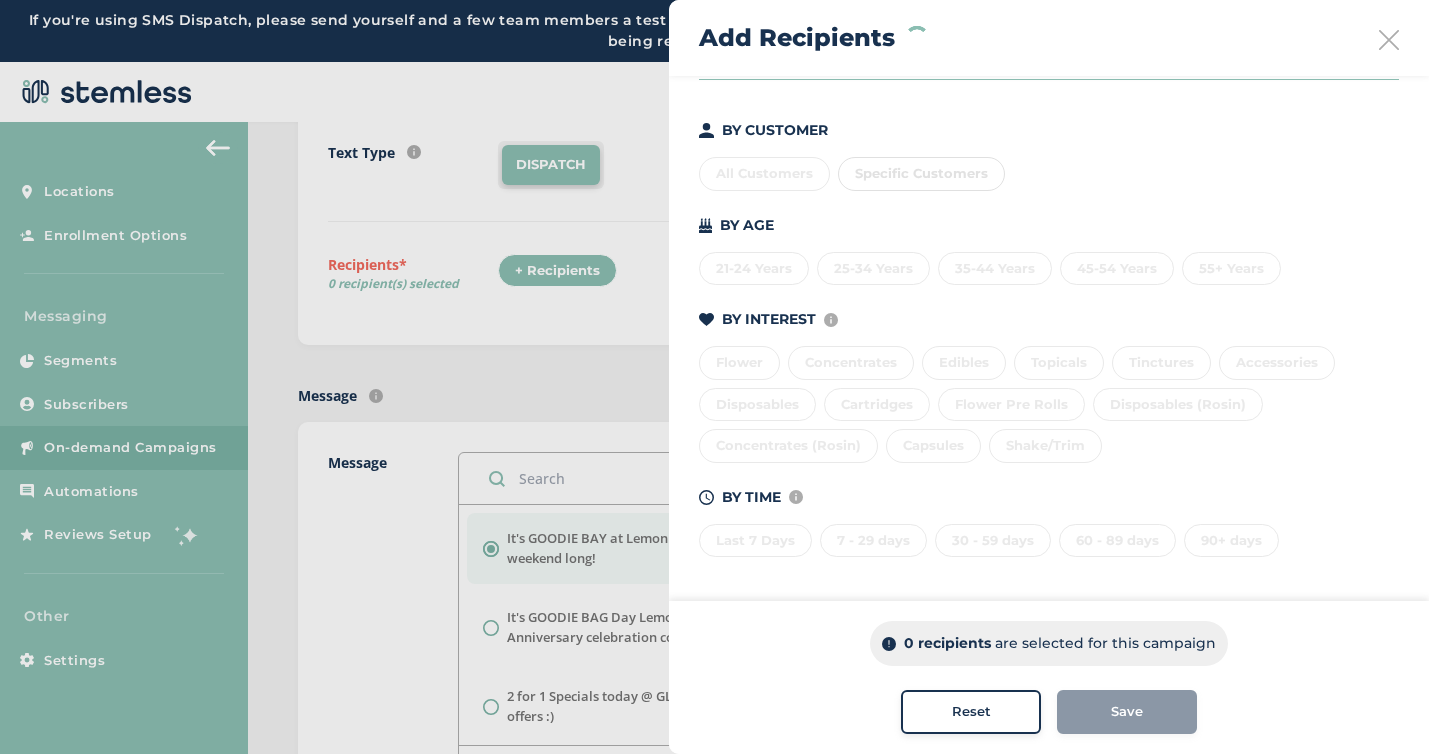 click on "Last 7 Days   7 - 29 days   30 - 59 days   60 - 89 days   90+ days" at bounding box center (1049, 537) 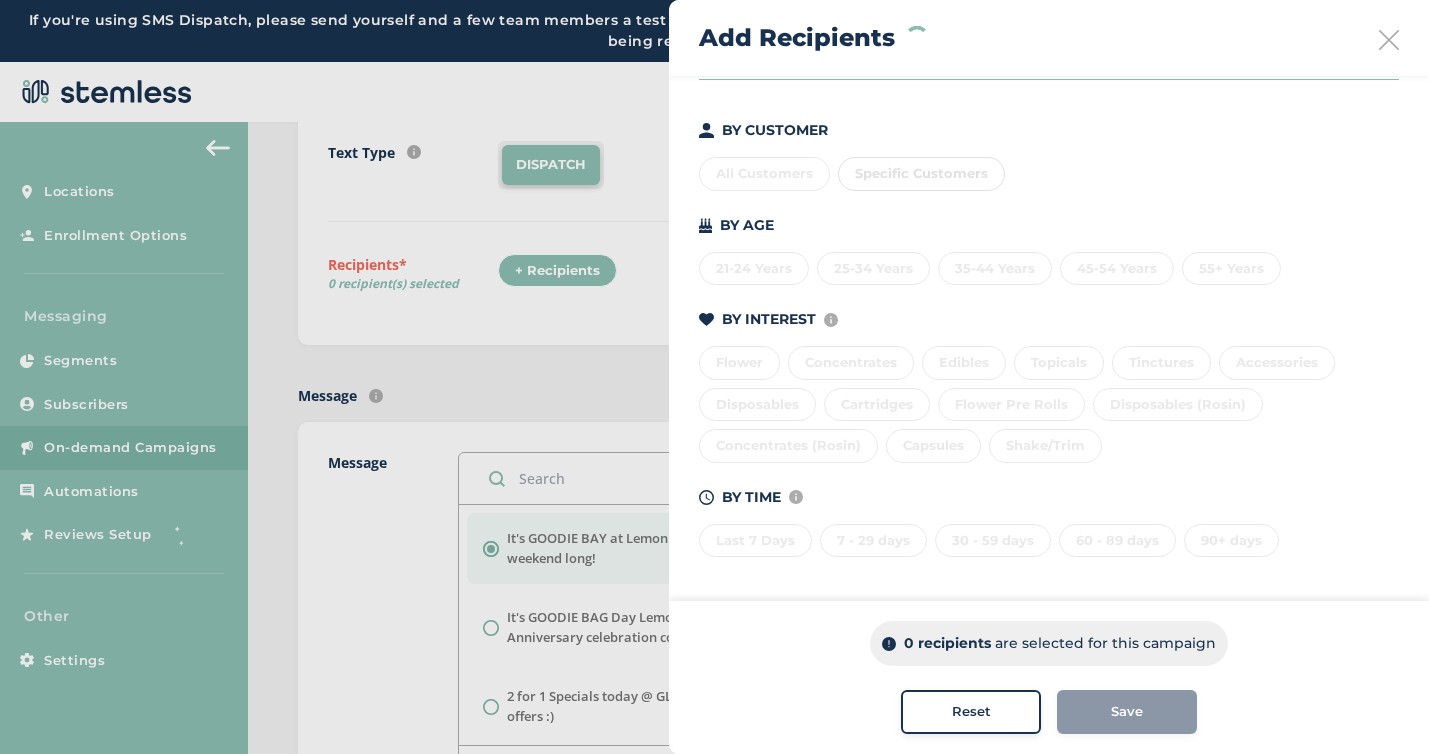 click at bounding box center [714, 377] 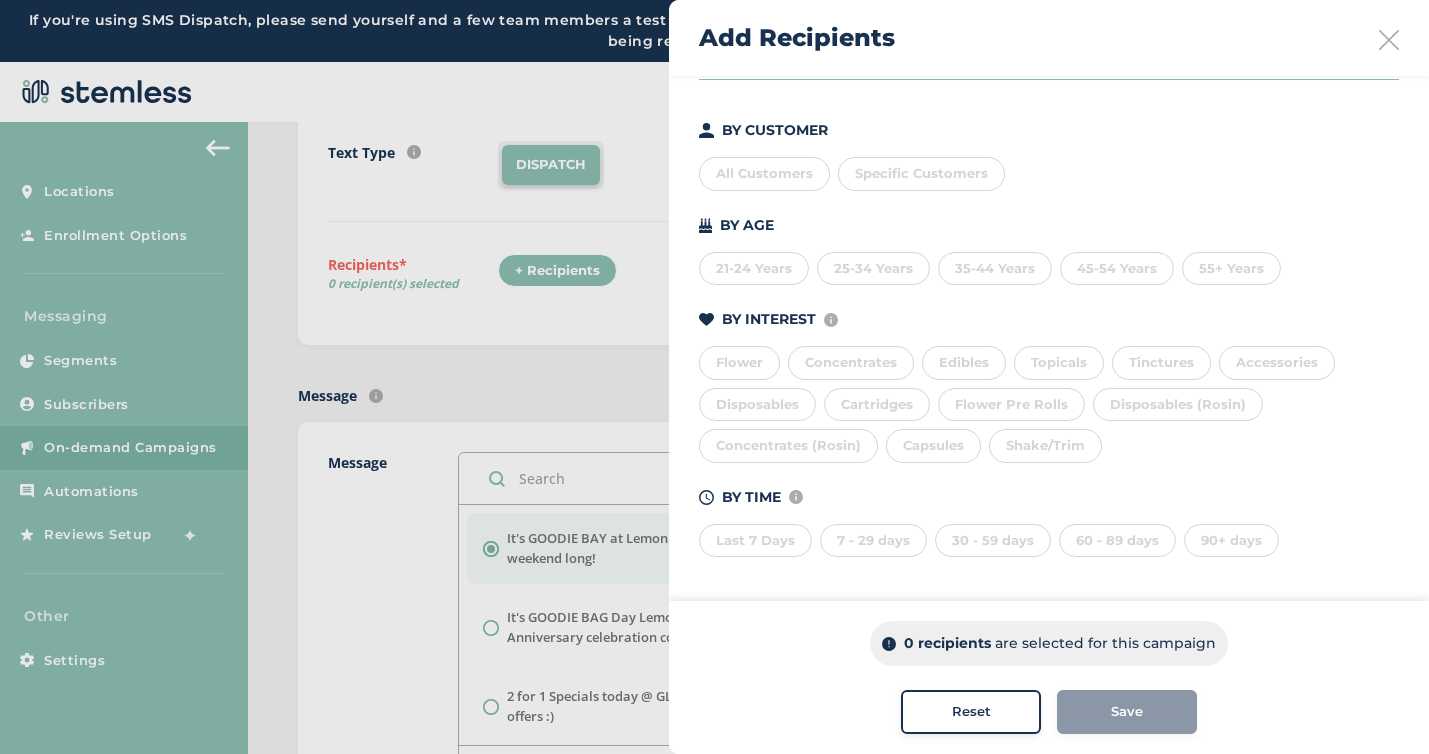 click at bounding box center [1389, 40] 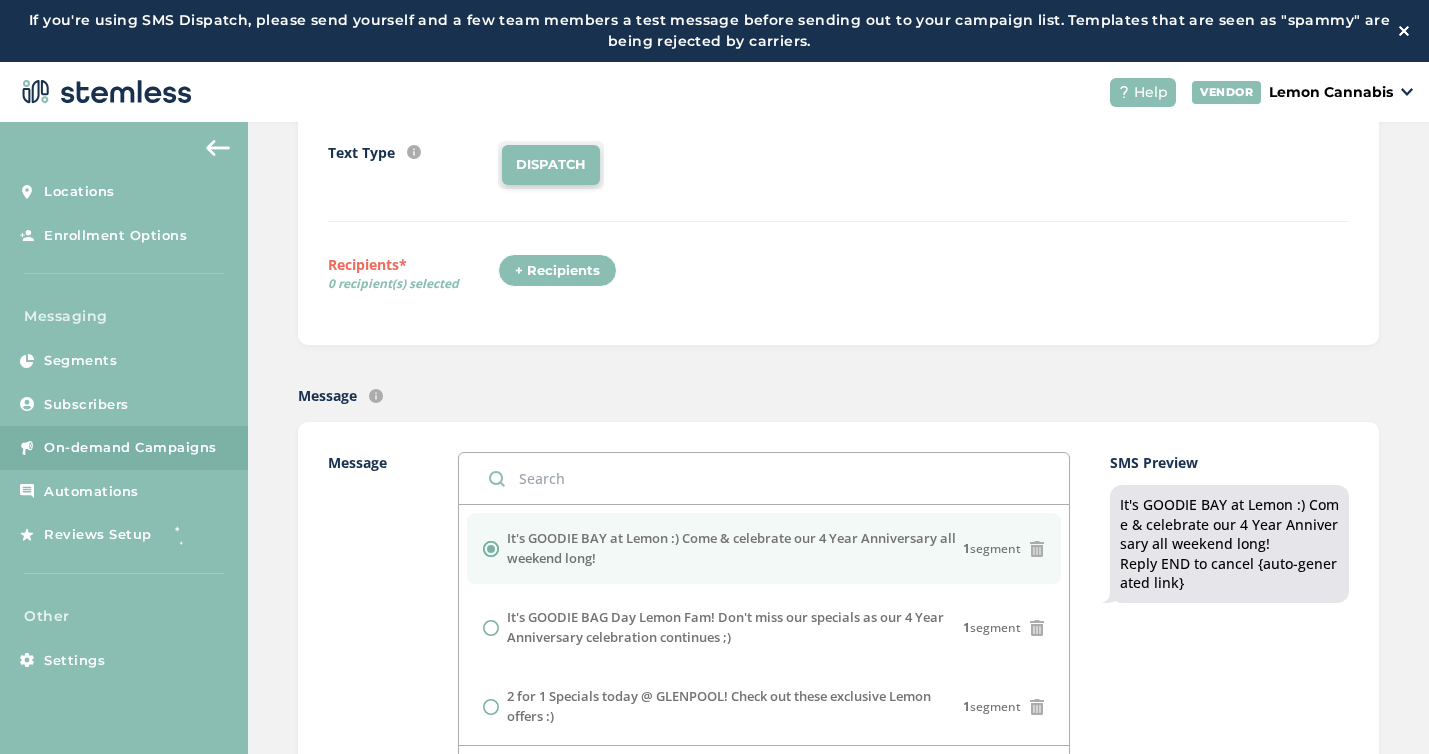 click at bounding box center [218, 148] 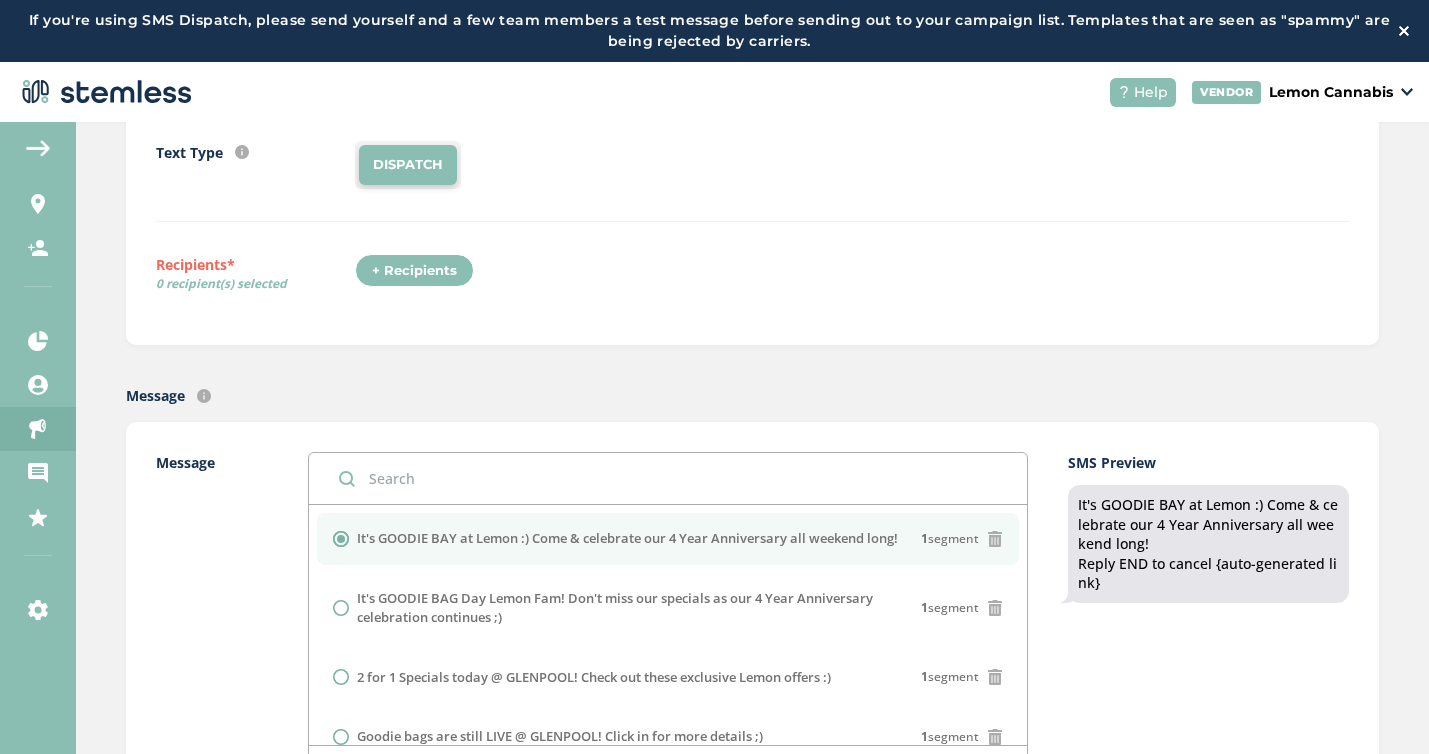 click at bounding box center (38, 148) 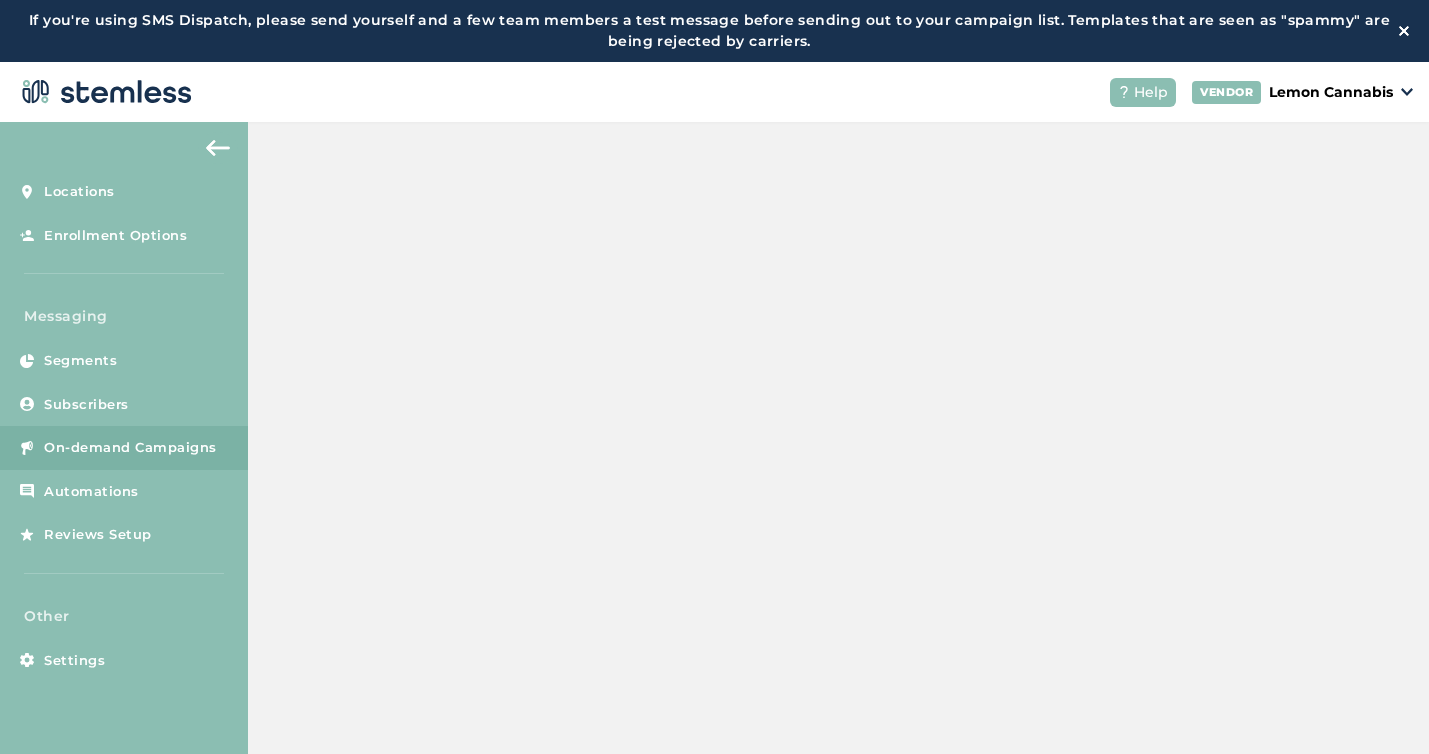 scroll, scrollTop: 0, scrollLeft: 0, axis: both 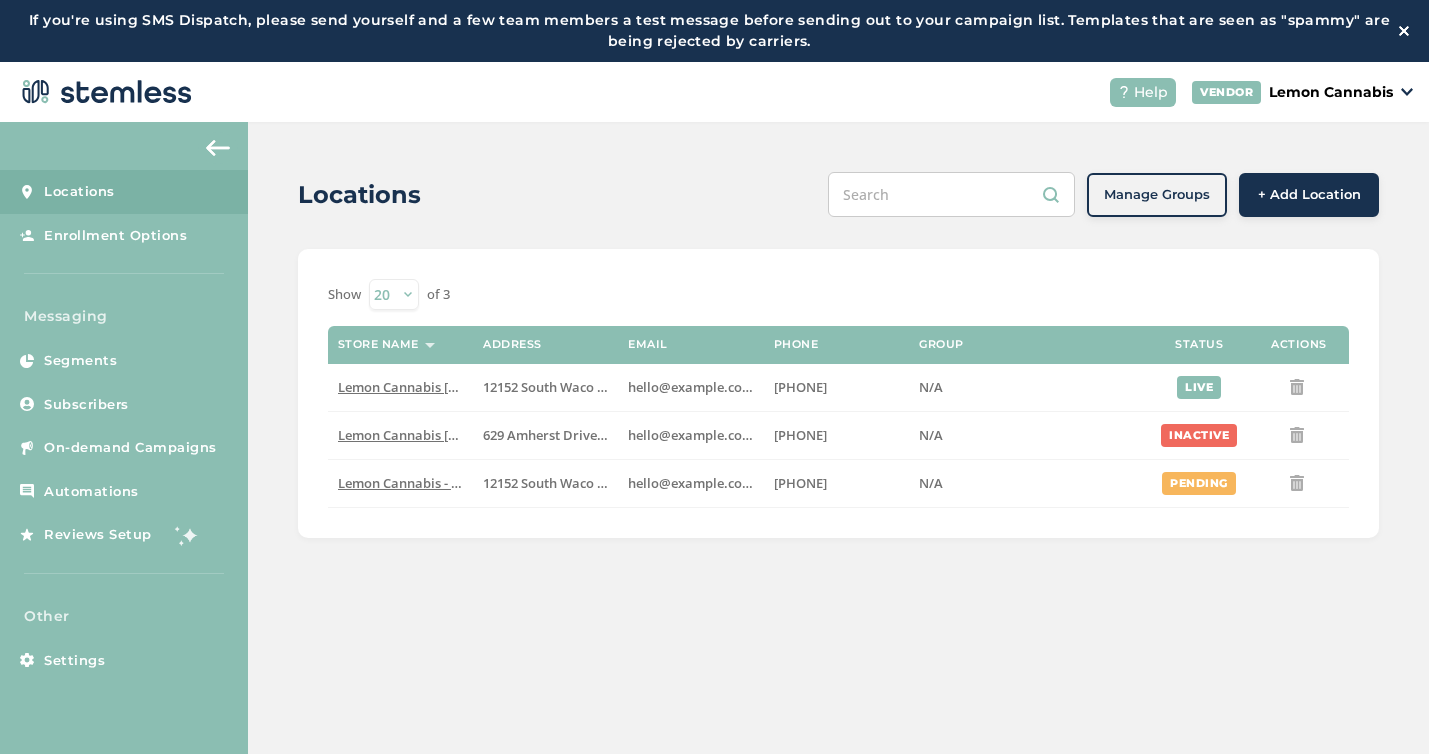 click on "Lemon Cannabis" at bounding box center (1331, 92) 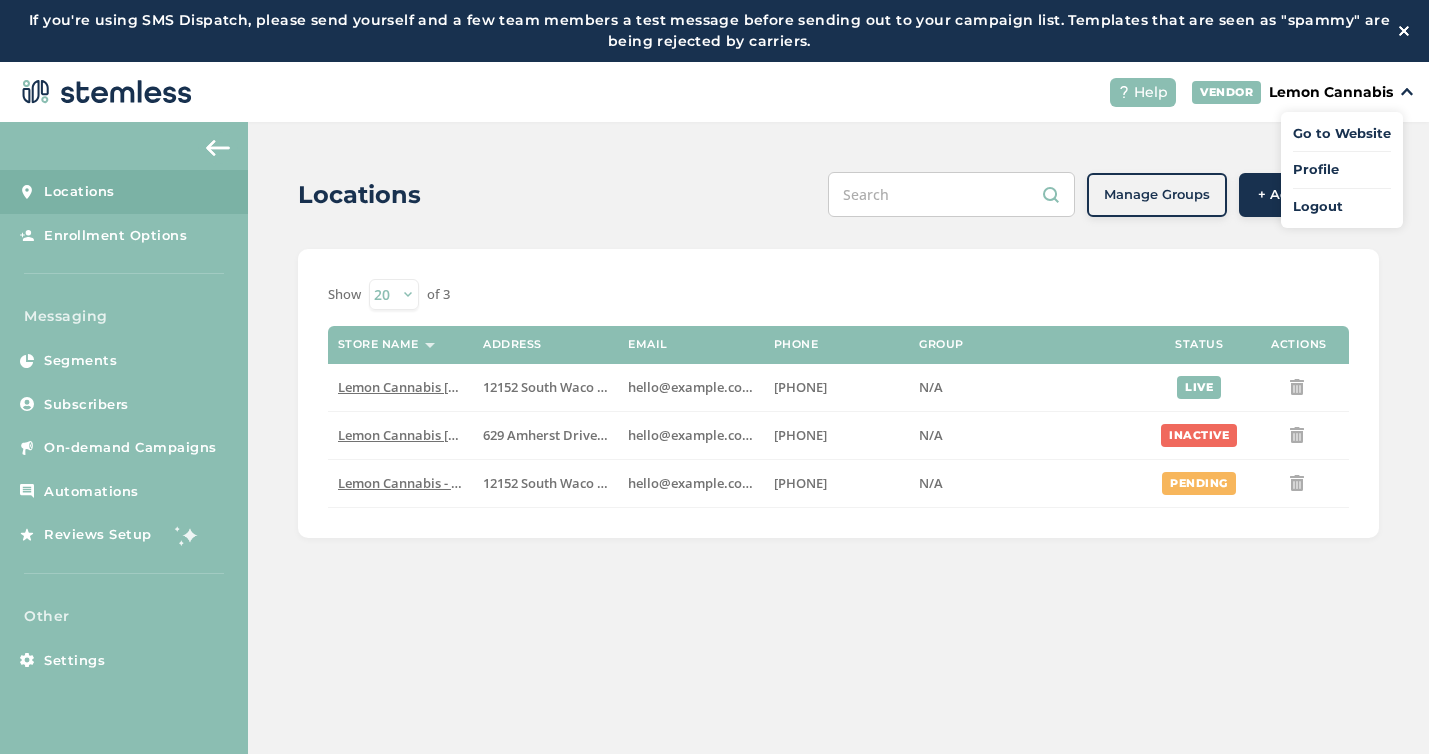 click on "Go to Website   Profile   Logout" at bounding box center (1342, 170) 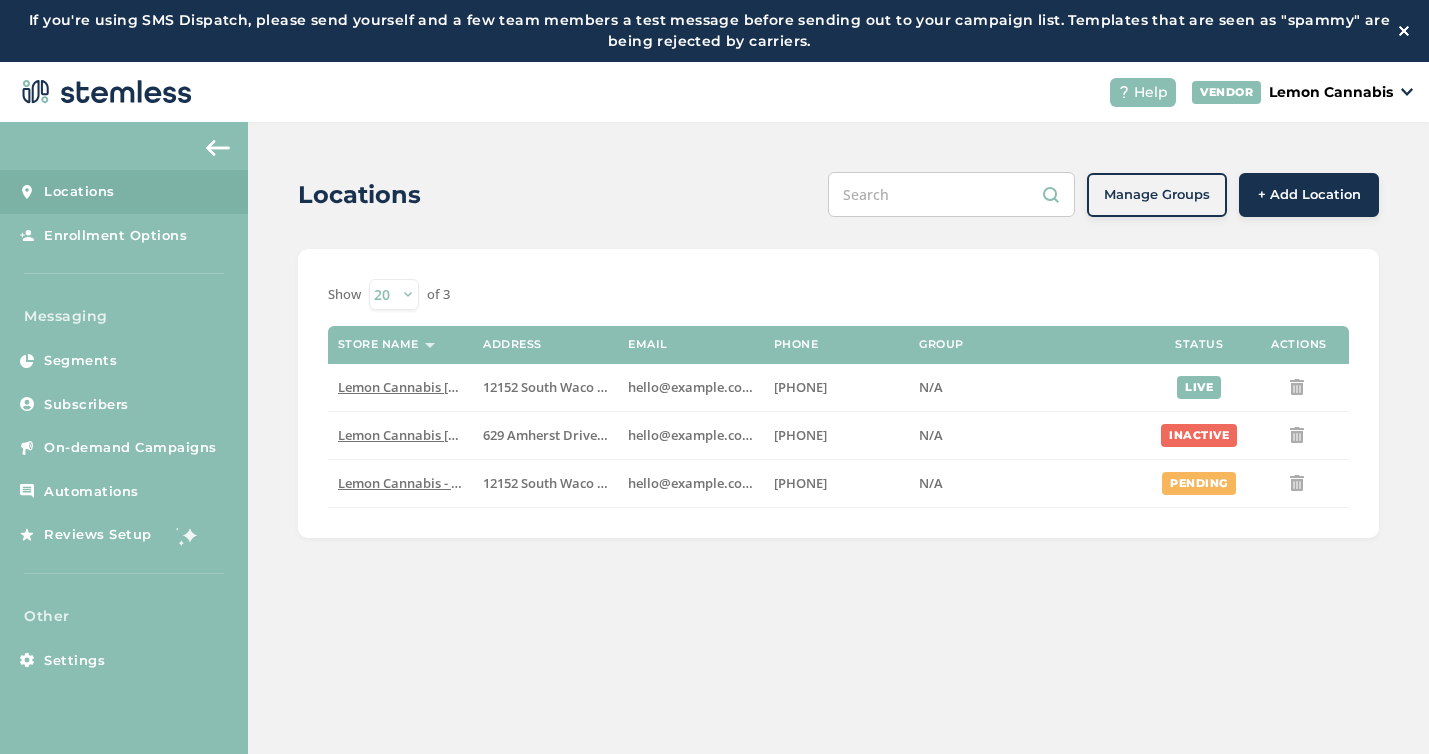 click on "Lemon Cannabis" at bounding box center [1331, 92] 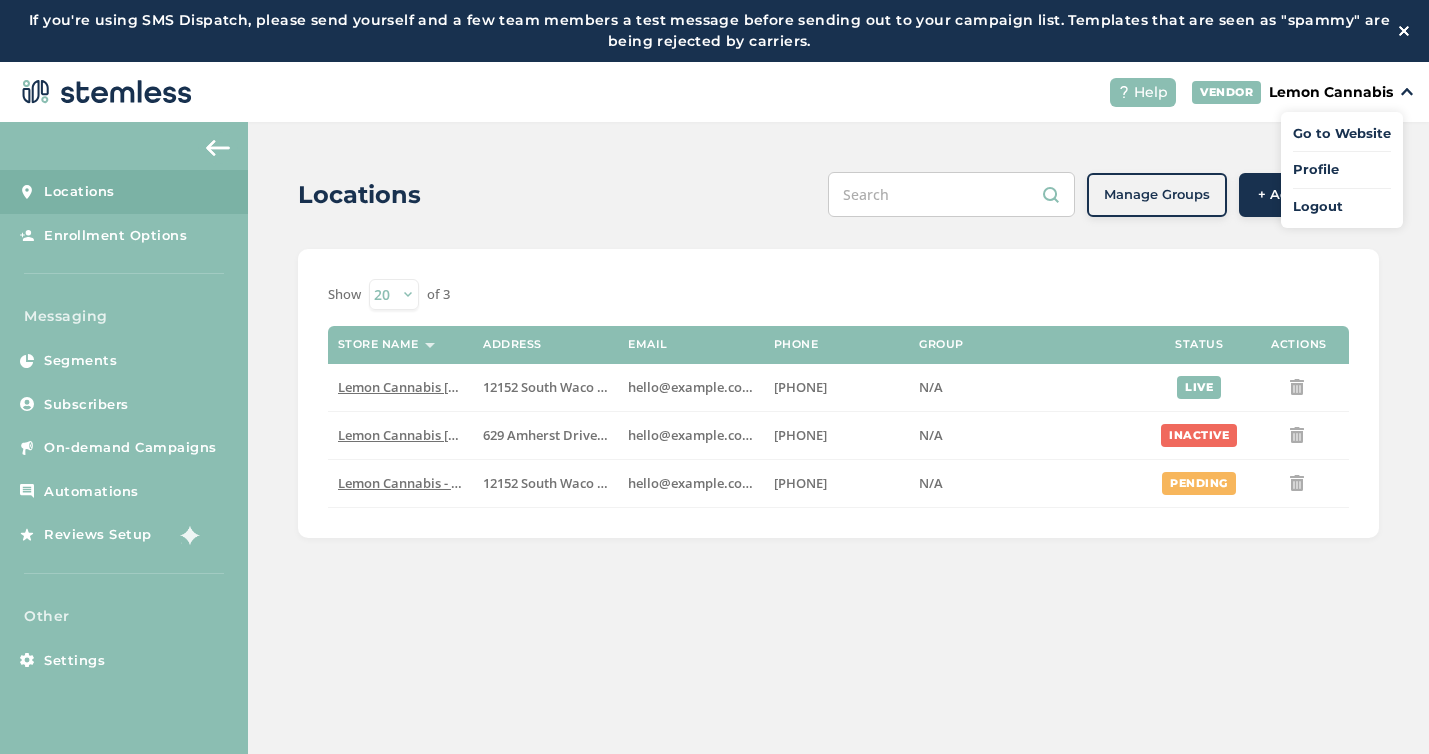 click on "Go to Website   Profile   Logout" at bounding box center [1342, 170] 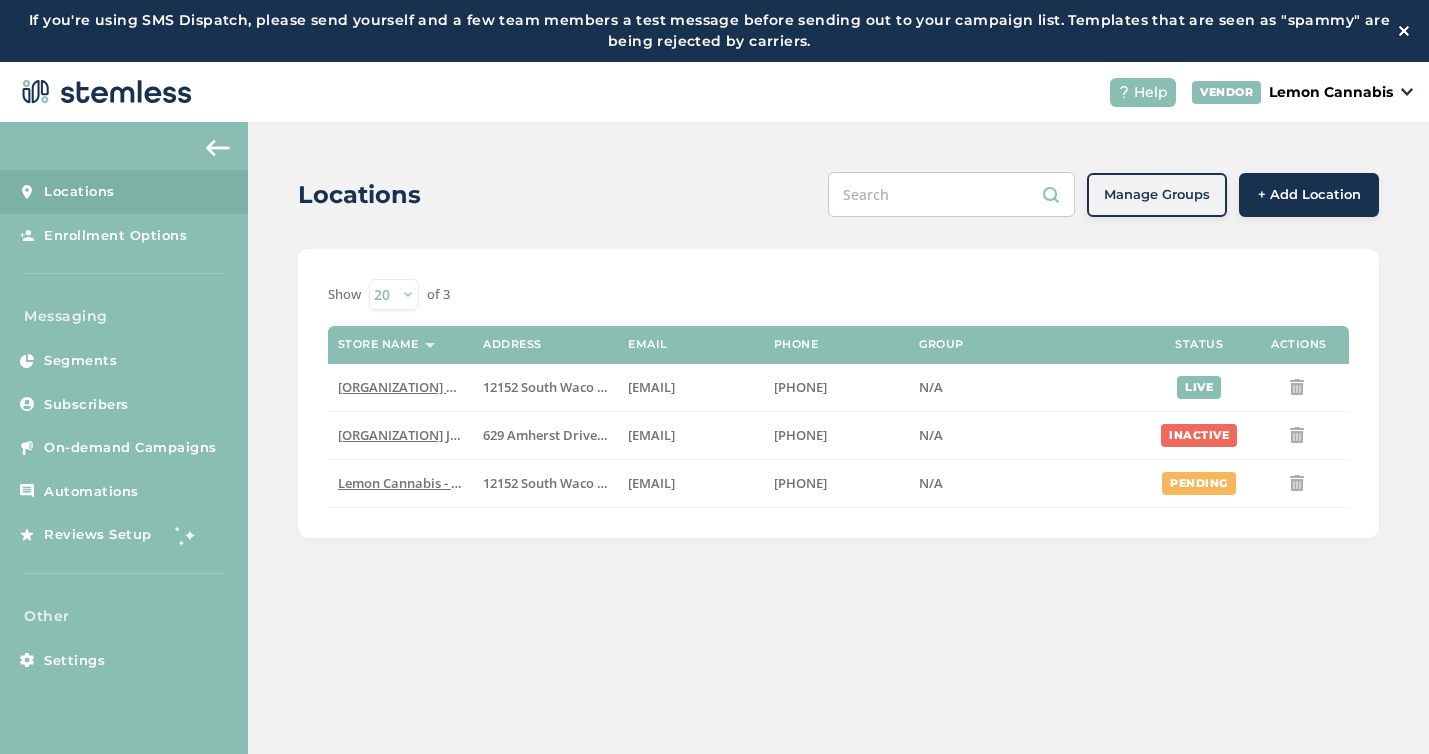 scroll, scrollTop: 0, scrollLeft: 0, axis: both 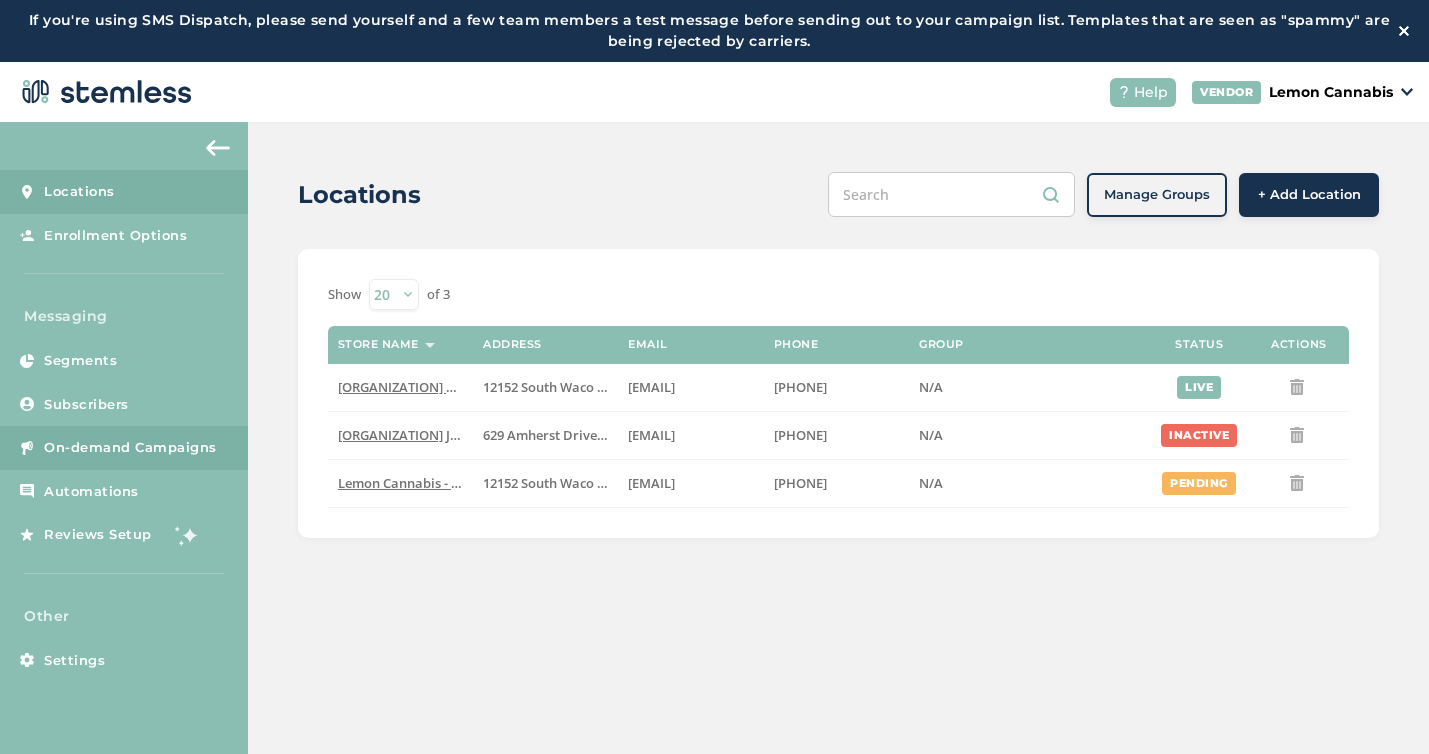 click on "On-demand Campaigns" at bounding box center (130, 448) 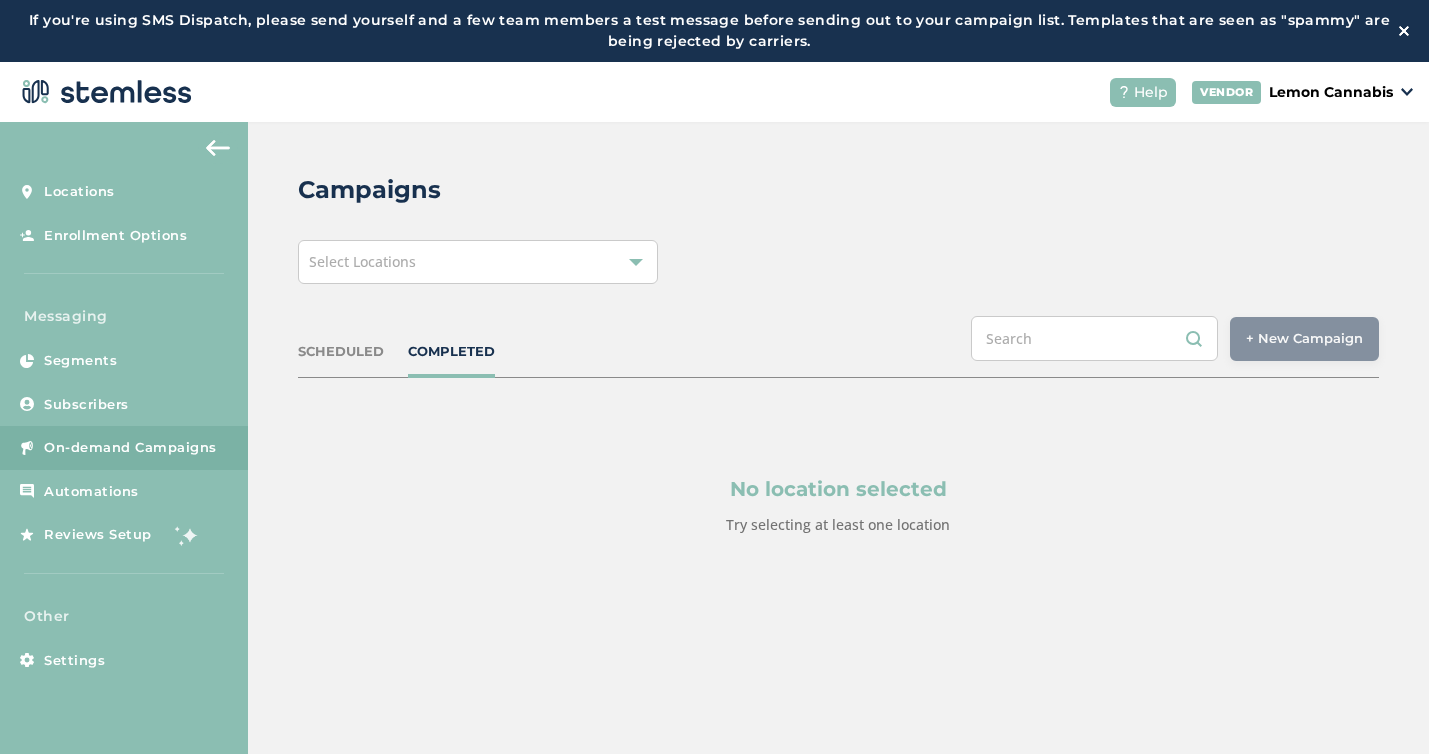 click on "Select Locations" at bounding box center (478, 262) 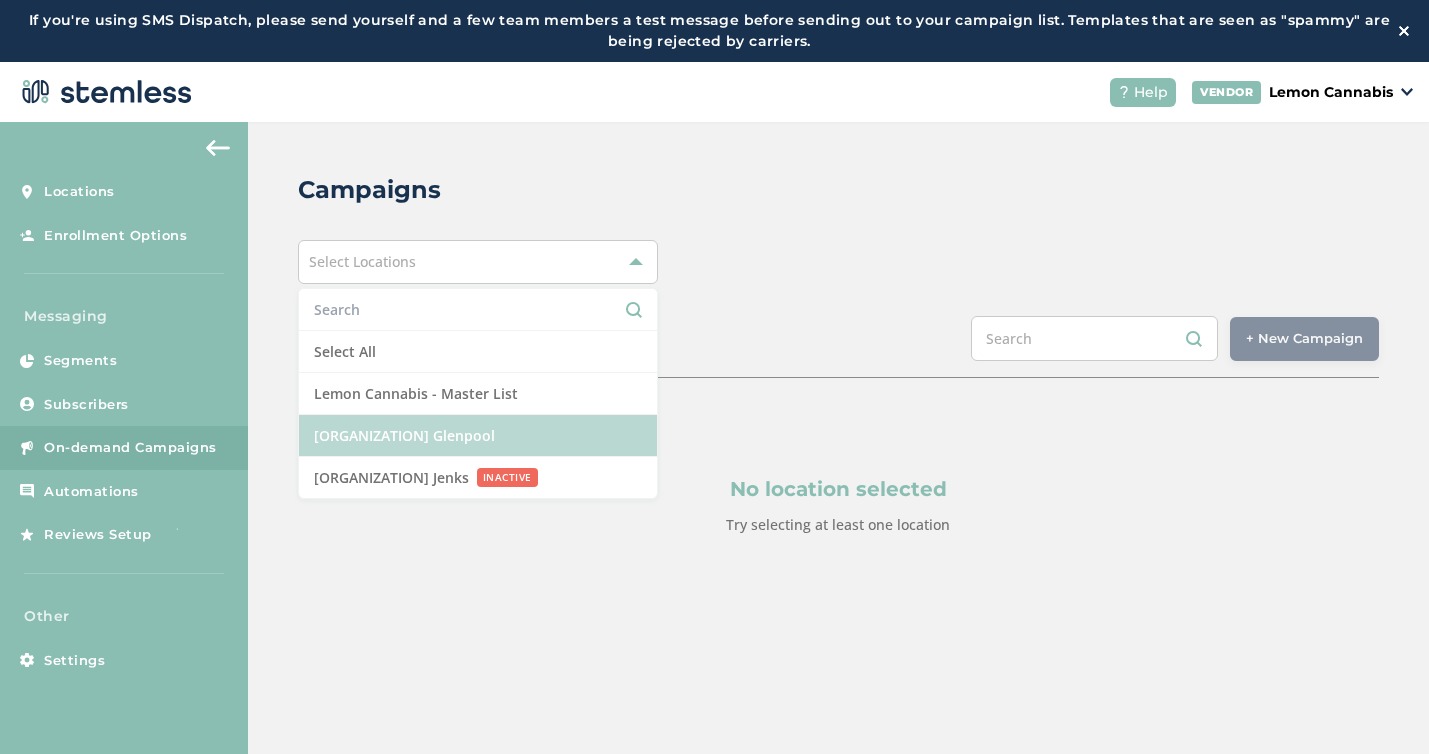 click on "Lemon Cannabis [CITY]" at bounding box center [478, 436] 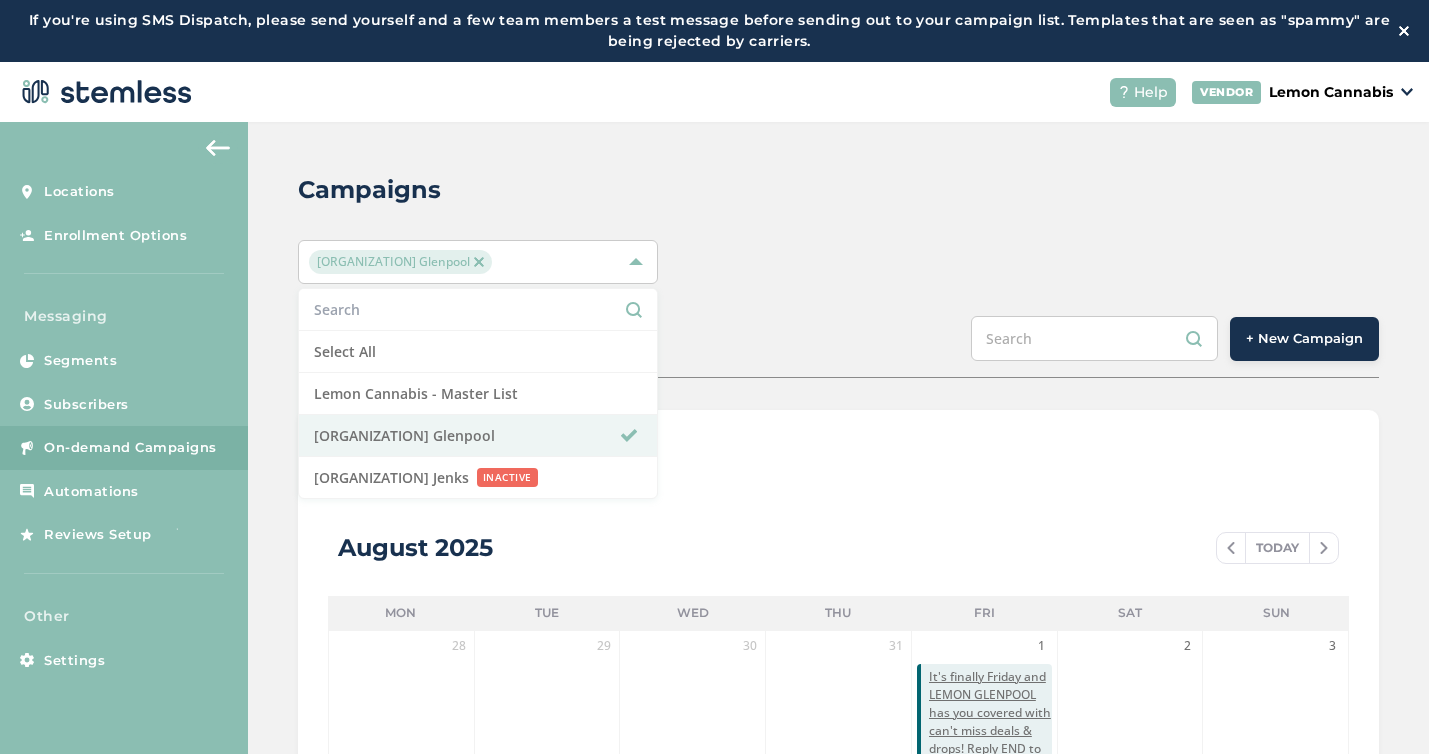 click on "+ New Campaign" at bounding box center [1304, 339] 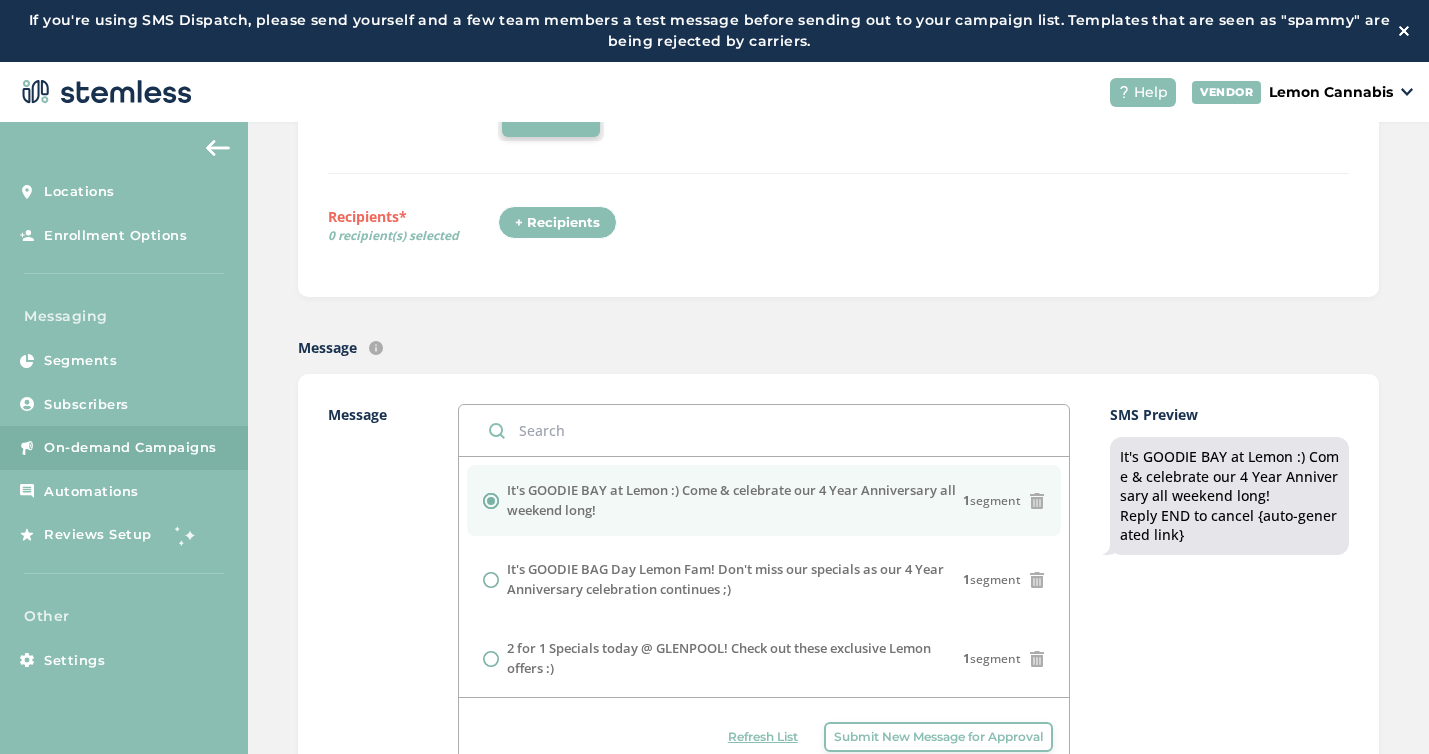 scroll, scrollTop: 423, scrollLeft: 0, axis: vertical 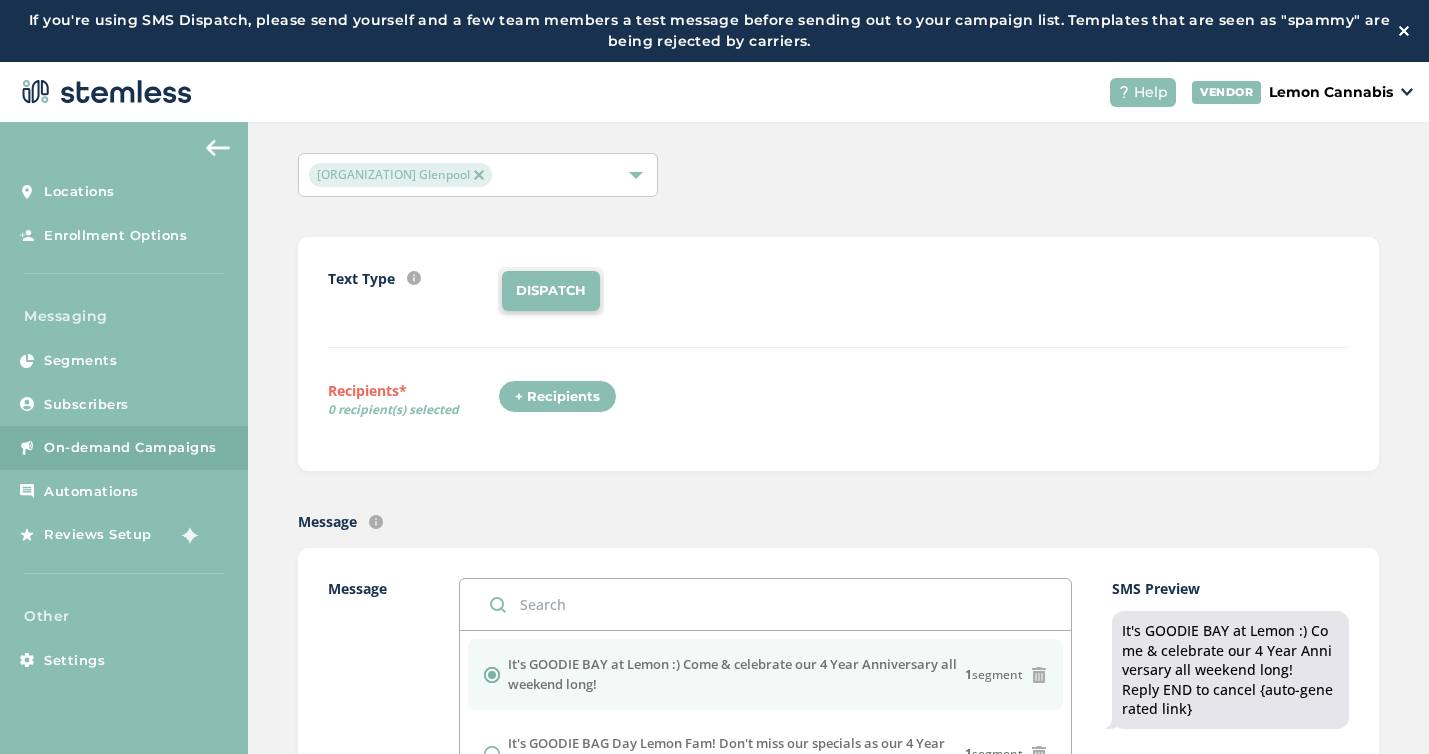 click on "+ Recipients" at bounding box center [557, 397] 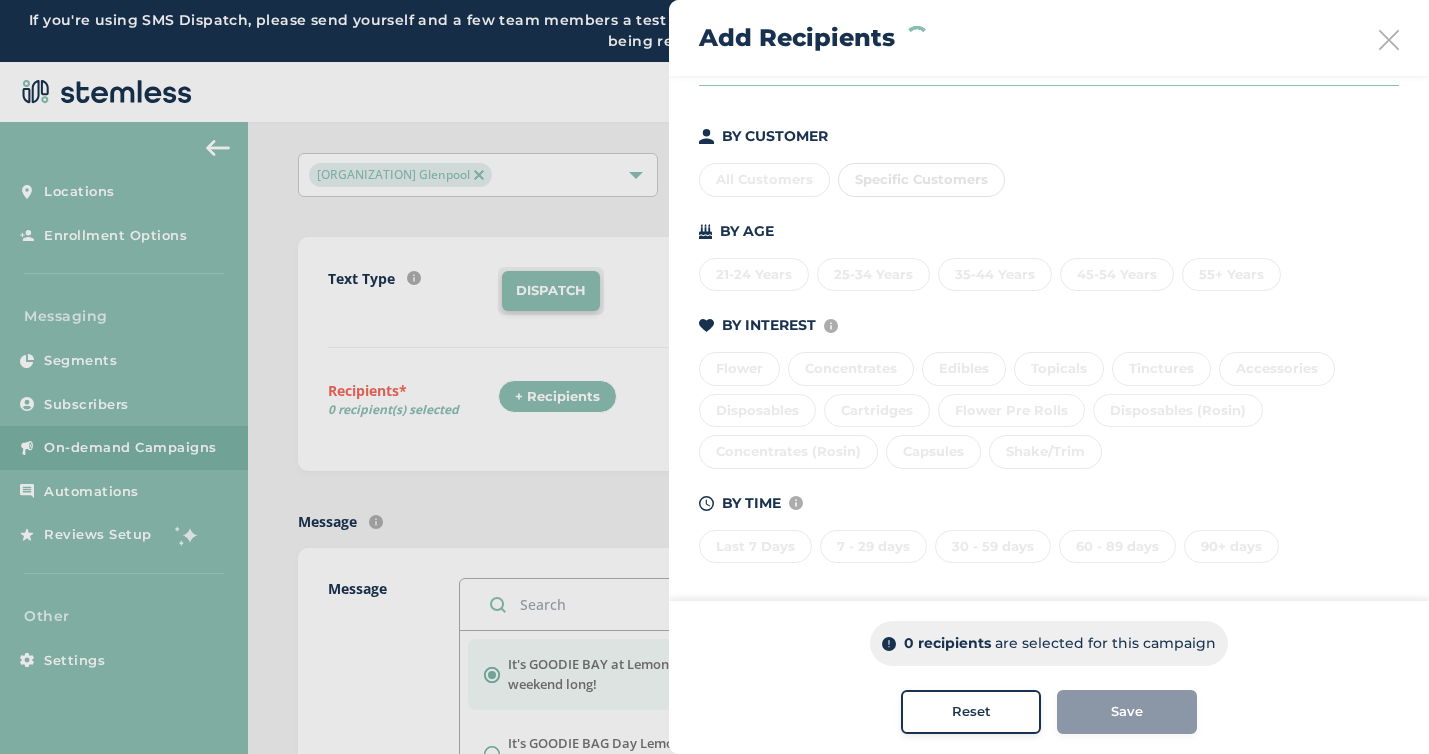 scroll, scrollTop: 183, scrollLeft: 0, axis: vertical 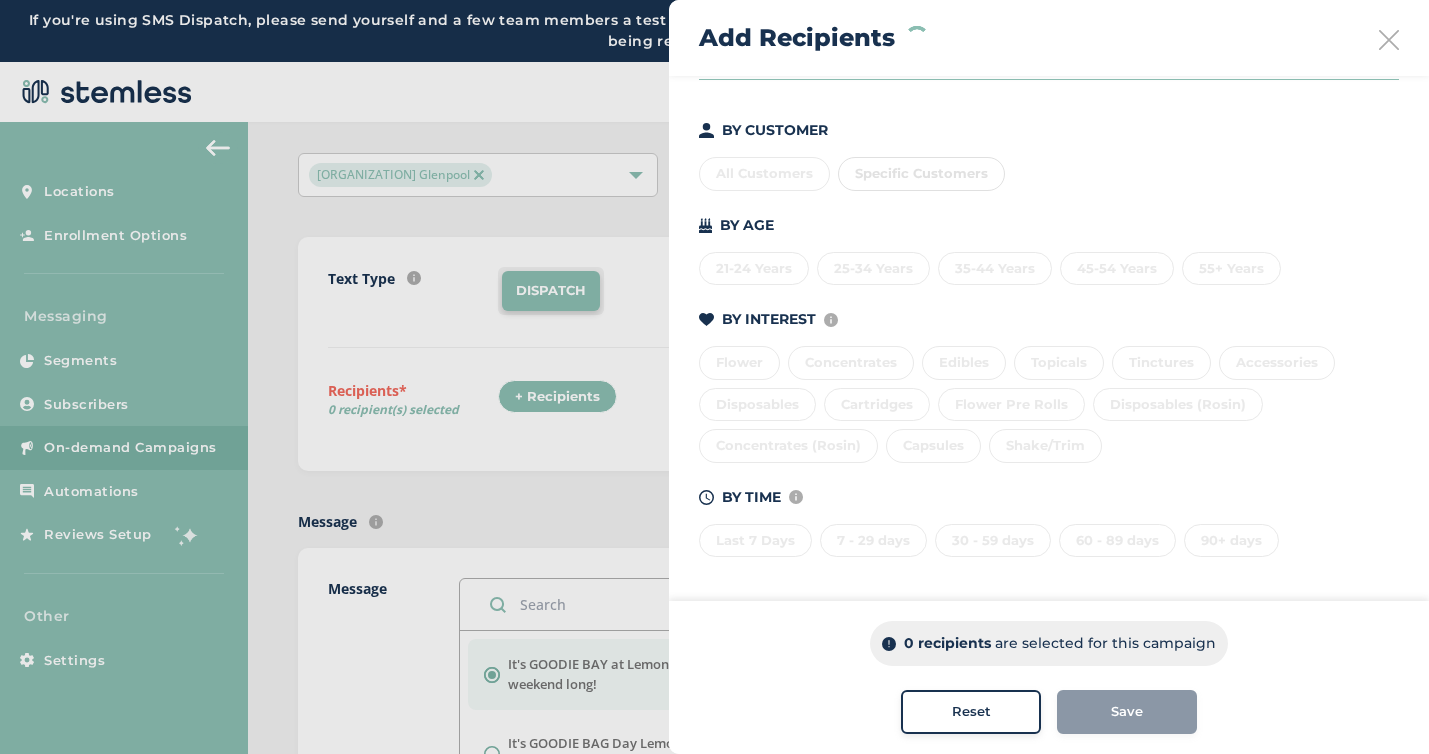 click on "Last 7 Days   7 - 29 days   30 - 59 days   60 - 89 days   90+ days" at bounding box center (1049, 537) 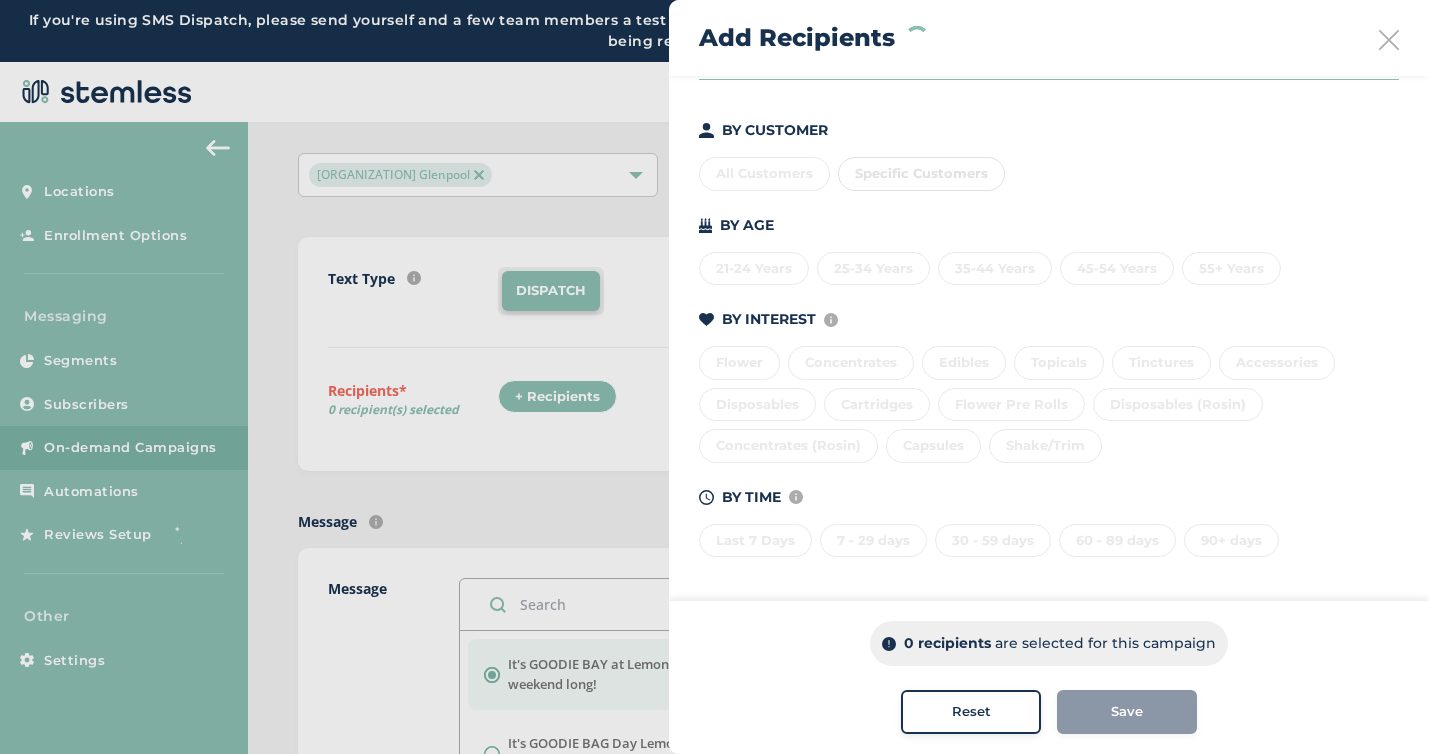 scroll, scrollTop: 182, scrollLeft: 0, axis: vertical 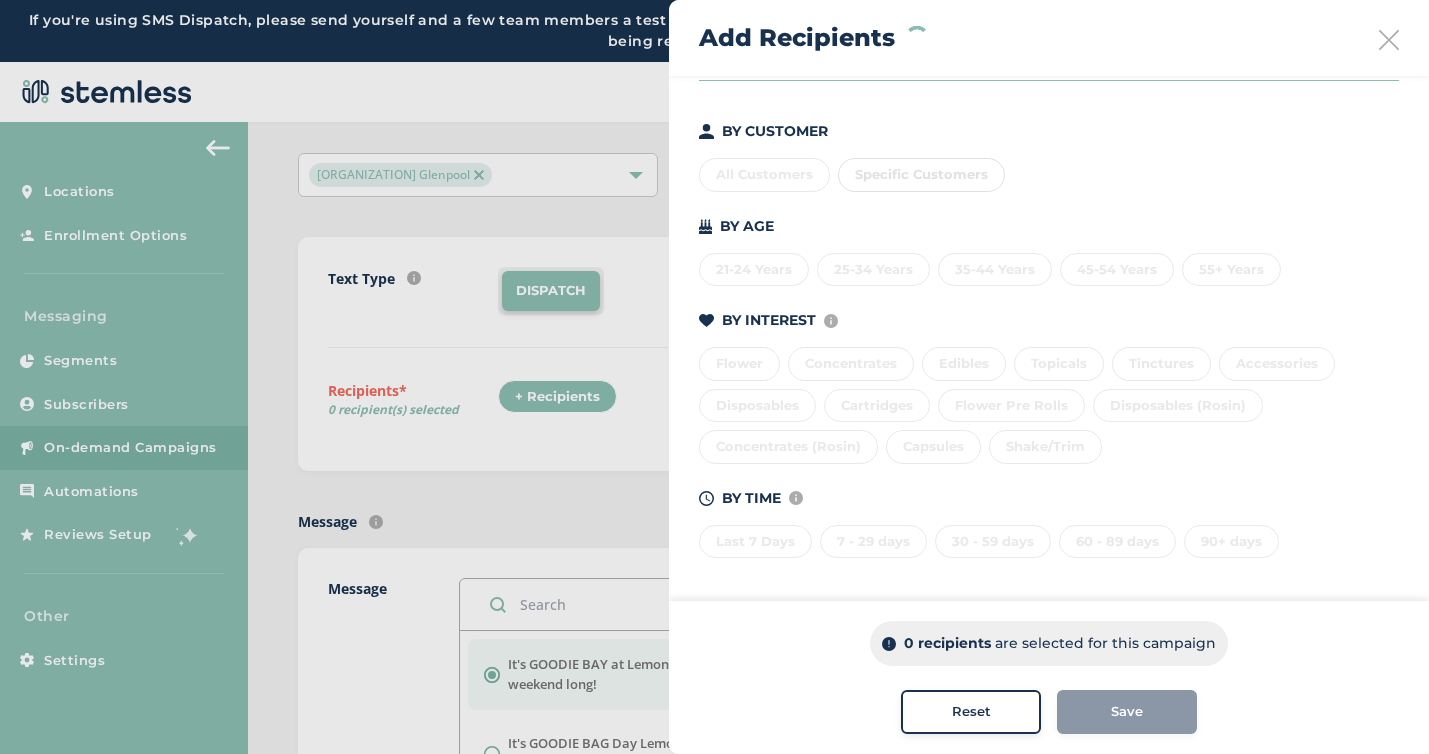 click on "Reset" at bounding box center [971, 712] 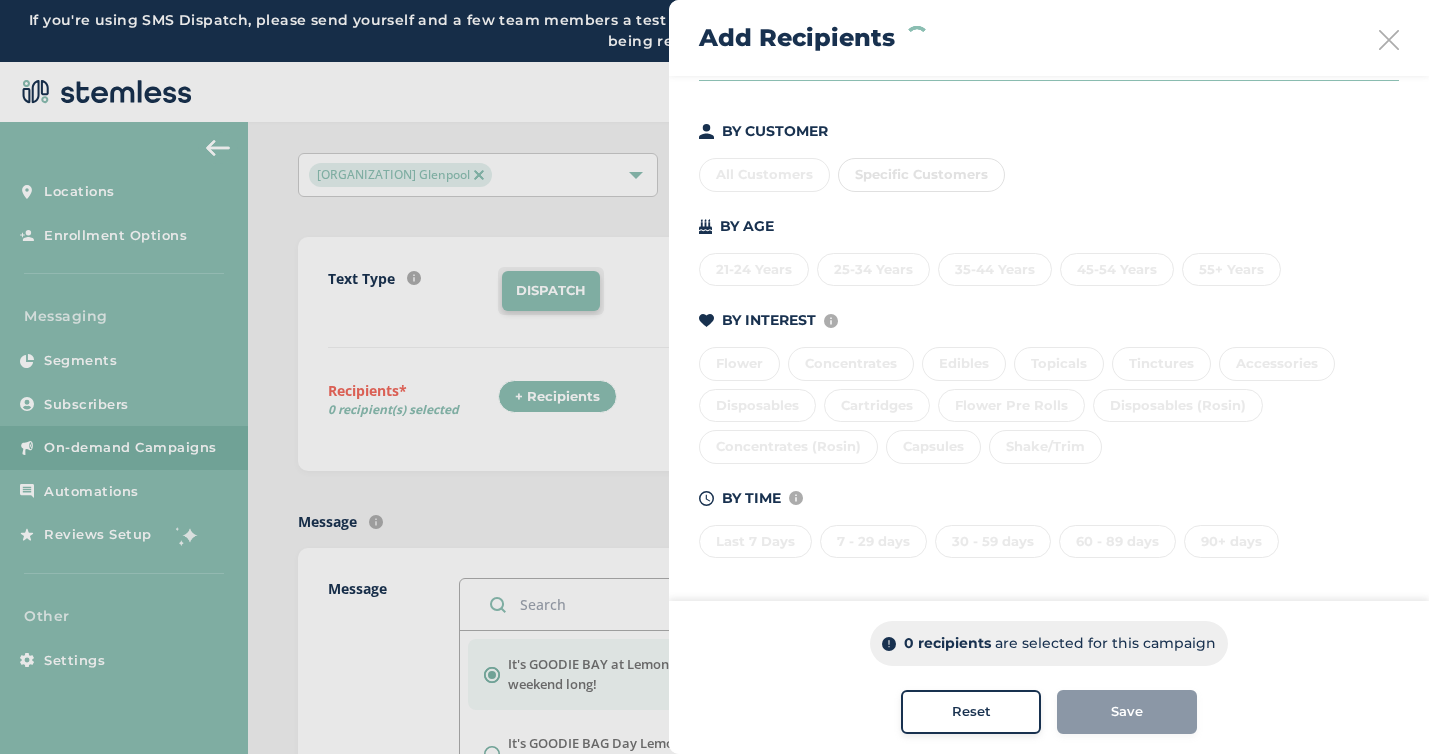 click at bounding box center (1389, 40) 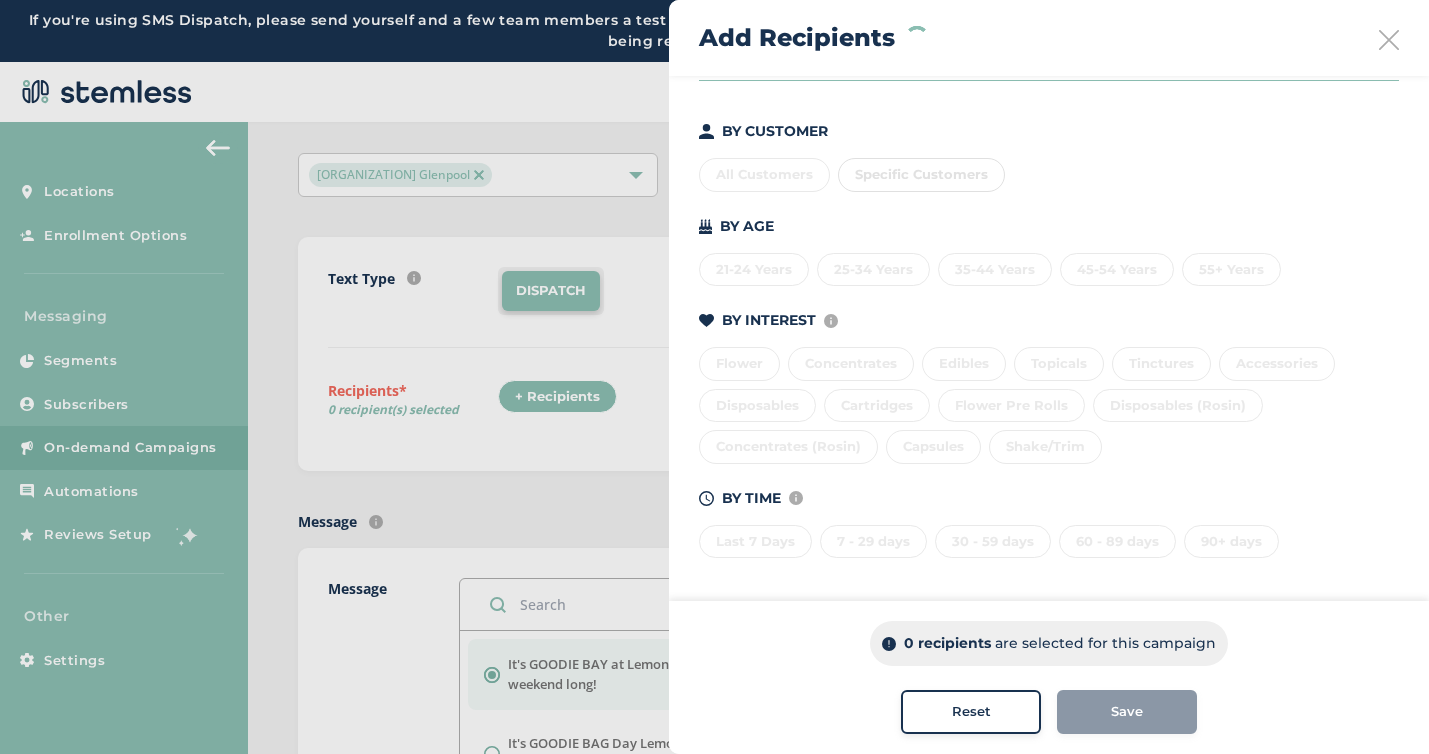 click at bounding box center (1389, 40) 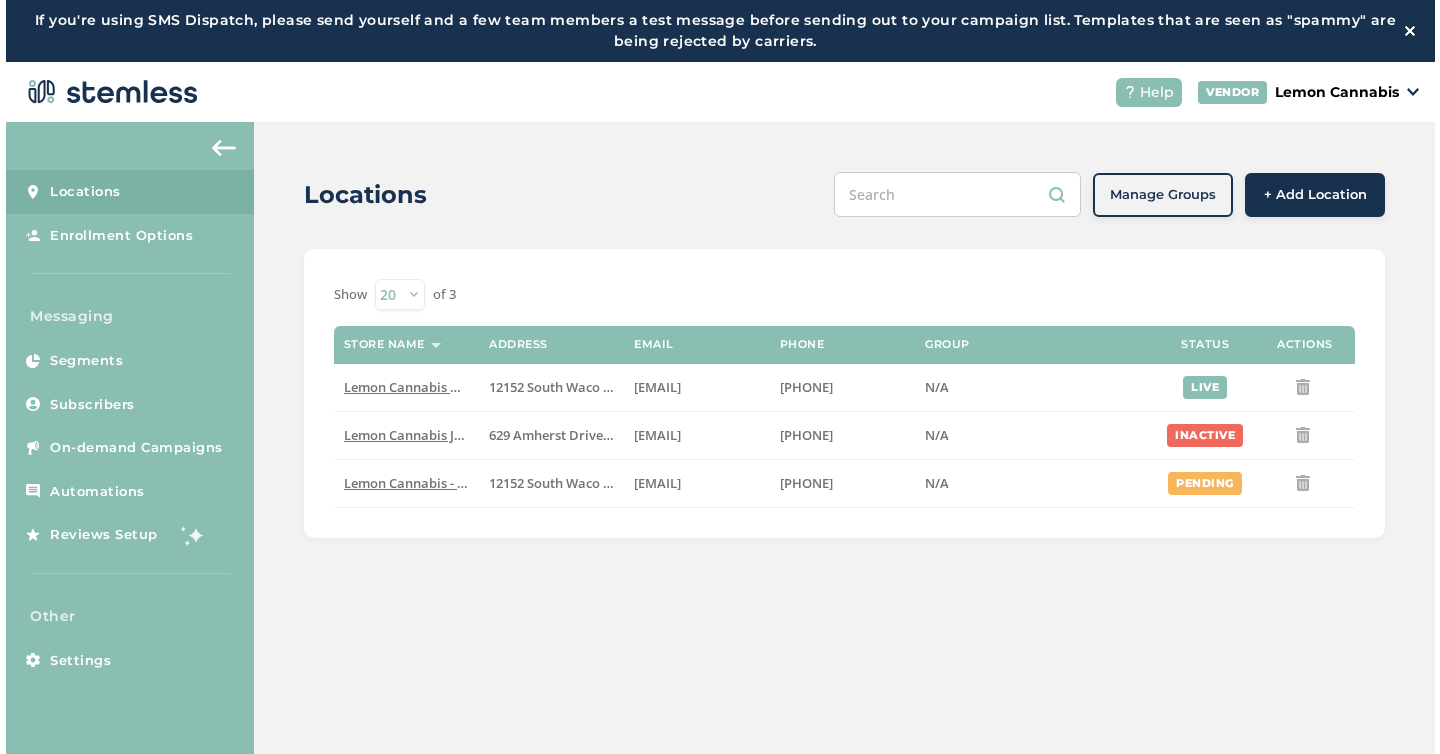 scroll, scrollTop: 0, scrollLeft: 0, axis: both 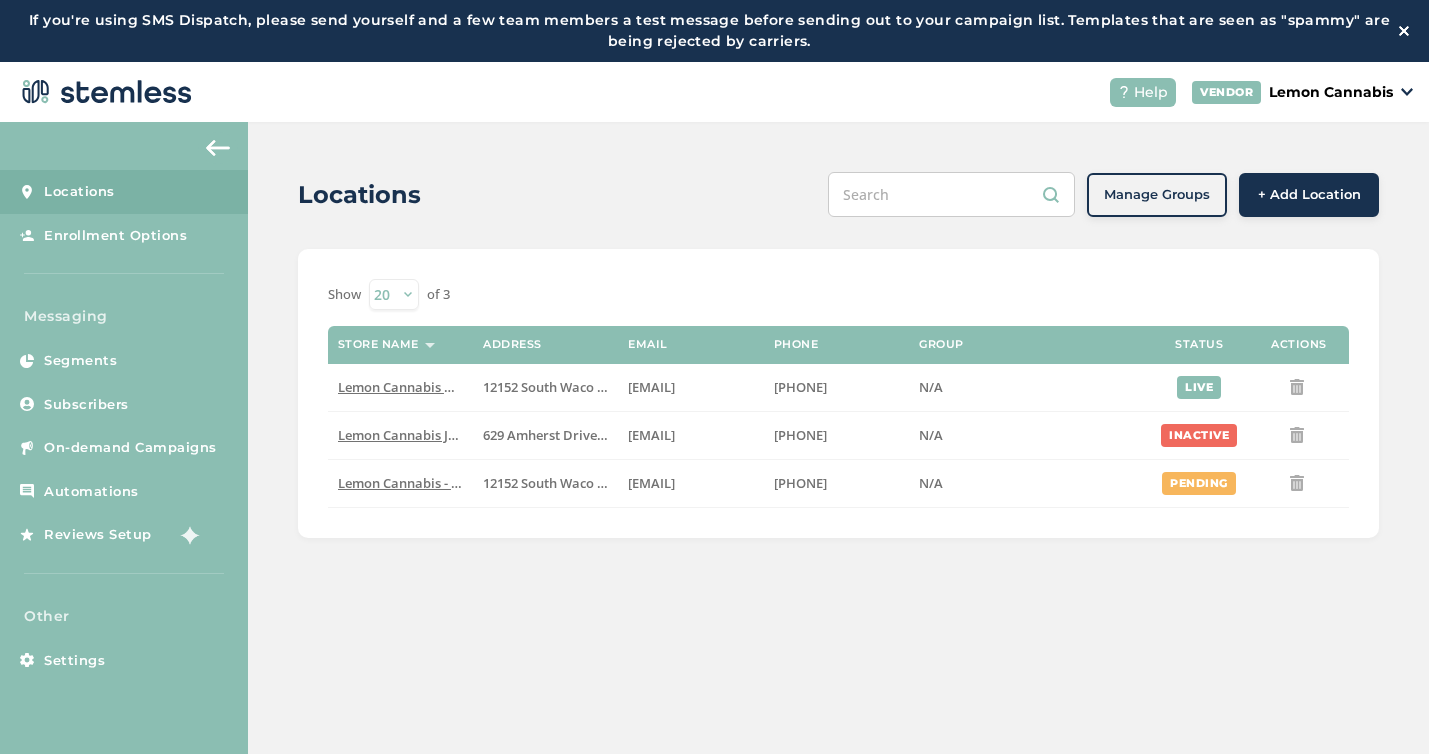click on "Lemon Cannabis" at bounding box center (1331, 92) 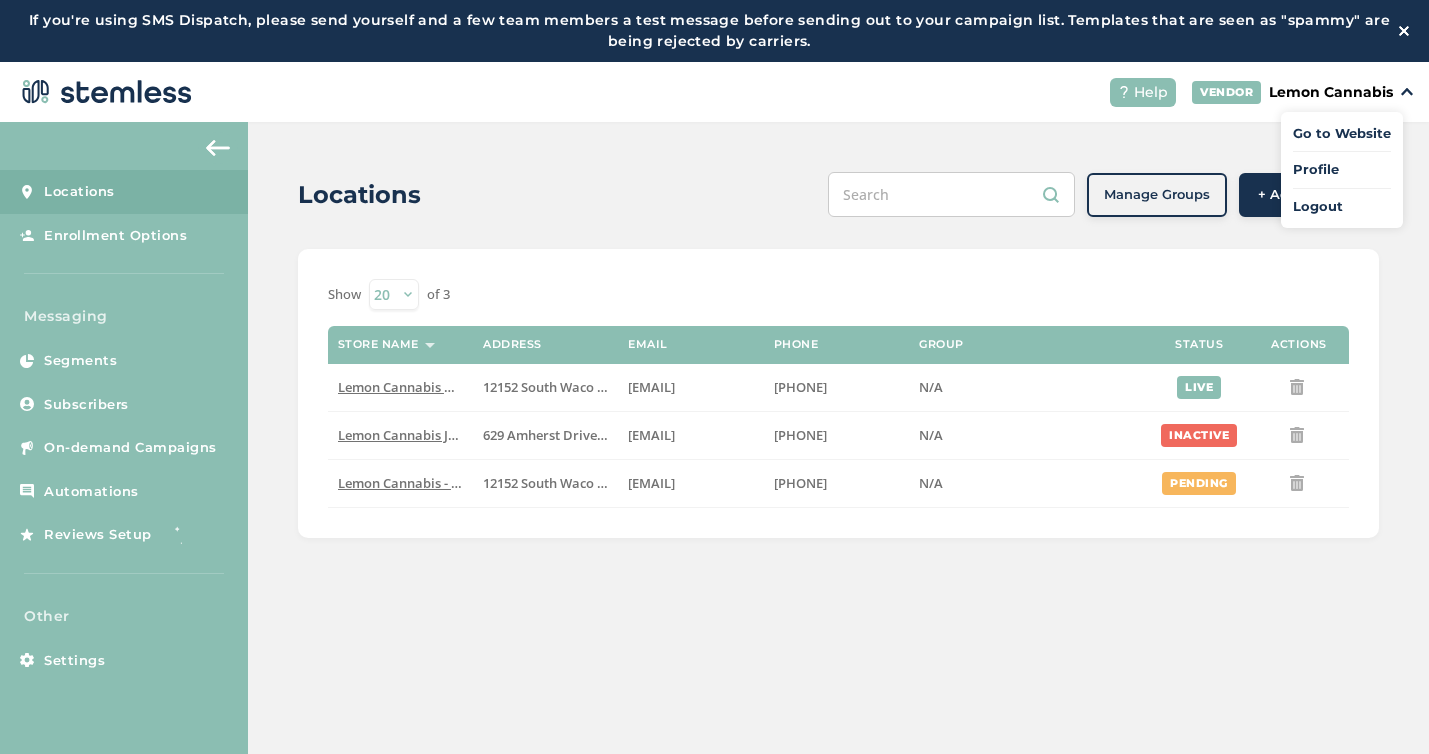 click on "Logout" at bounding box center [1342, 207] 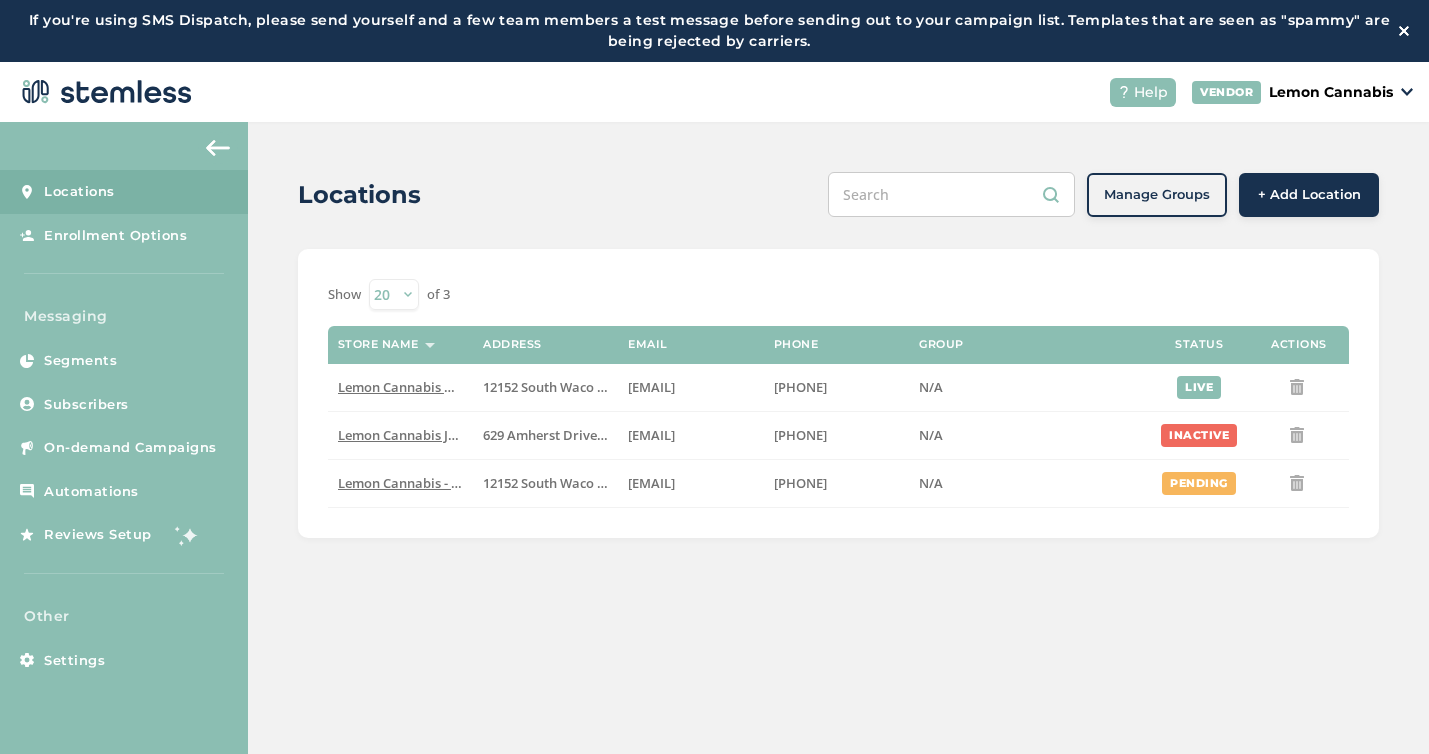 scroll, scrollTop: 0, scrollLeft: 0, axis: both 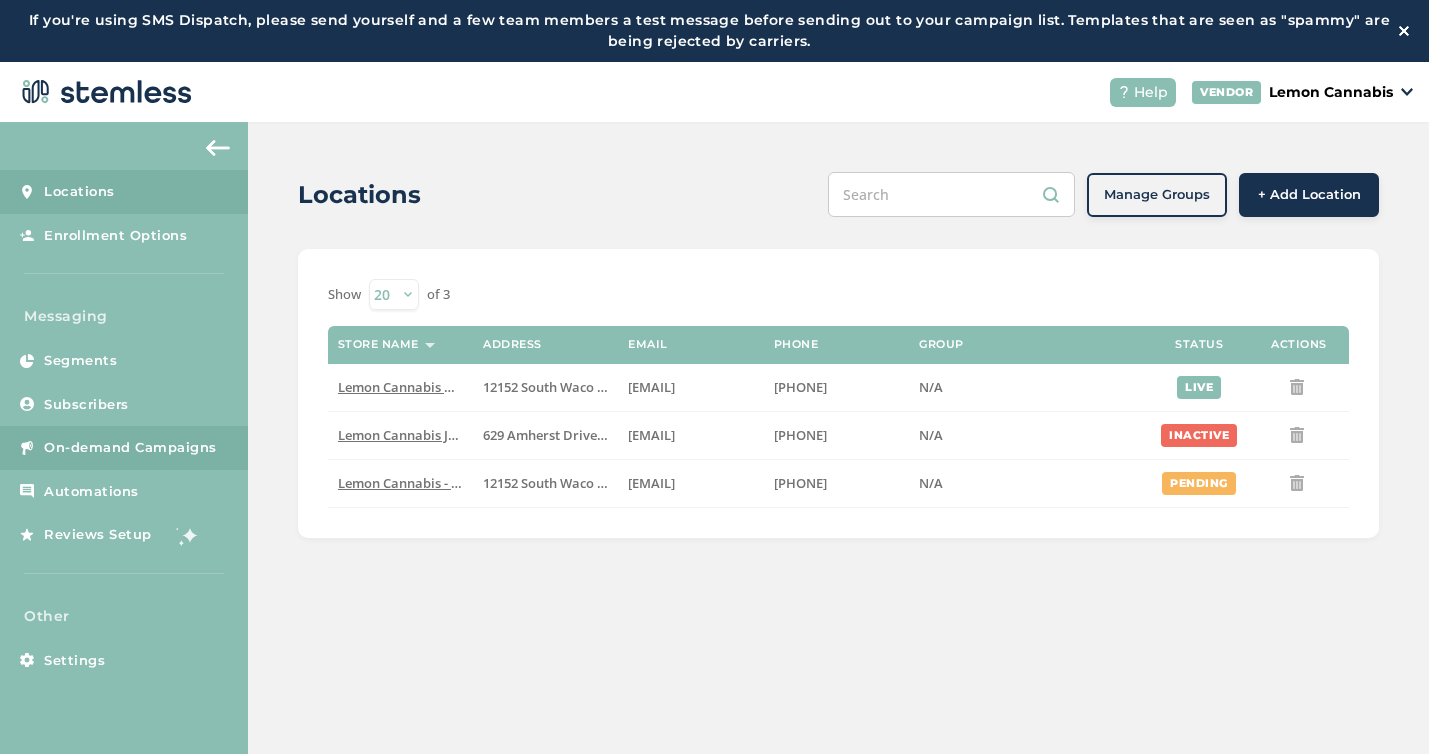 click on "On-demand Campaigns" at bounding box center [130, 448] 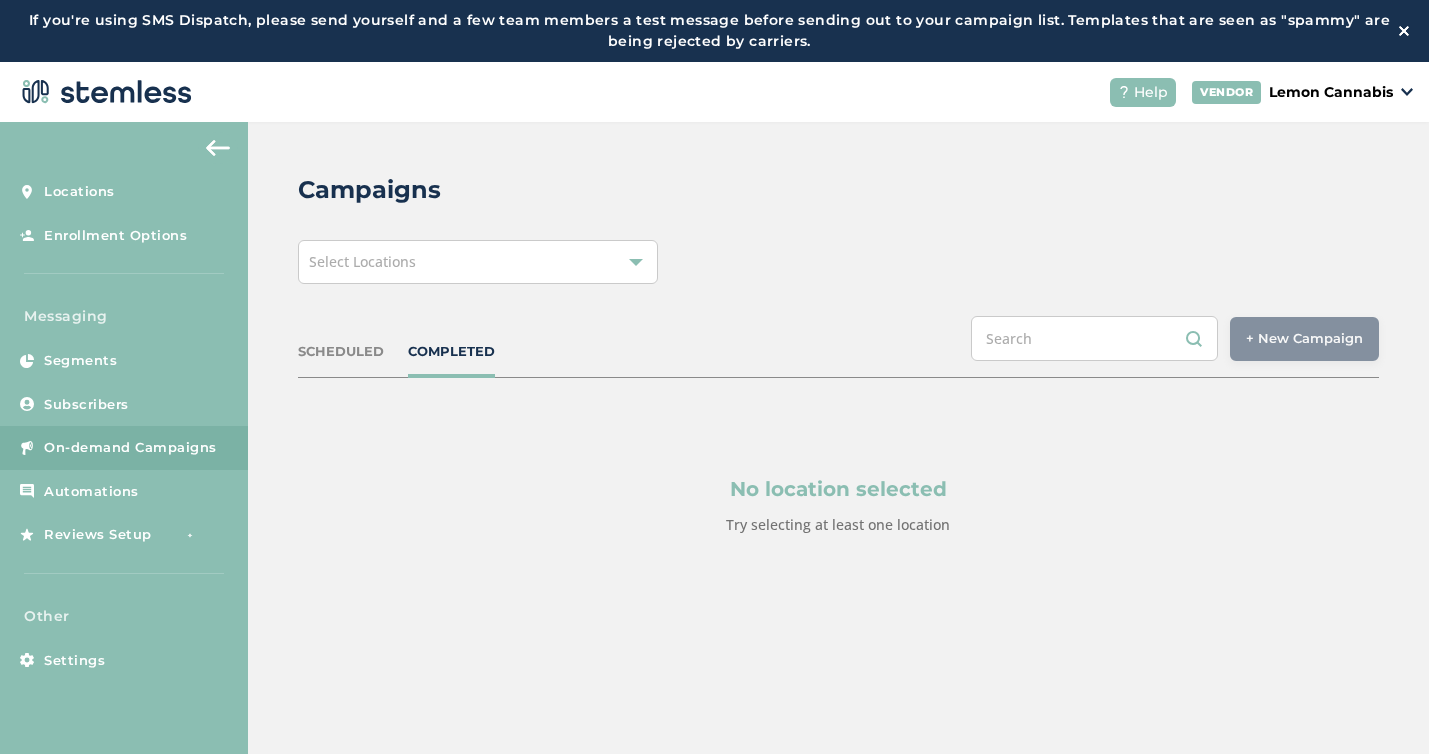 click on "Select Locations" at bounding box center [478, 262] 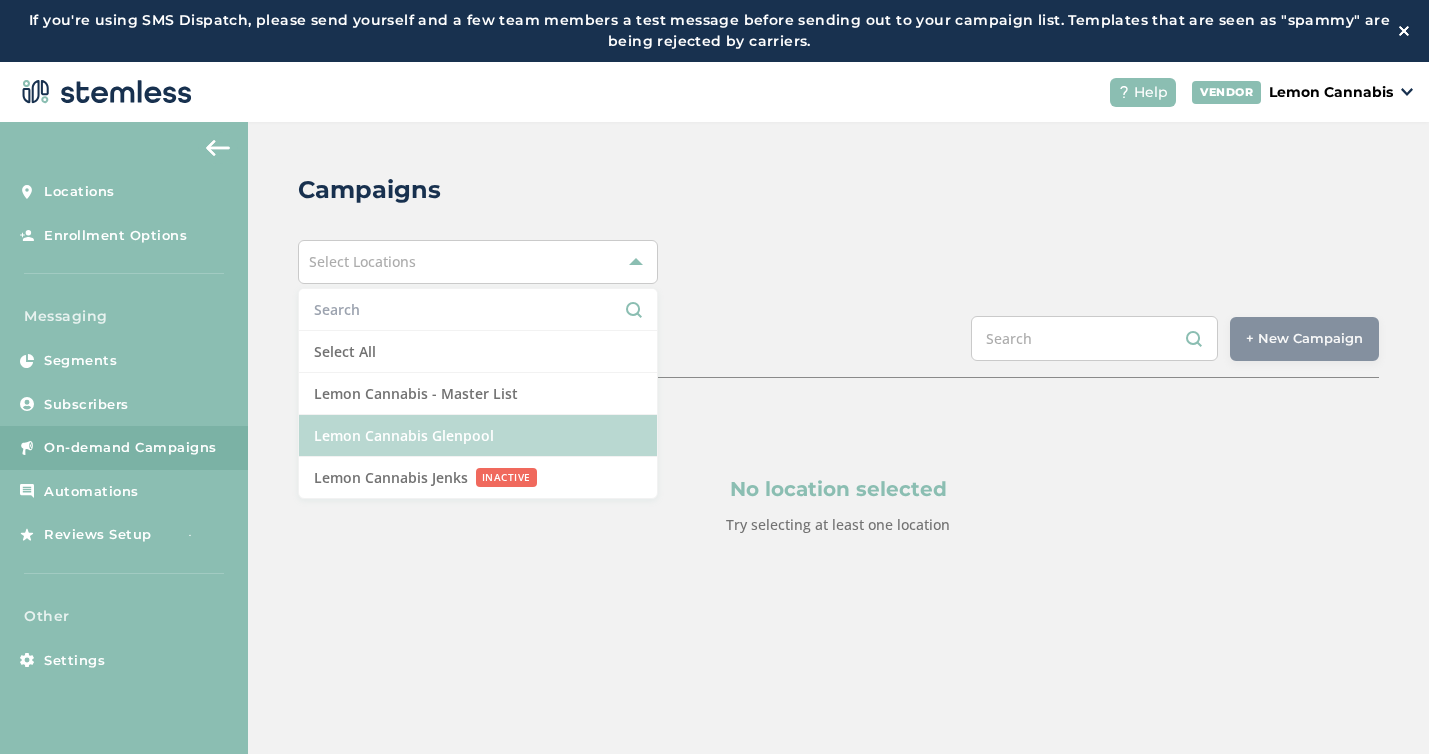 click on "Lemon Cannabis Glenpool" at bounding box center [478, 436] 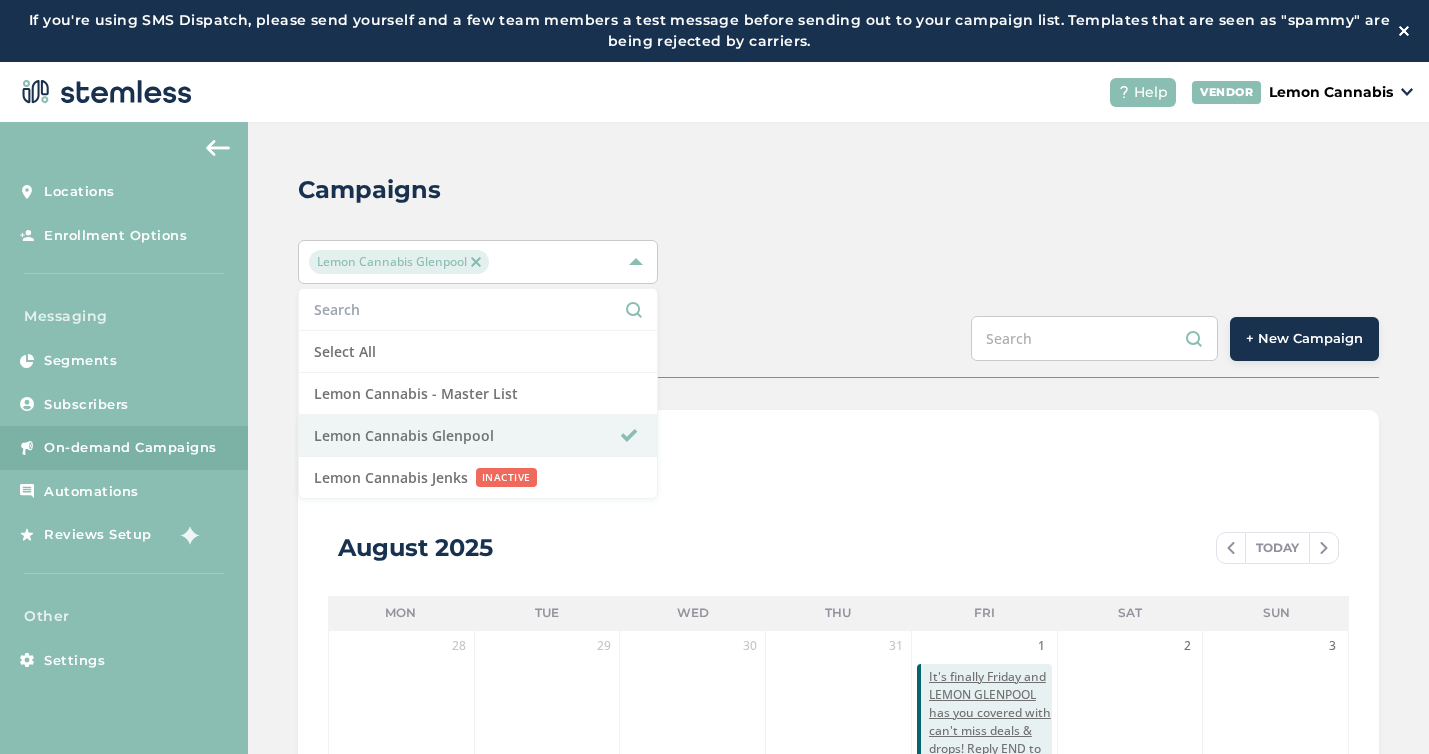 click on "SCHEDULED   COMPLETED  + New Campaign" at bounding box center (838, 347) 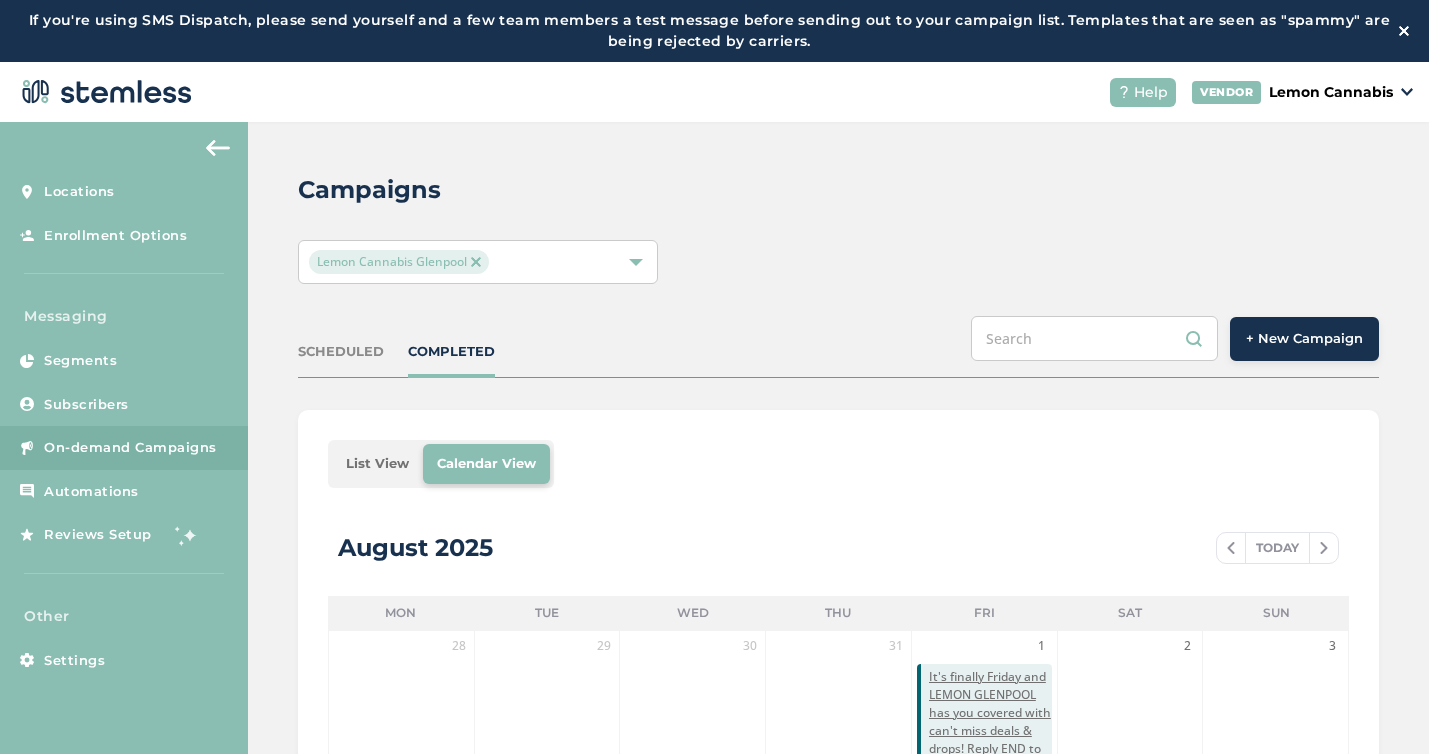 click on "+ New Campaign" at bounding box center (1304, 339) 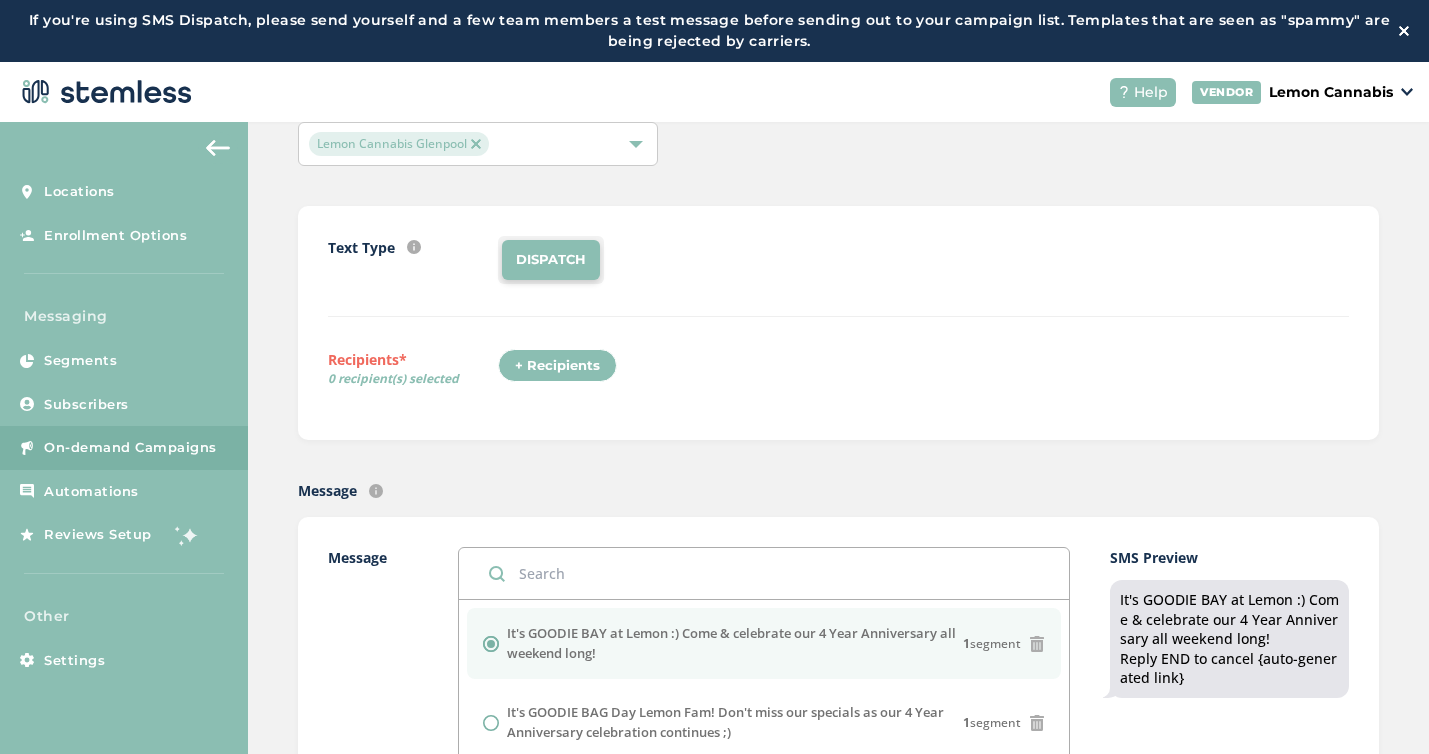 scroll, scrollTop: 116, scrollLeft: 0, axis: vertical 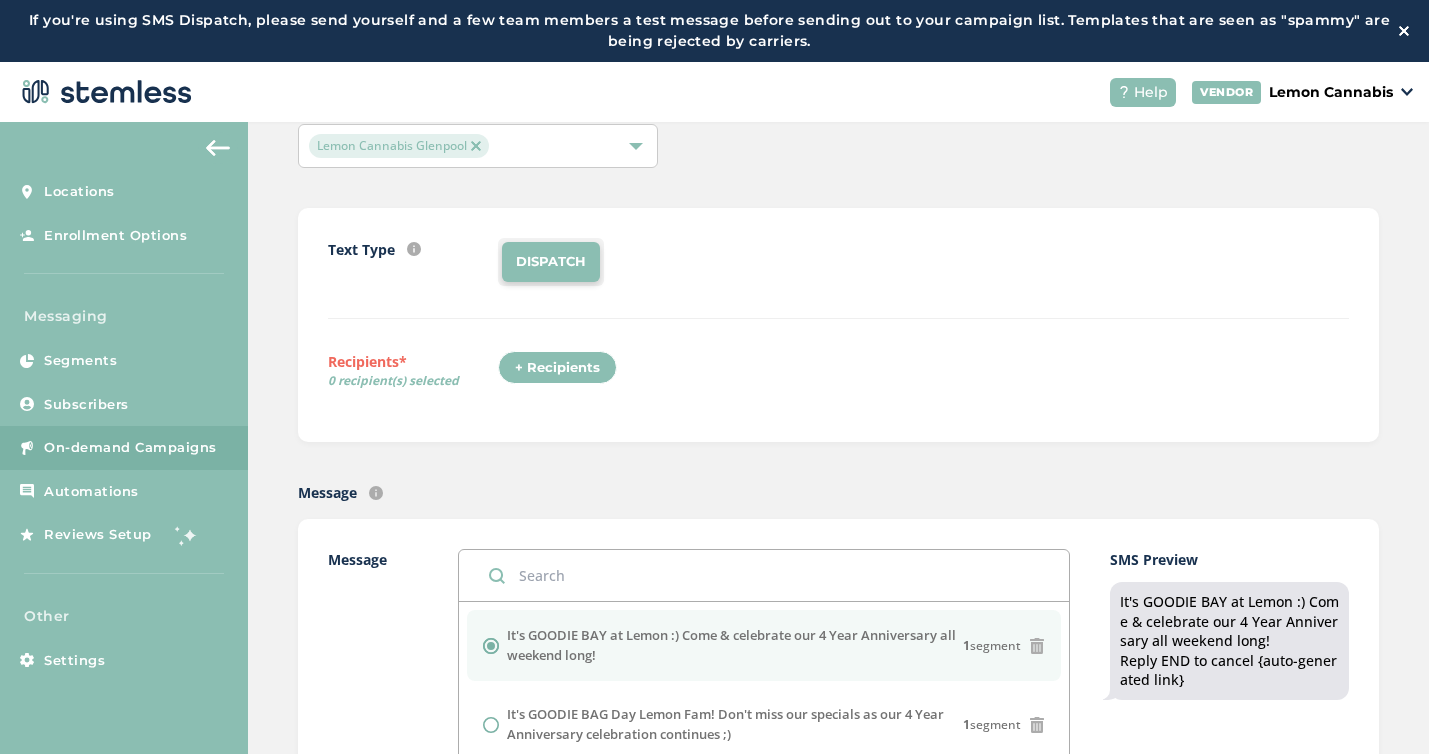 click on "+ Recipients" at bounding box center [557, 368] 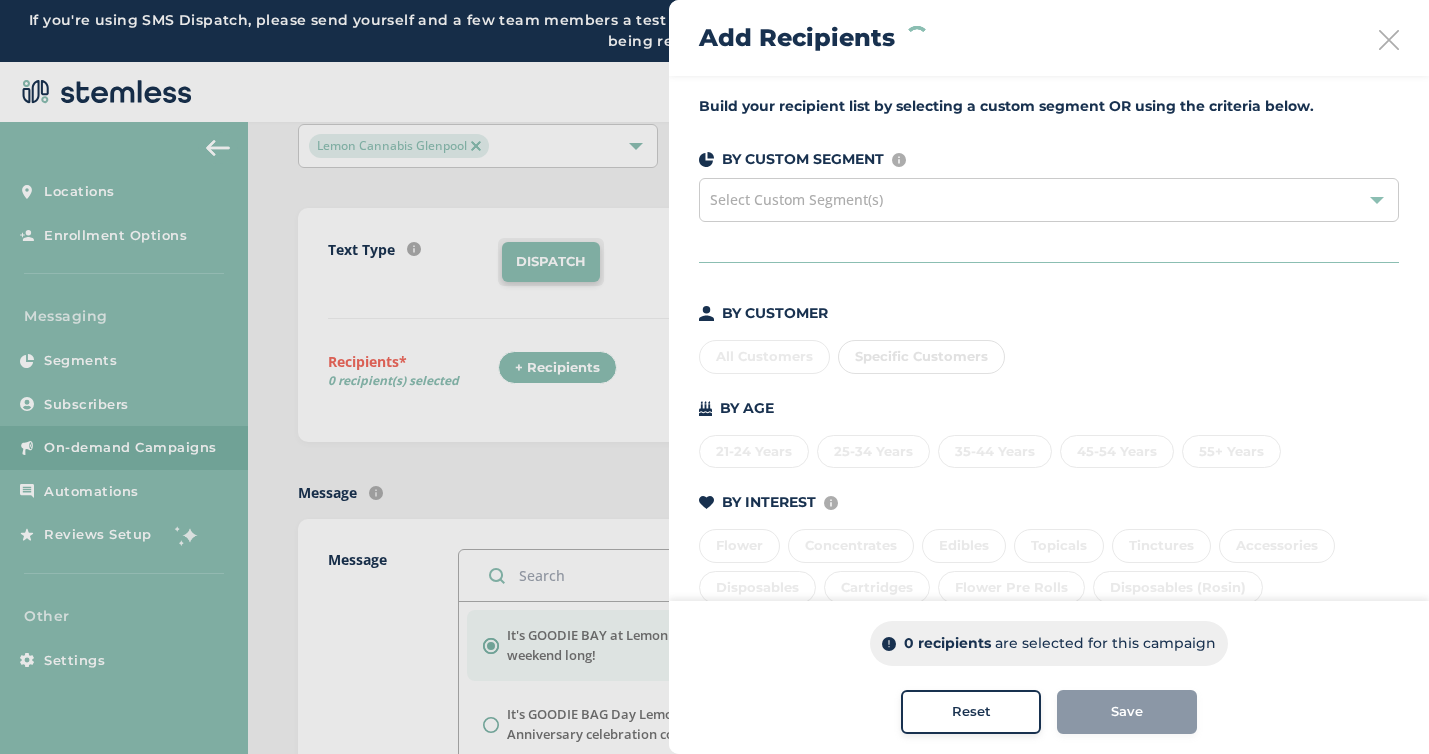 scroll, scrollTop: 183, scrollLeft: 0, axis: vertical 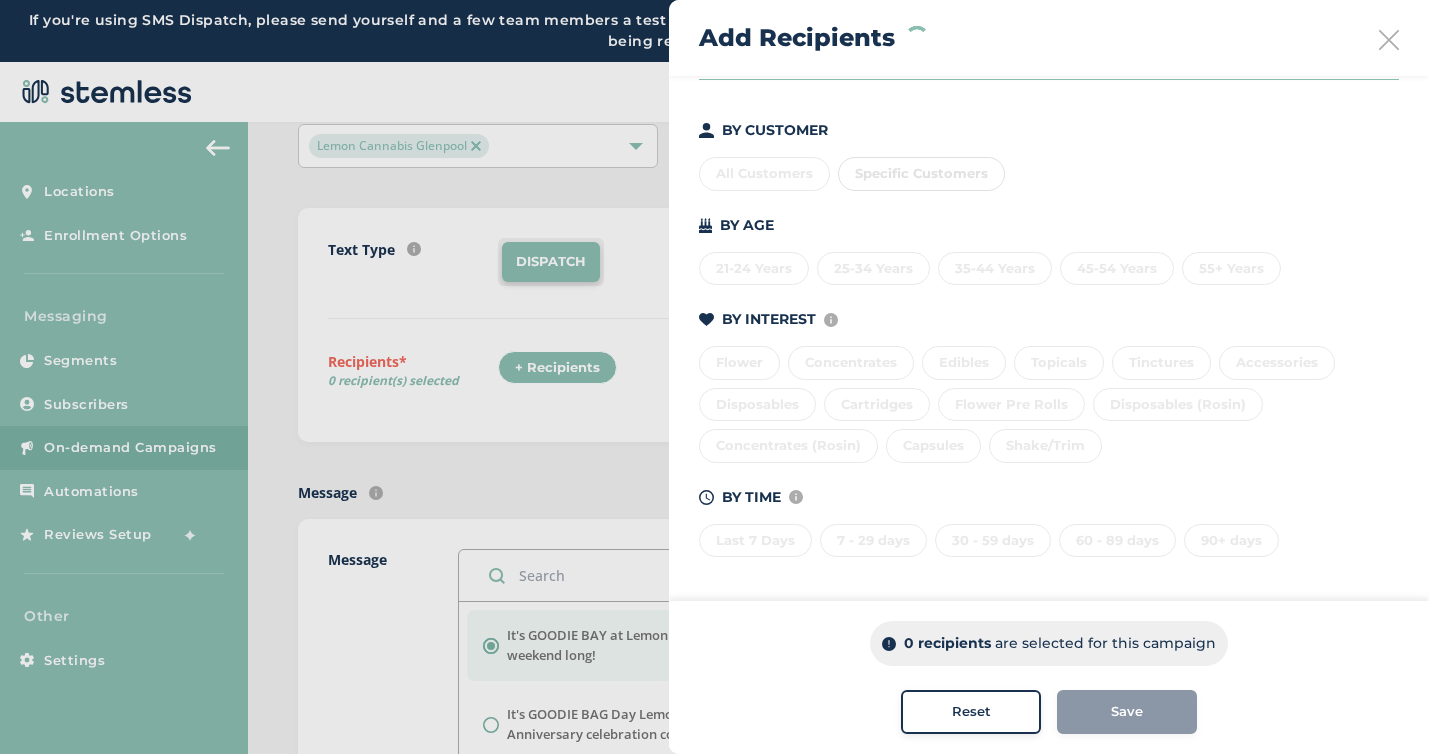 click on "Last 7 Days   7 - 29 days   30 - 59 days   60 - 89 days   90+ days" at bounding box center [1049, 537] 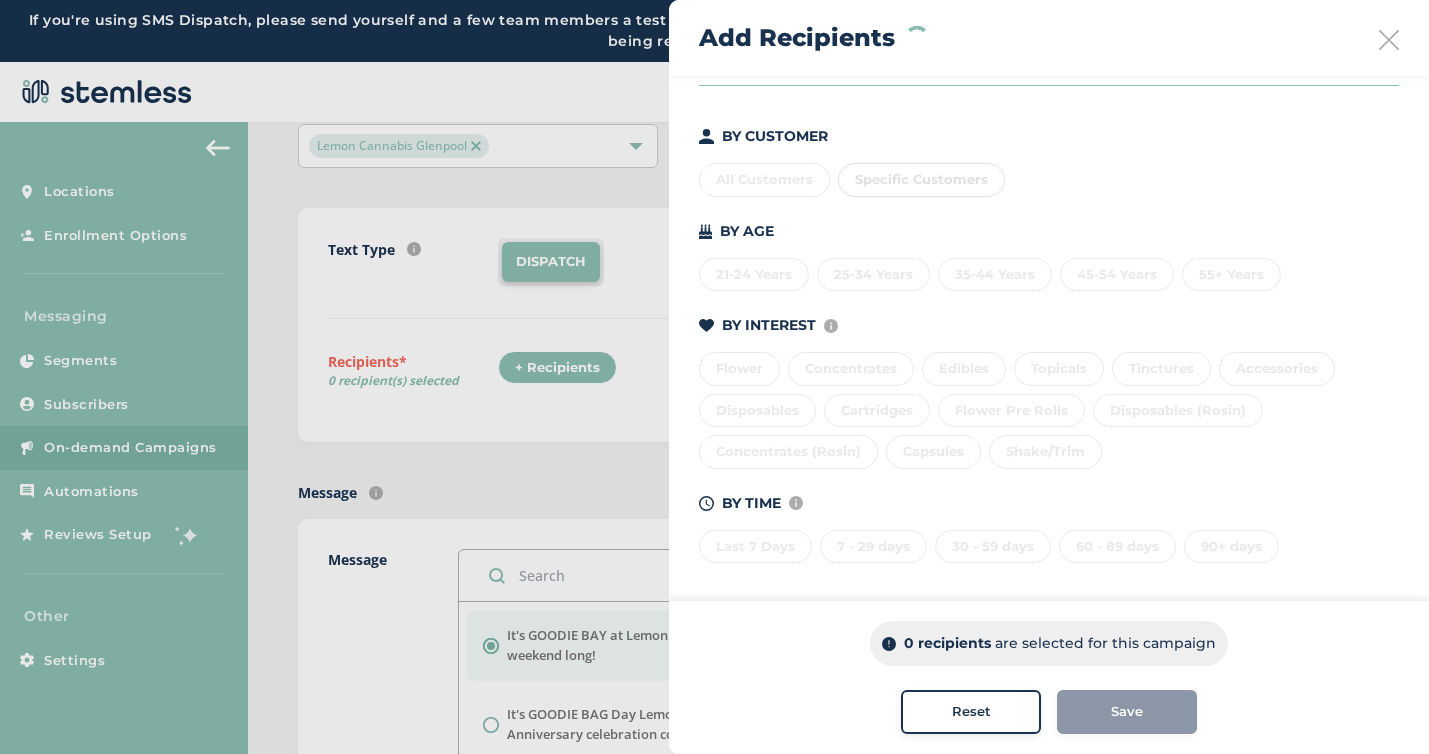 scroll, scrollTop: 183, scrollLeft: 0, axis: vertical 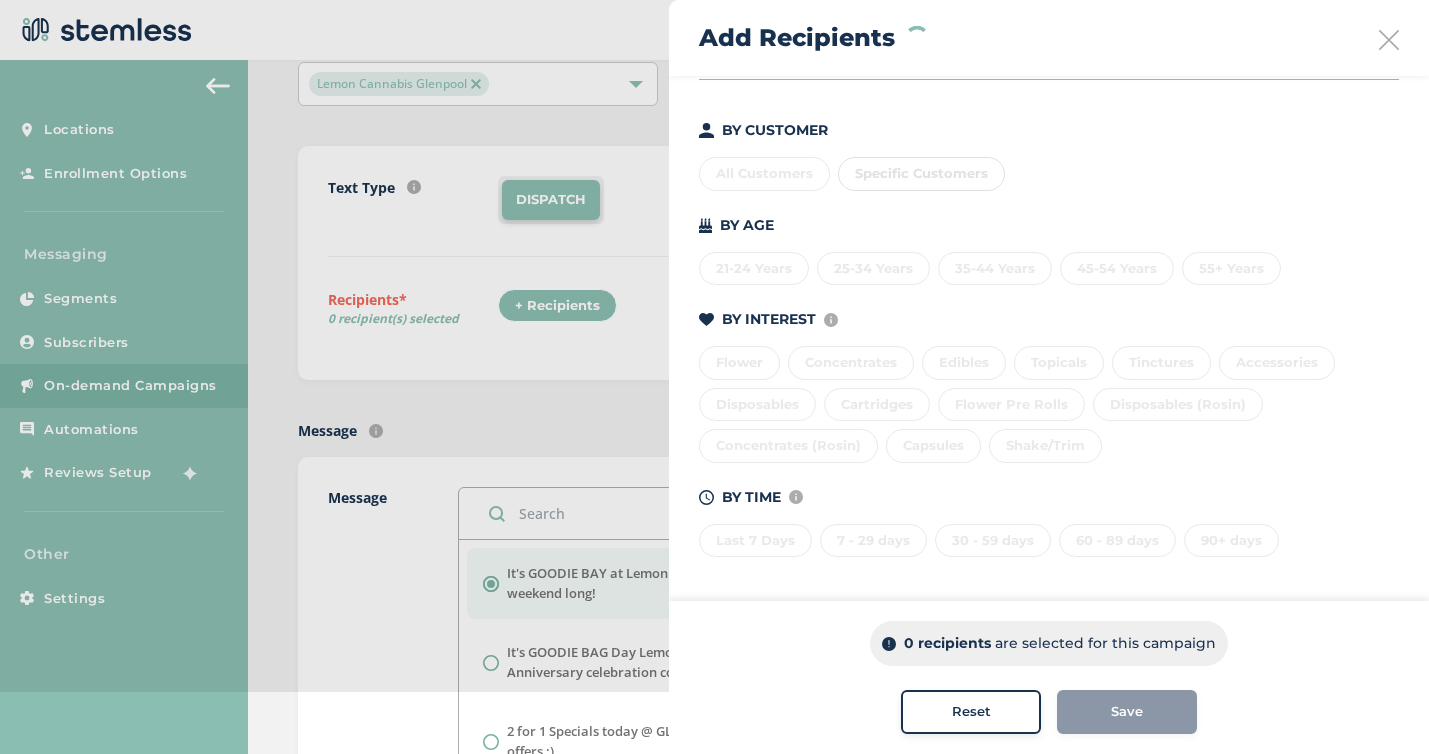 click on "Reset" at bounding box center (971, 712) 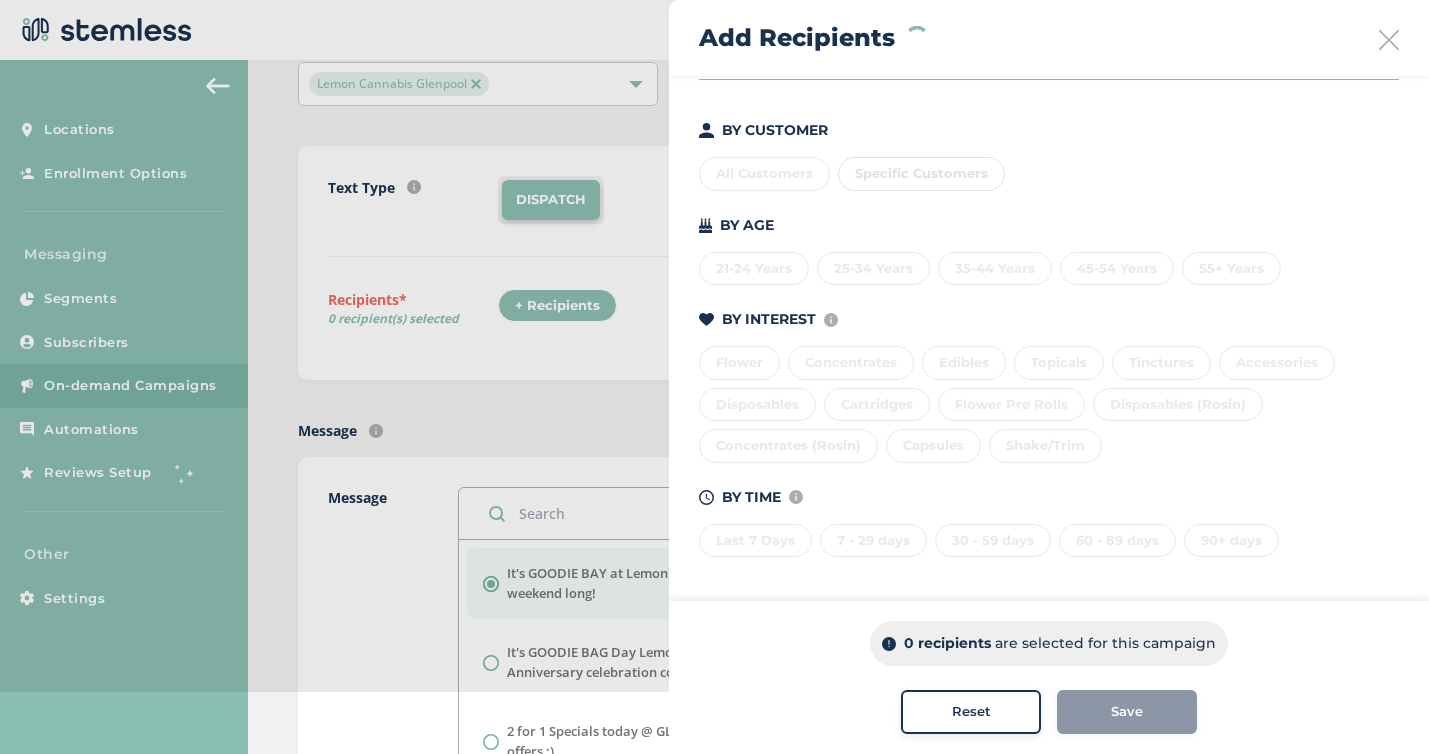 click on "Reset" at bounding box center [971, 712] 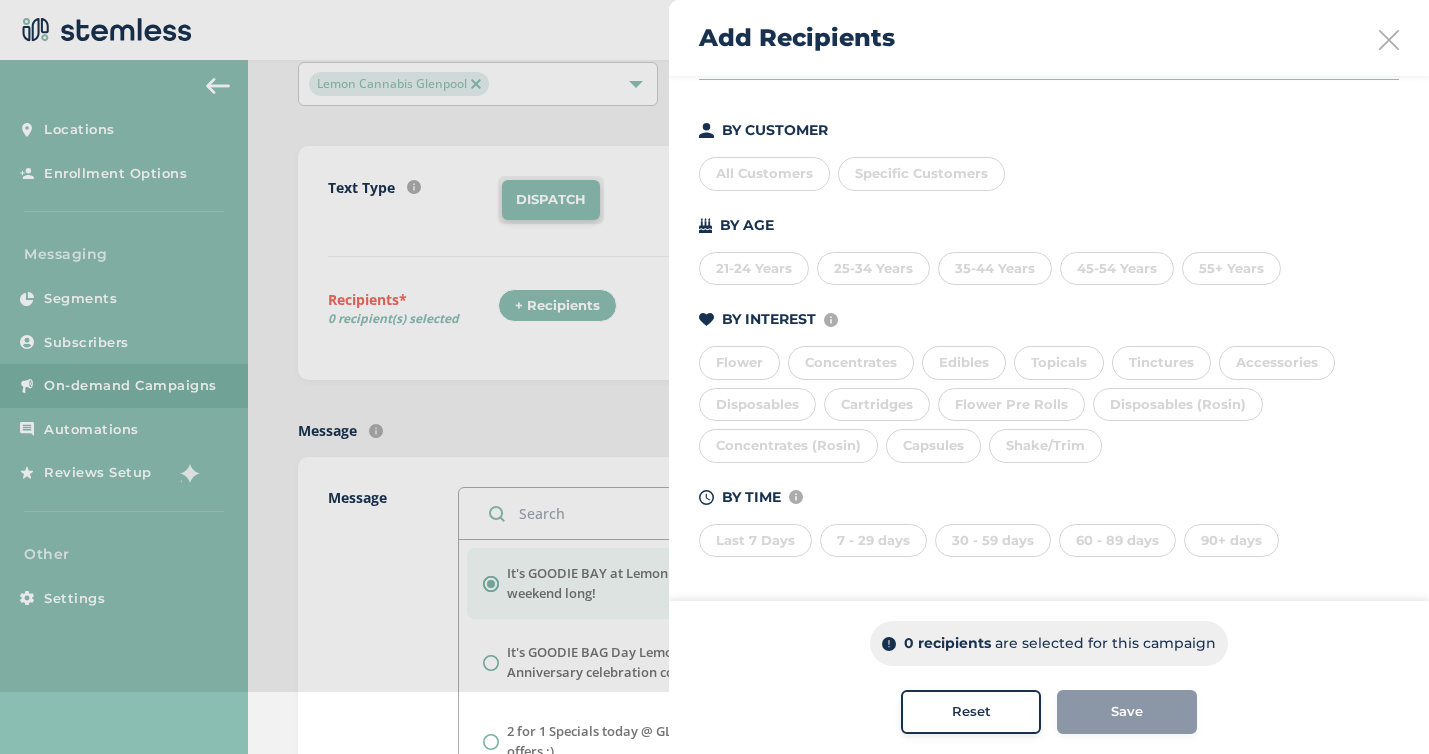 click at bounding box center [1389, 40] 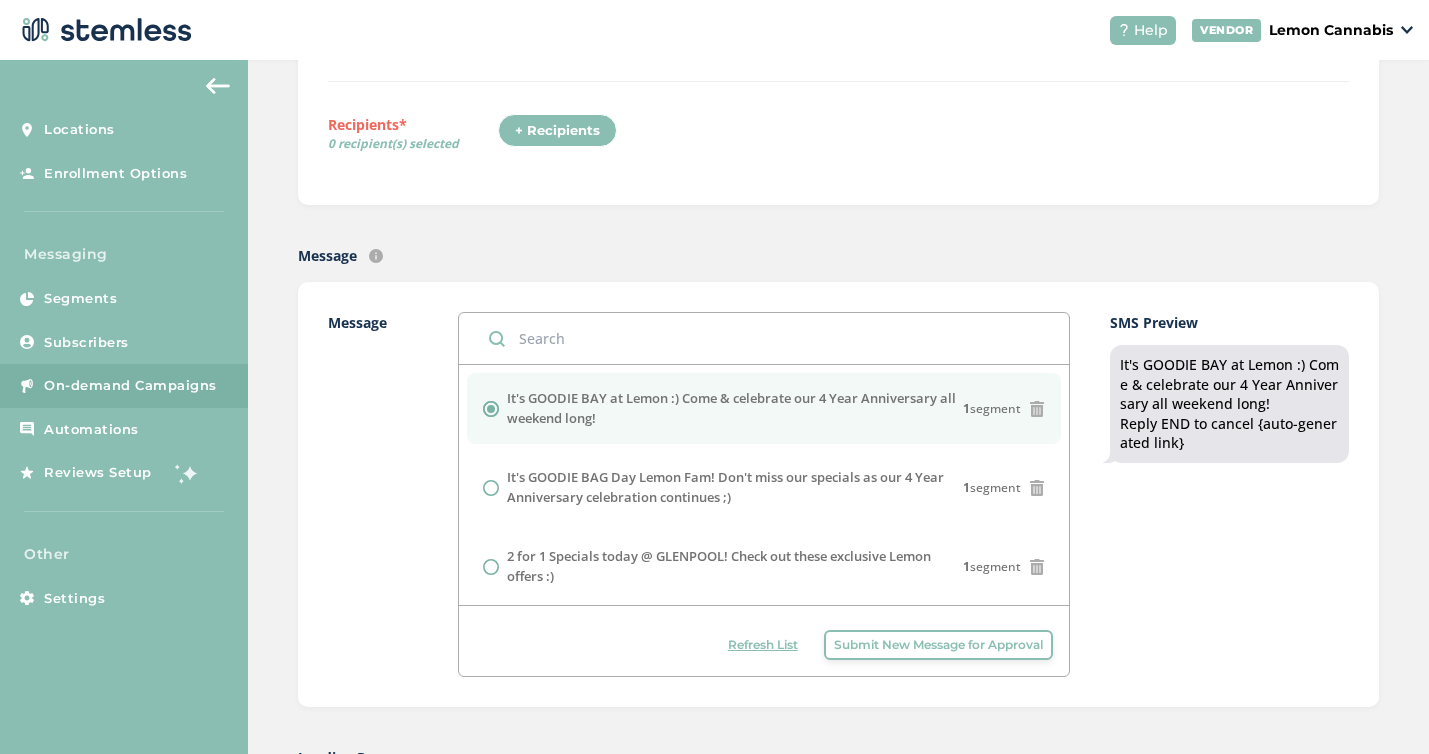 scroll, scrollTop: 0, scrollLeft: 0, axis: both 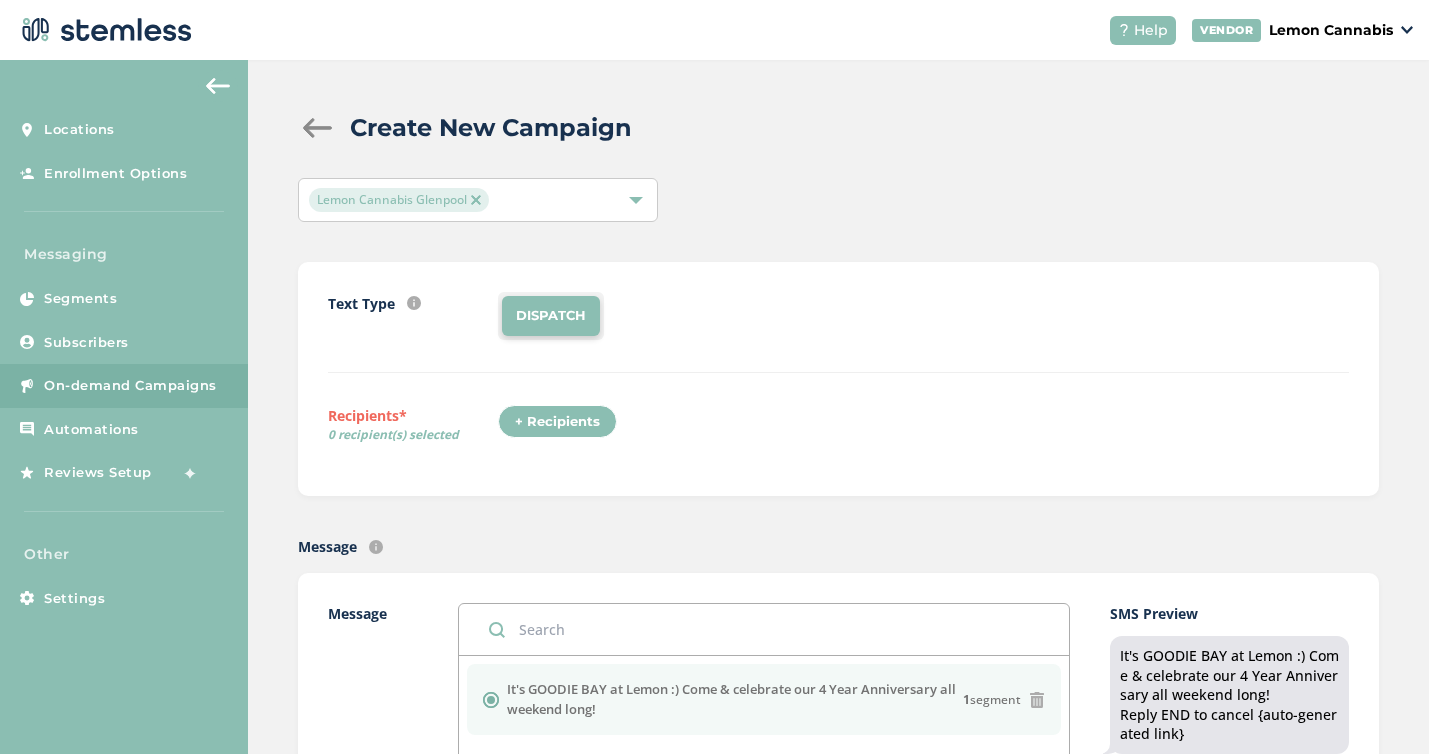 click on "Lemon Cannabis" at bounding box center (1331, 30) 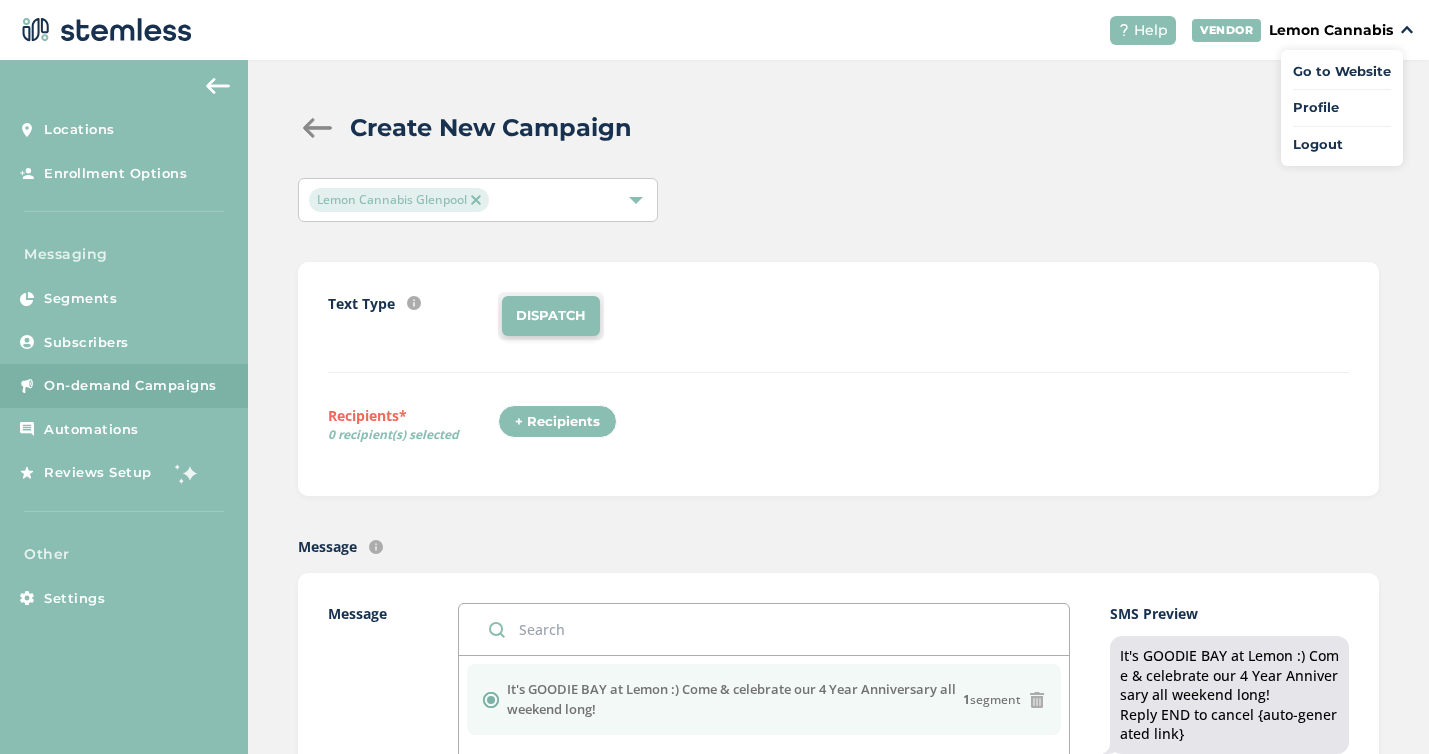 click on "+ Recipients" at bounding box center [557, 422] 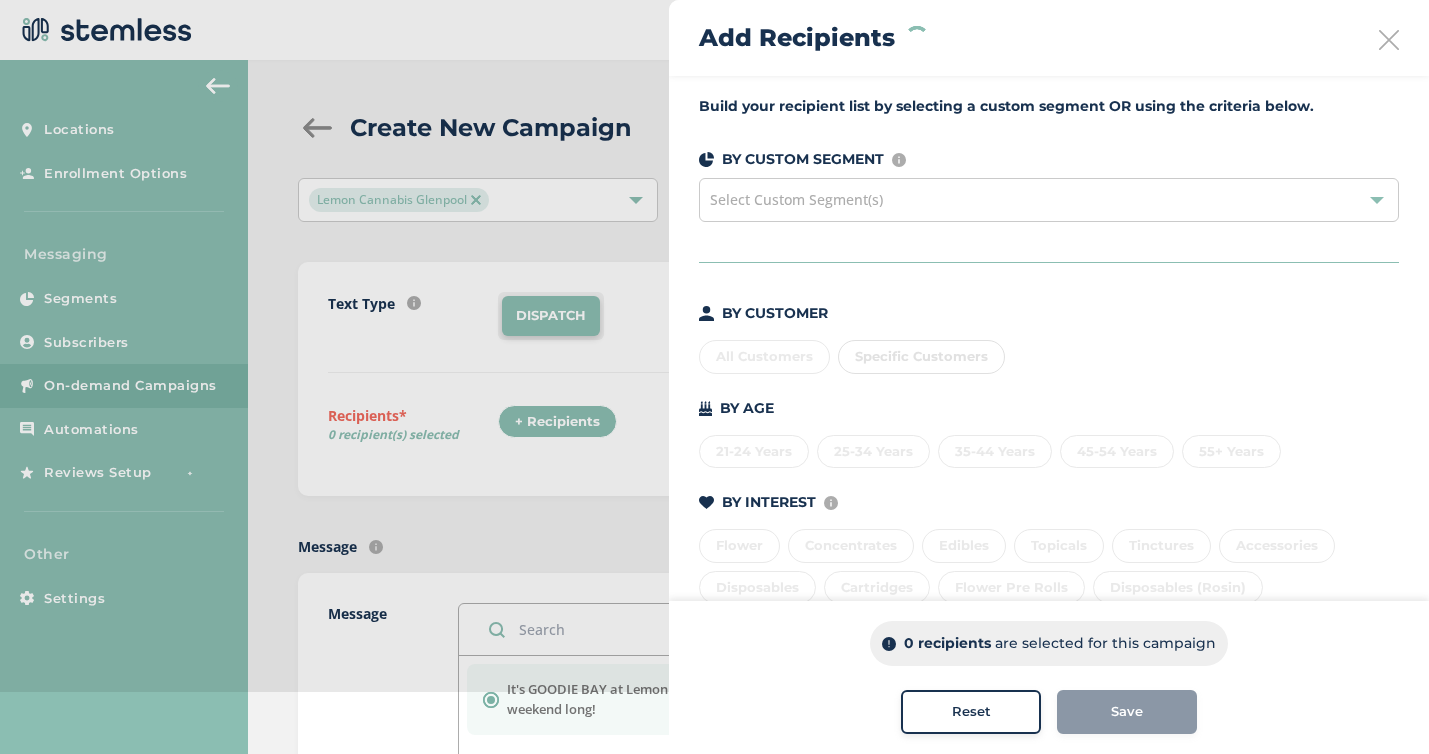 scroll, scrollTop: 183, scrollLeft: 0, axis: vertical 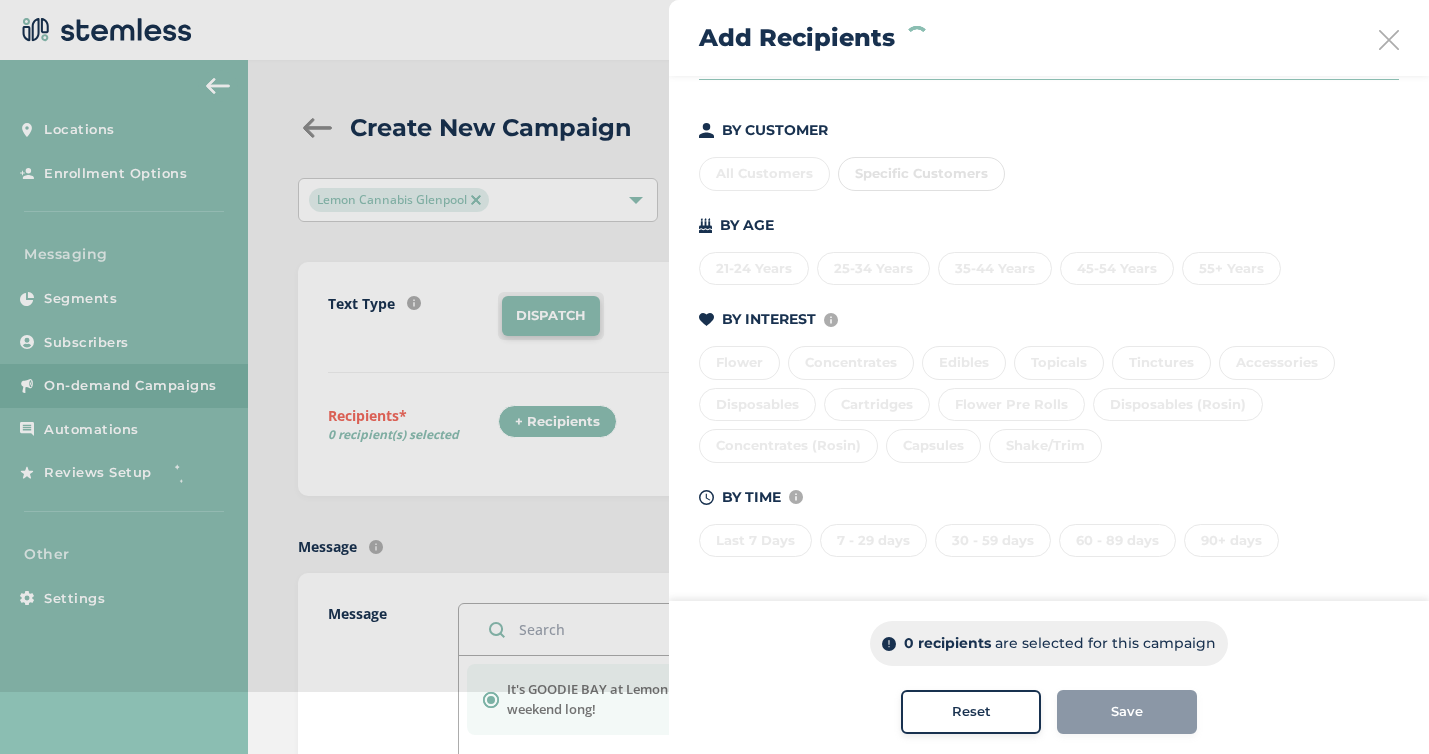 click on "Last 7 Days   7 - 29 days   30 - 59 days   60 - 89 days   90+ days" at bounding box center [1049, 537] 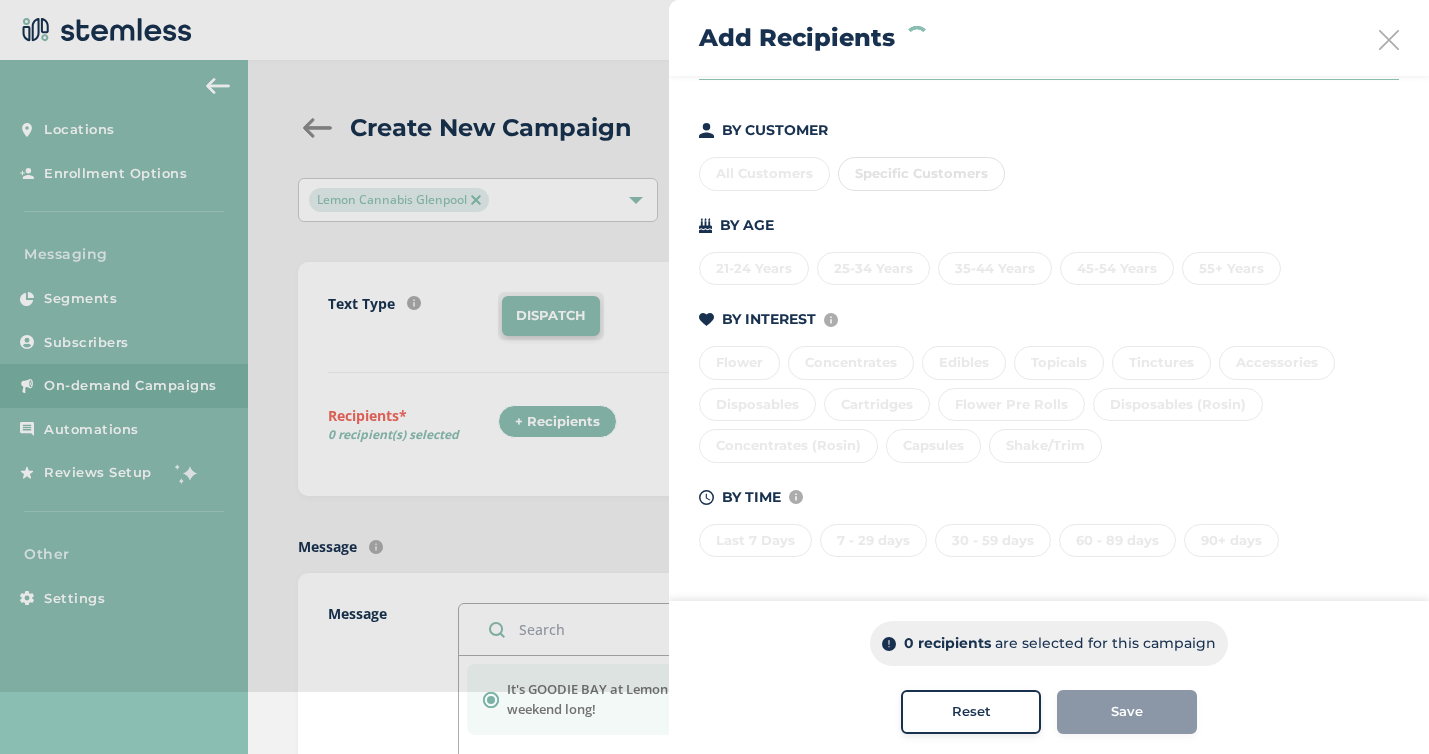 click at bounding box center (1389, 40) 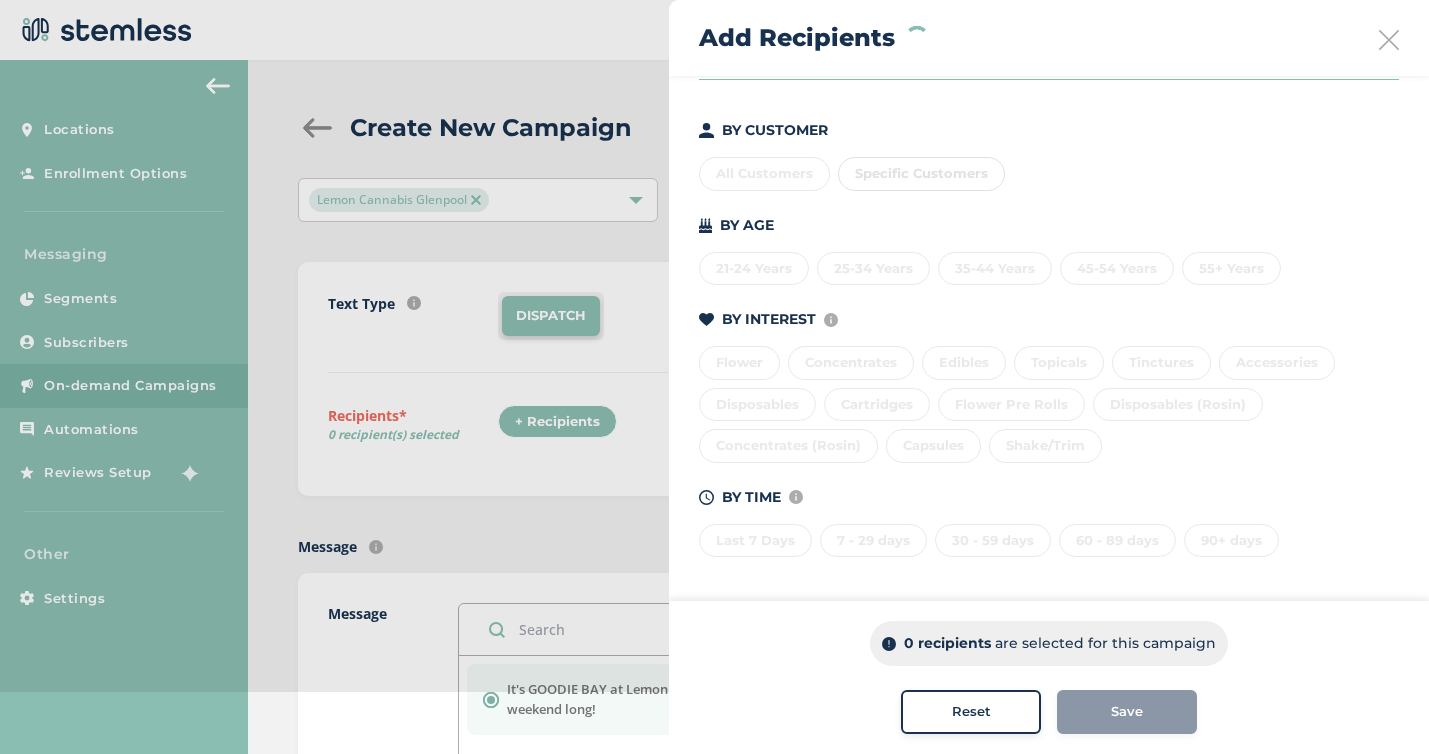 click at bounding box center [1389, 40] 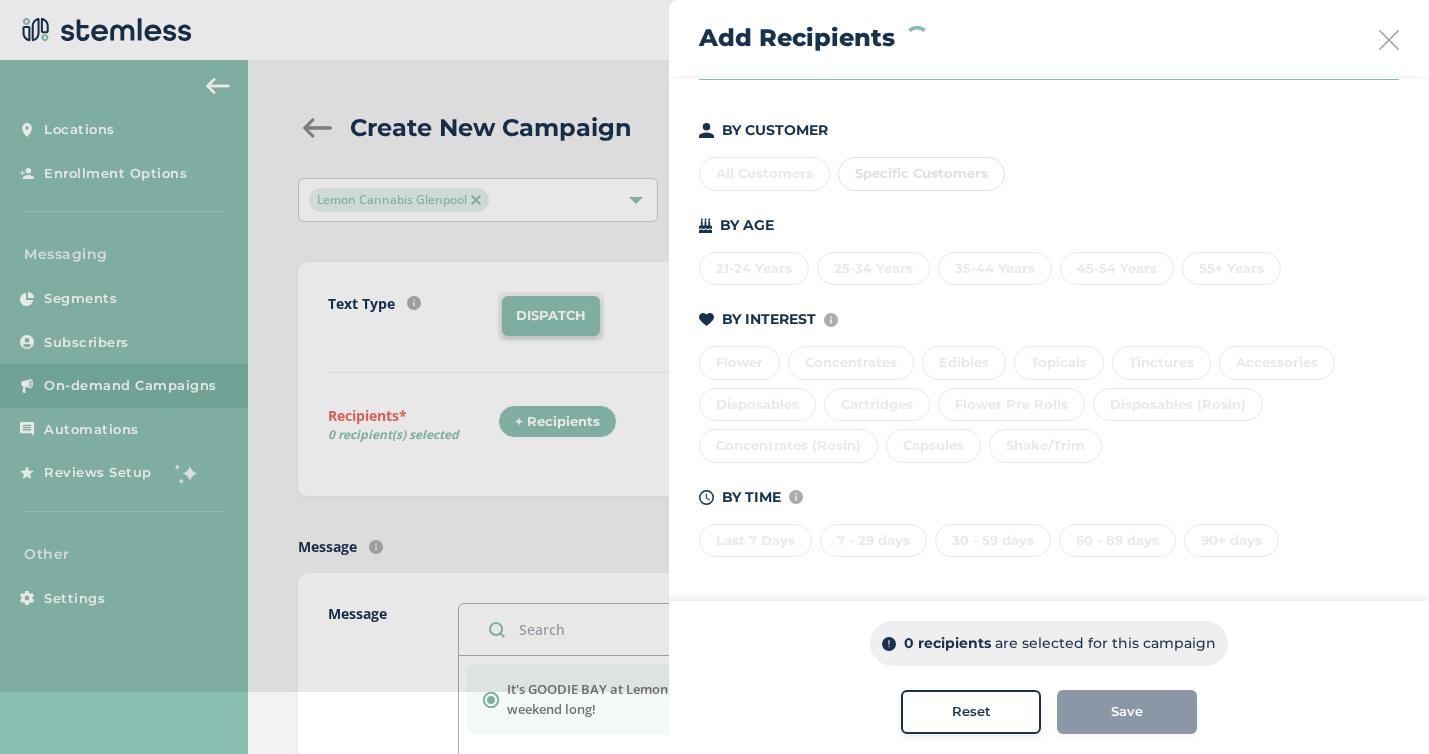 click at bounding box center (1389, 40) 